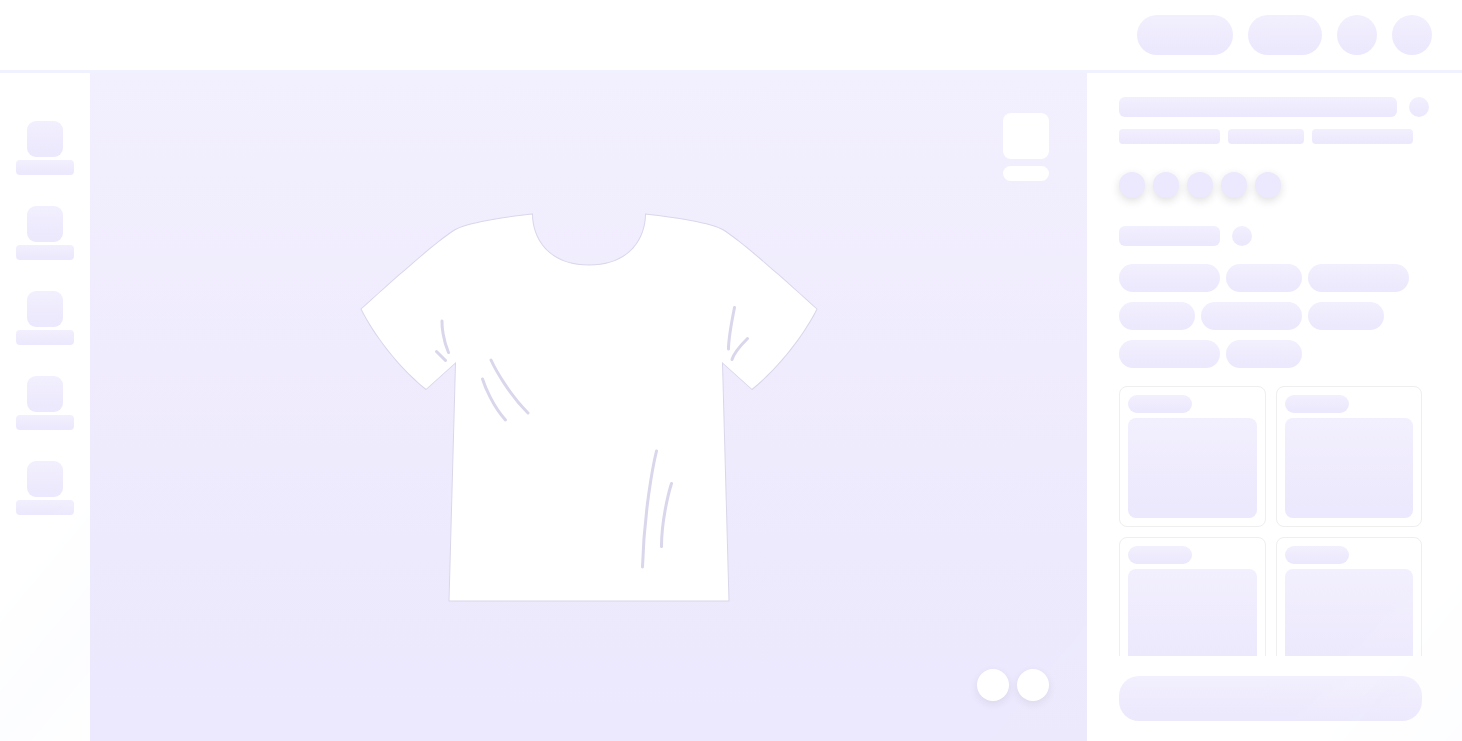 scroll, scrollTop: 0, scrollLeft: 0, axis: both 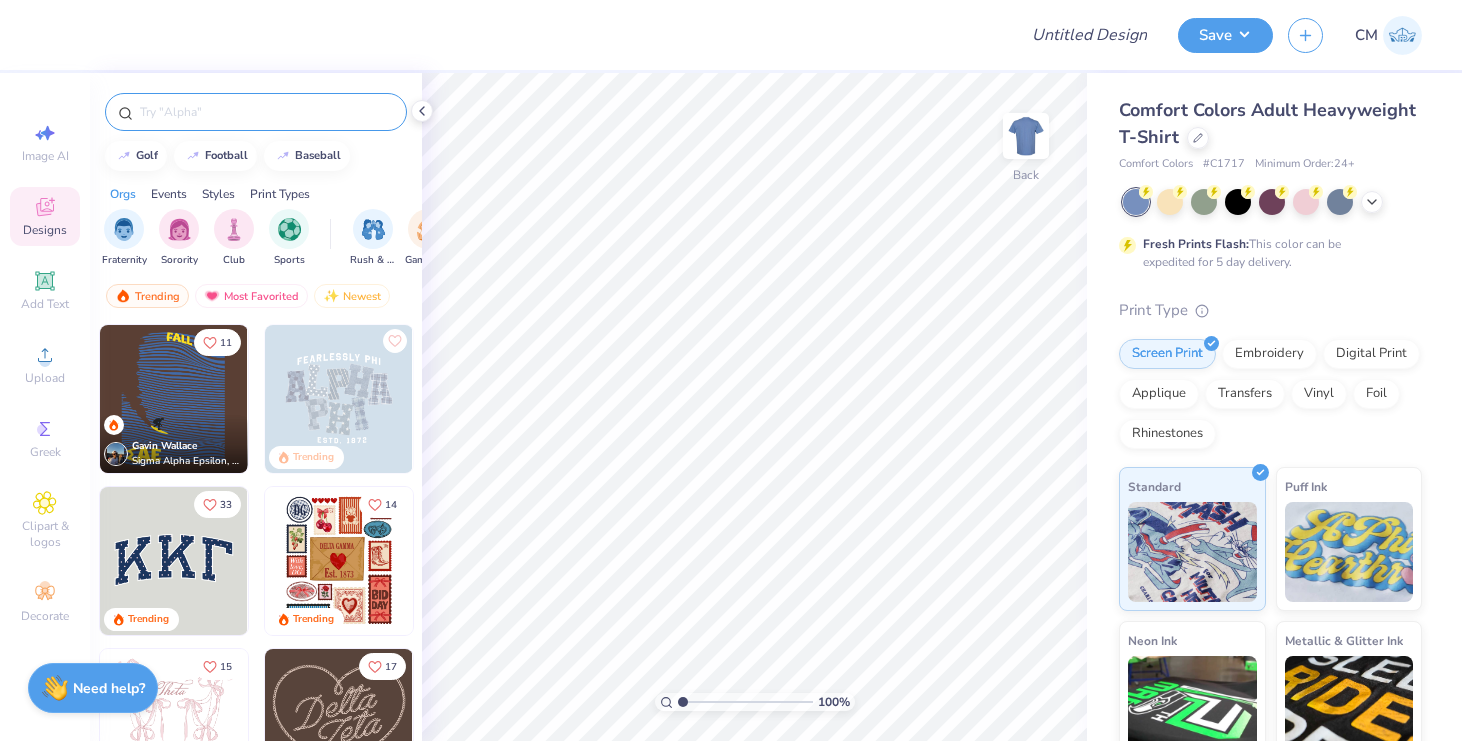 click at bounding box center [266, 112] 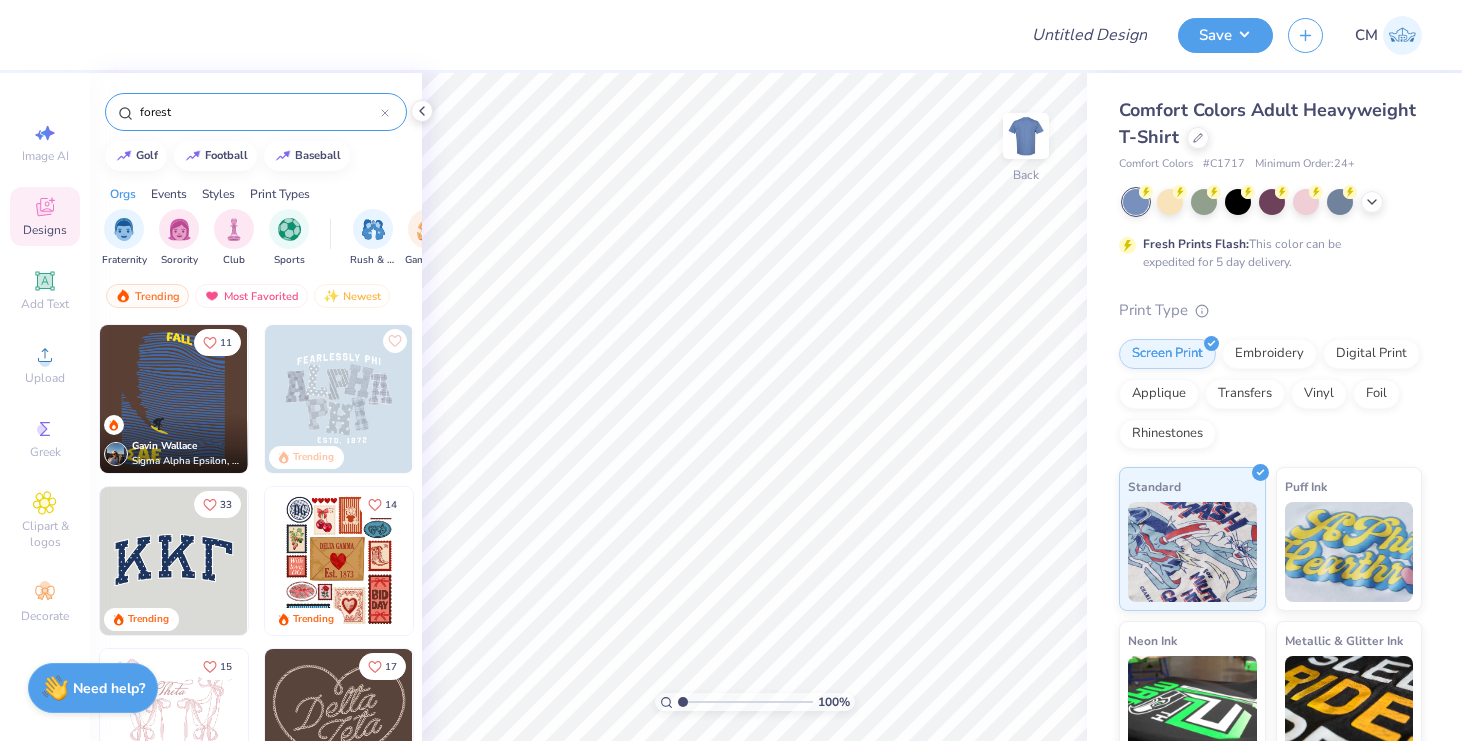 type on "forest" 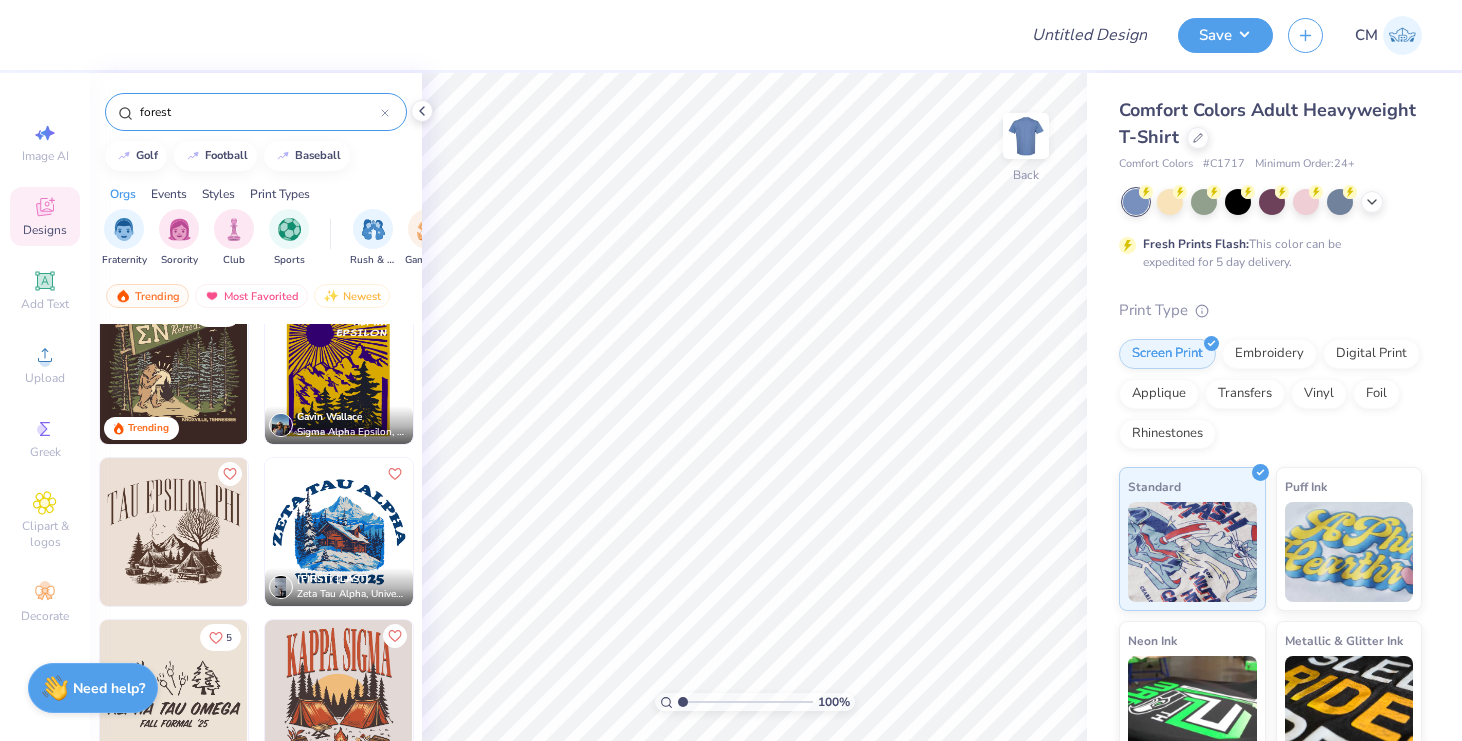 scroll, scrollTop: 21, scrollLeft: 0, axis: vertical 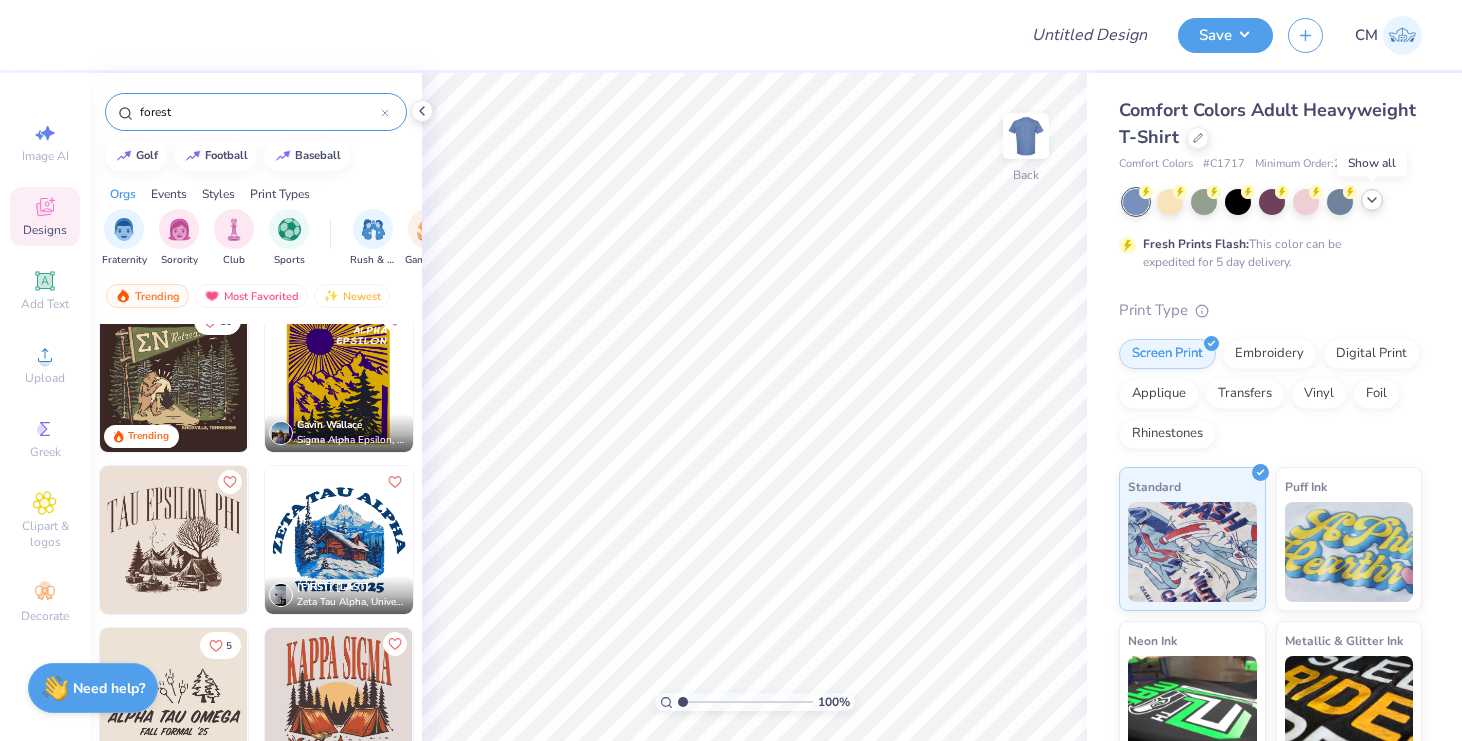 click 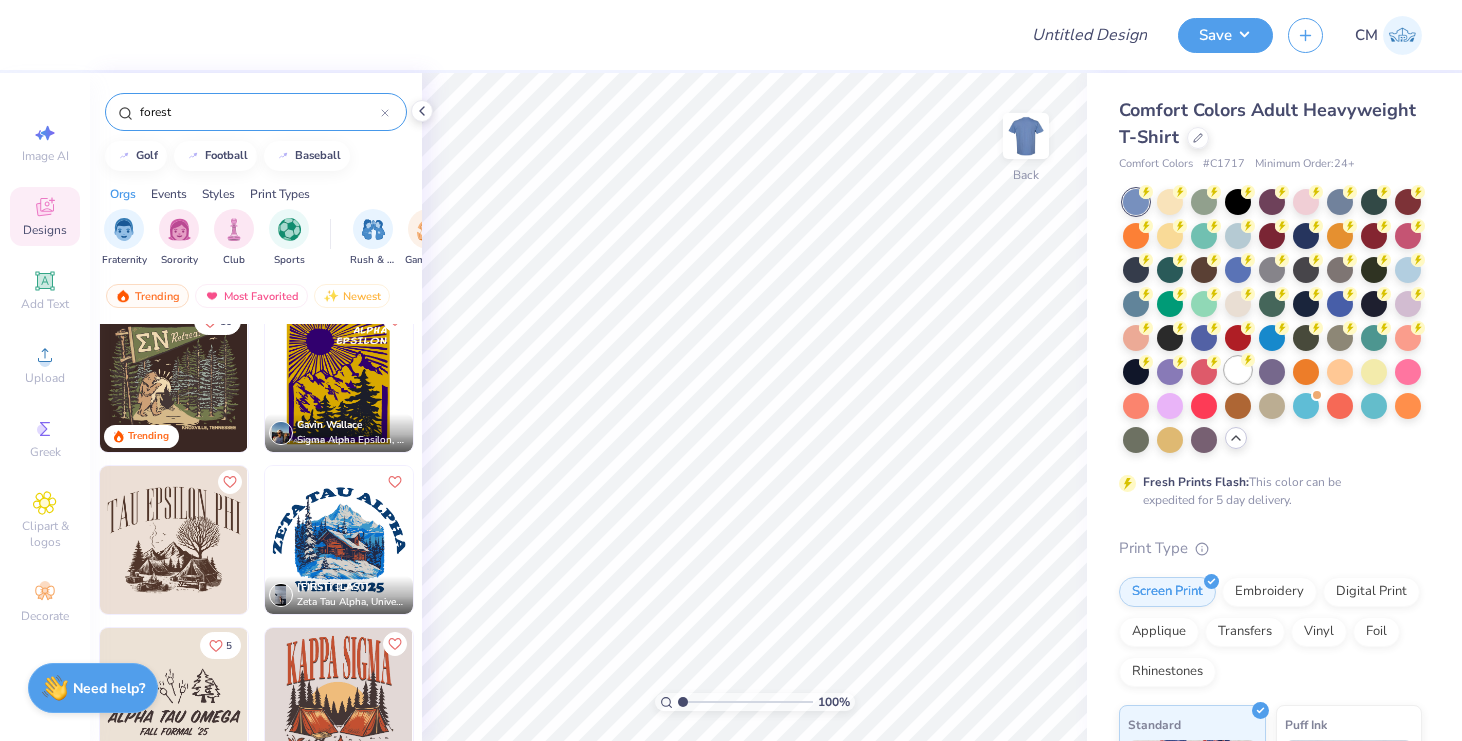 click at bounding box center [1238, 370] 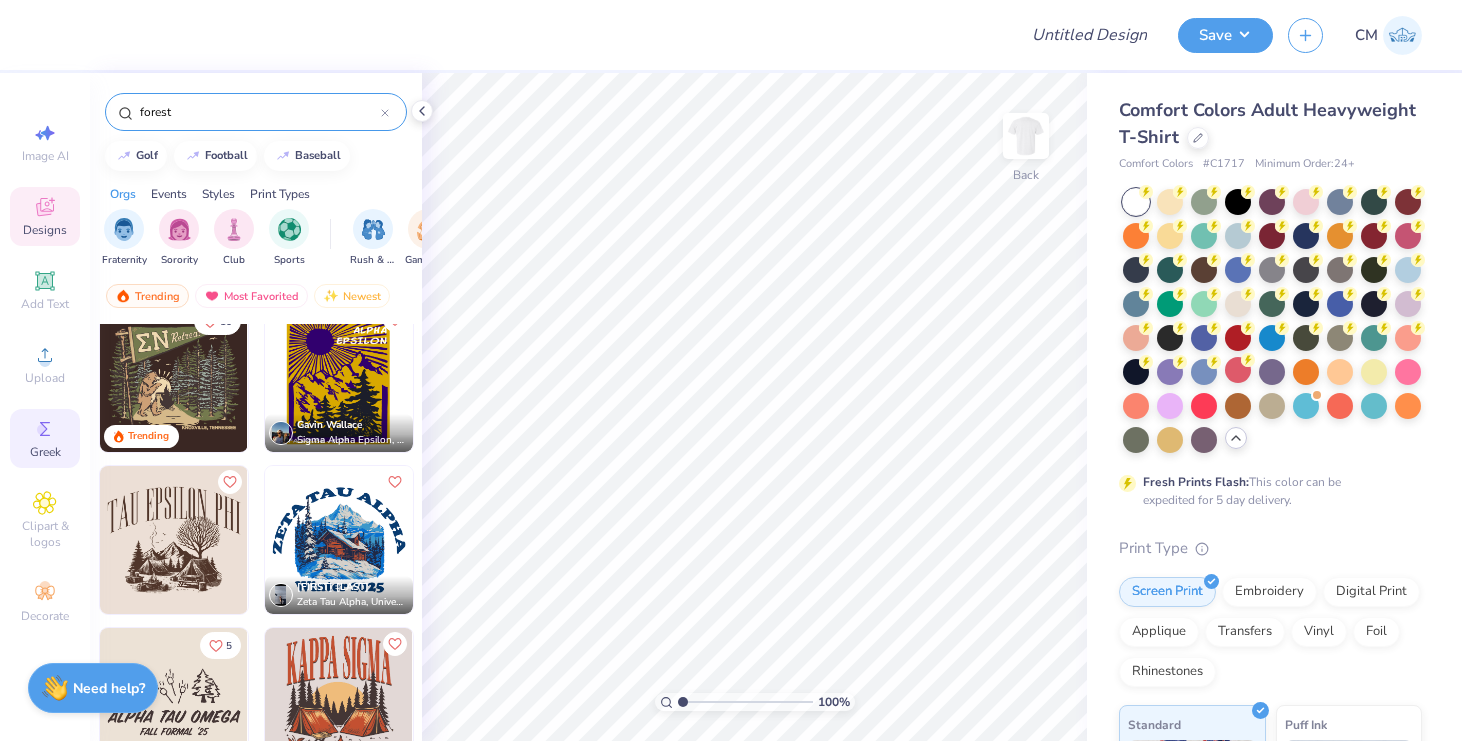 click on "Greek" at bounding box center (45, 452) 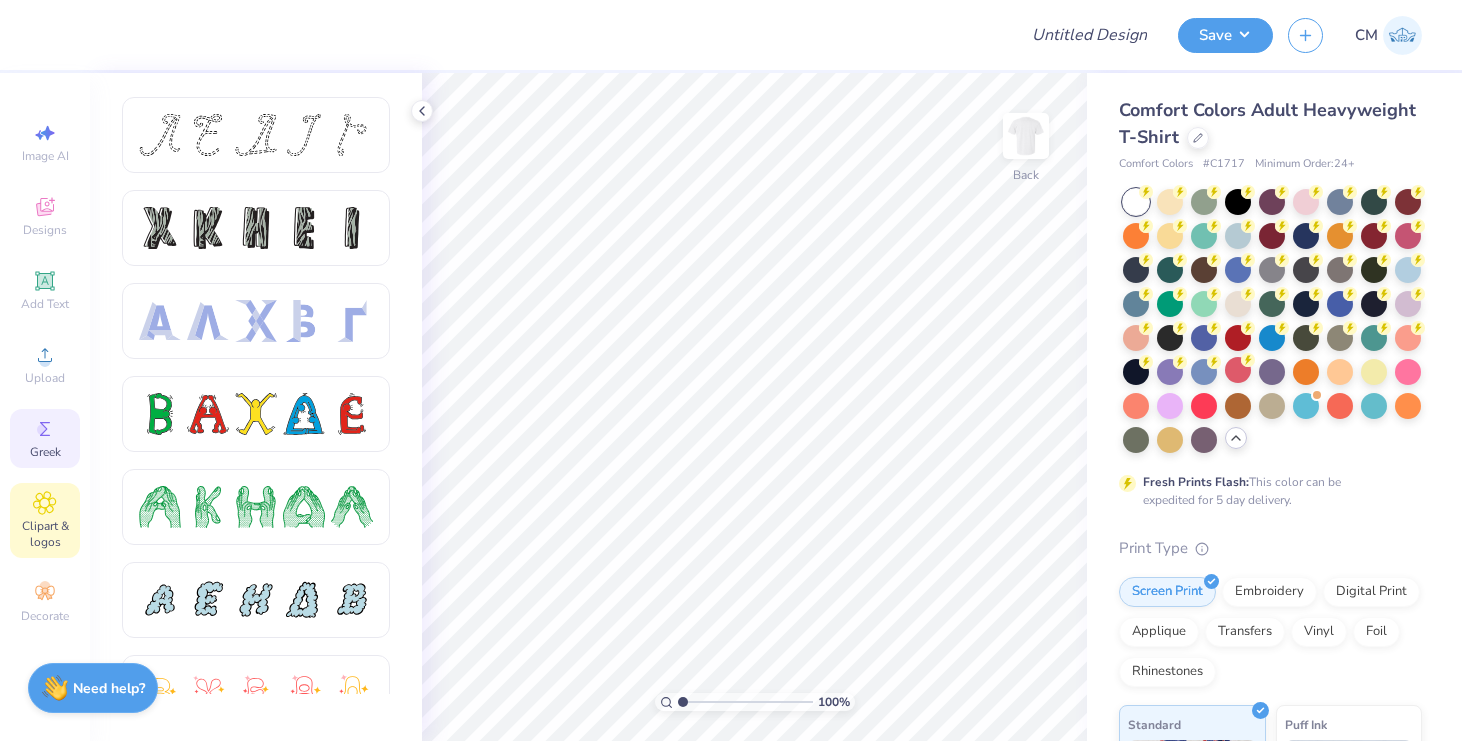 click on "Clipart & logos" at bounding box center (45, 534) 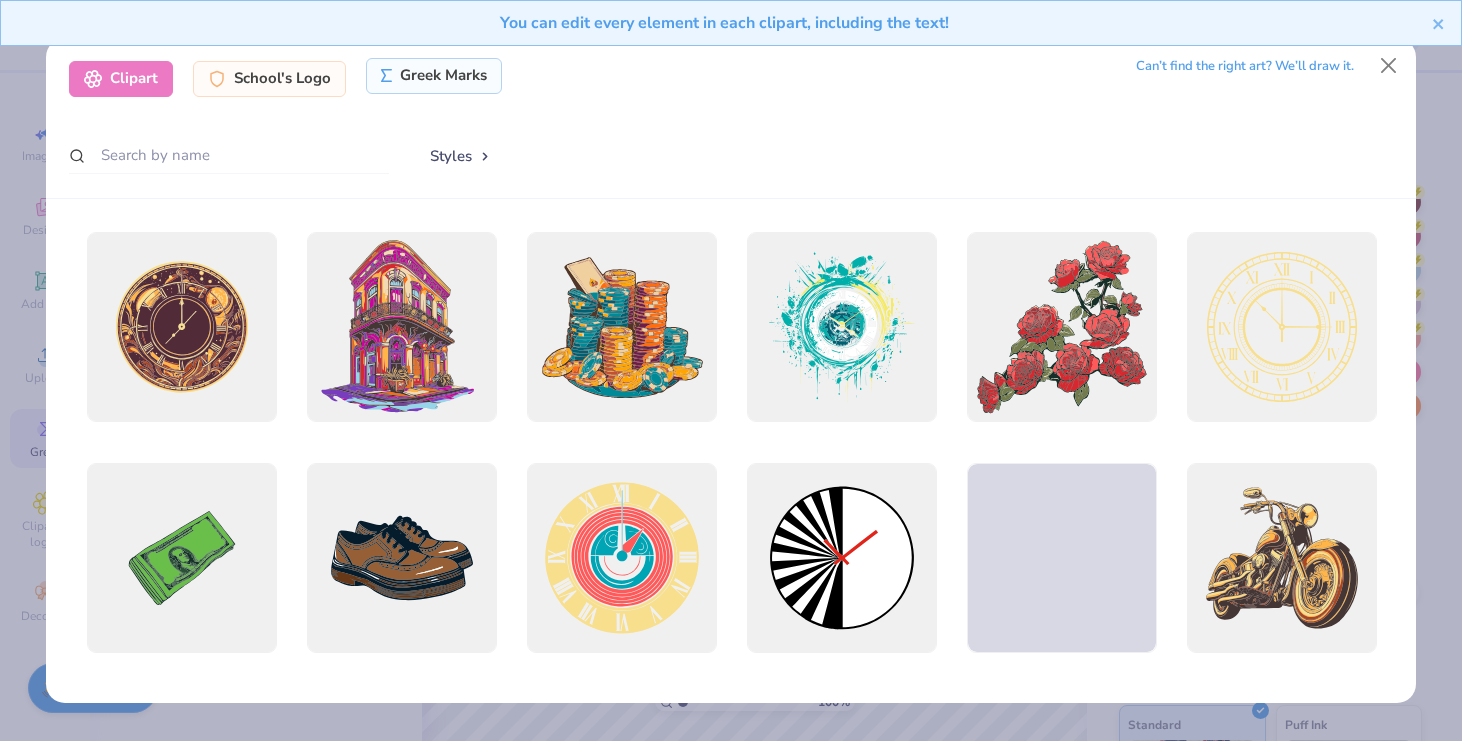 click on "Greek Marks" at bounding box center (434, 76) 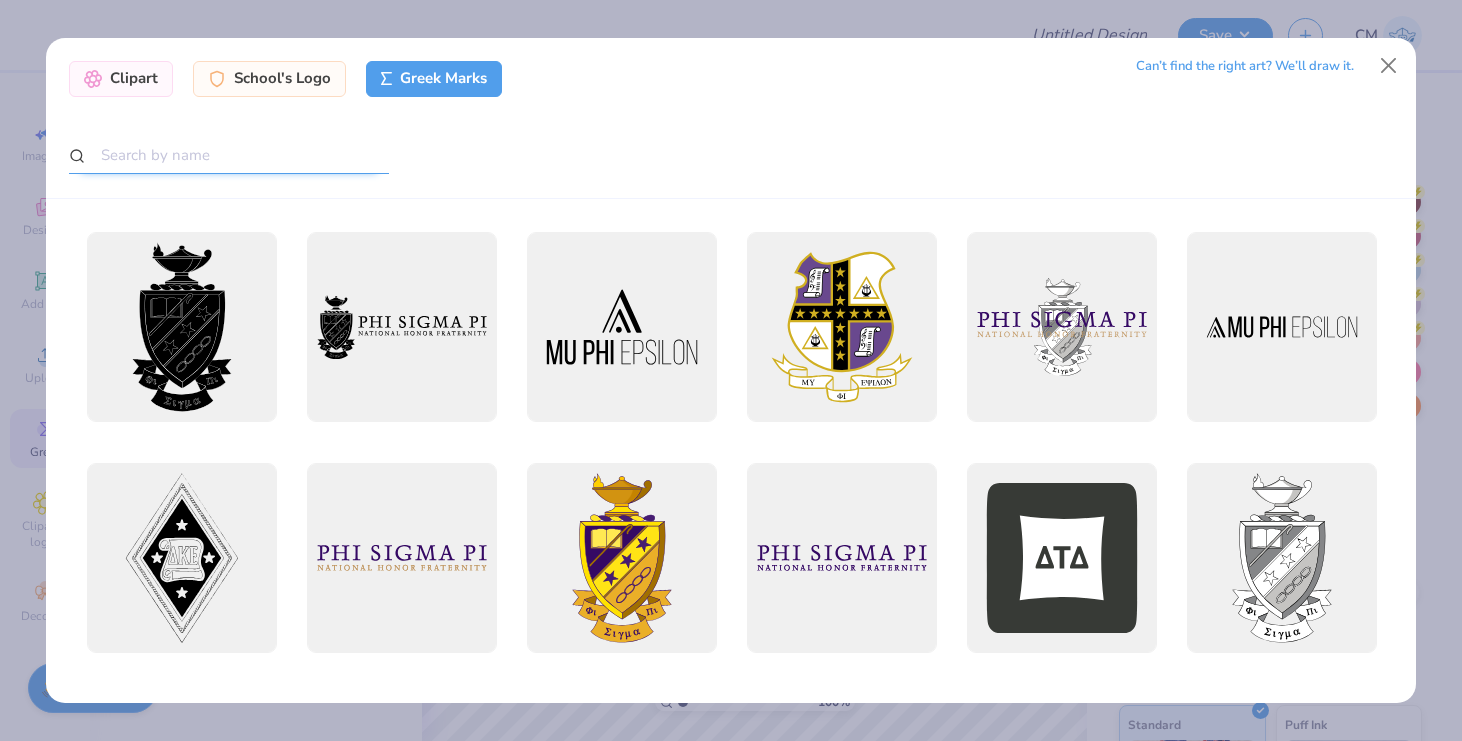 click at bounding box center [229, 155] 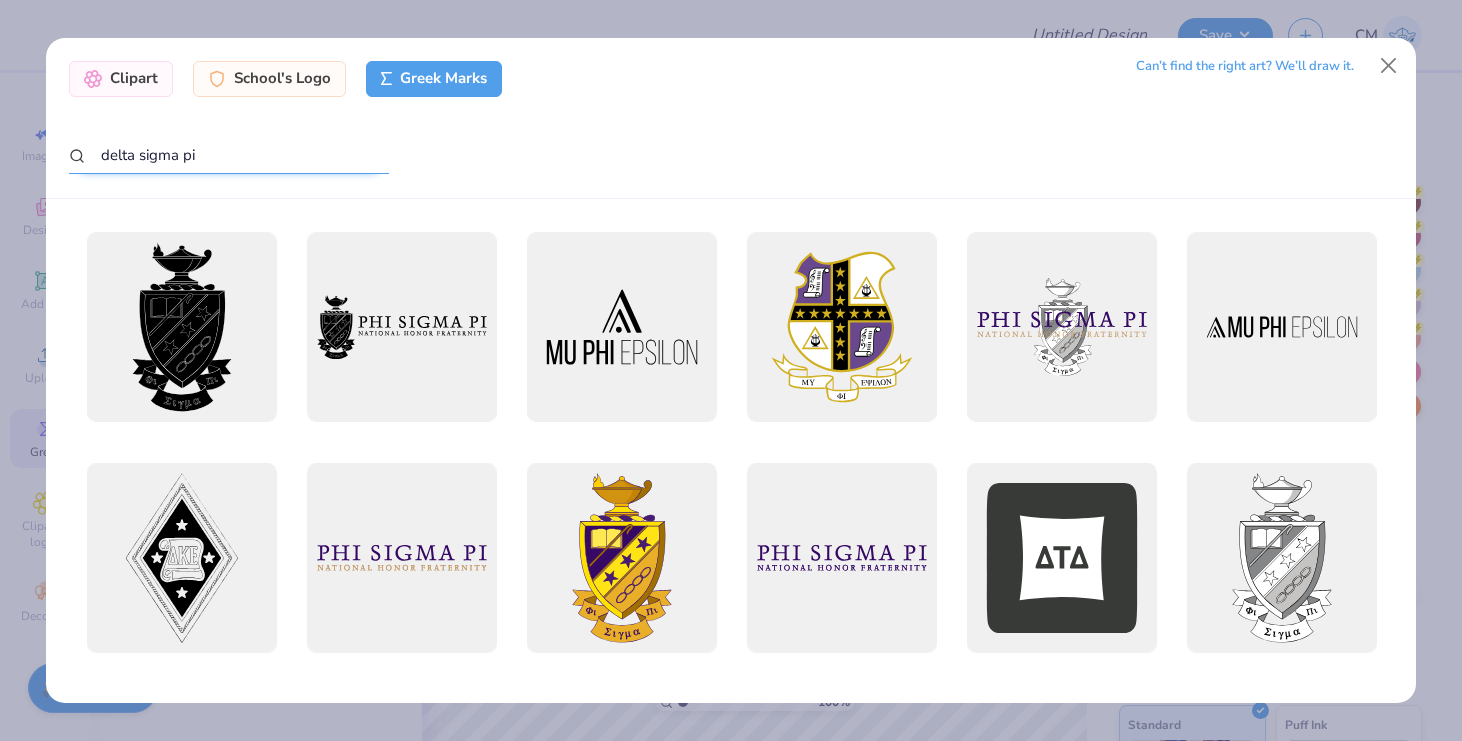type on "delta sigma pi" 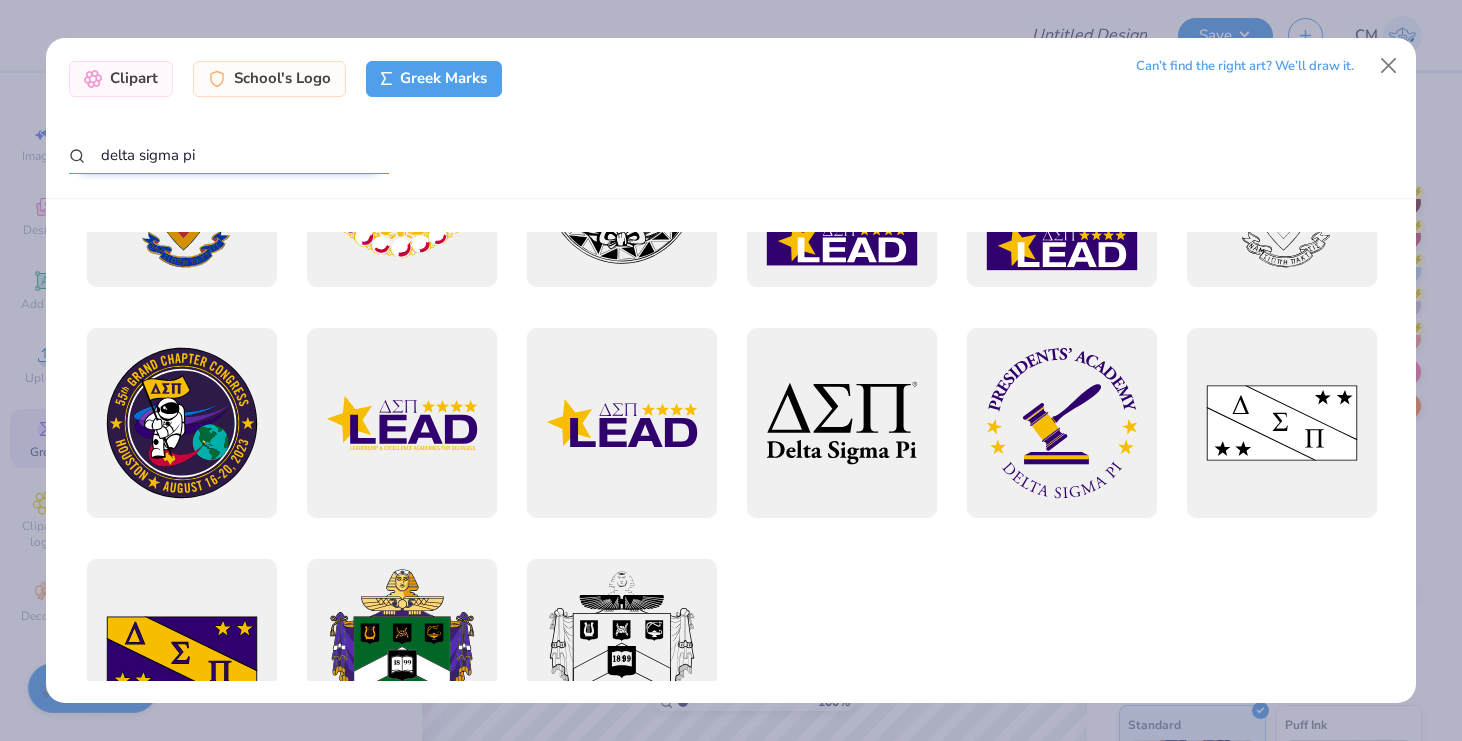 scroll, scrollTop: 143, scrollLeft: 0, axis: vertical 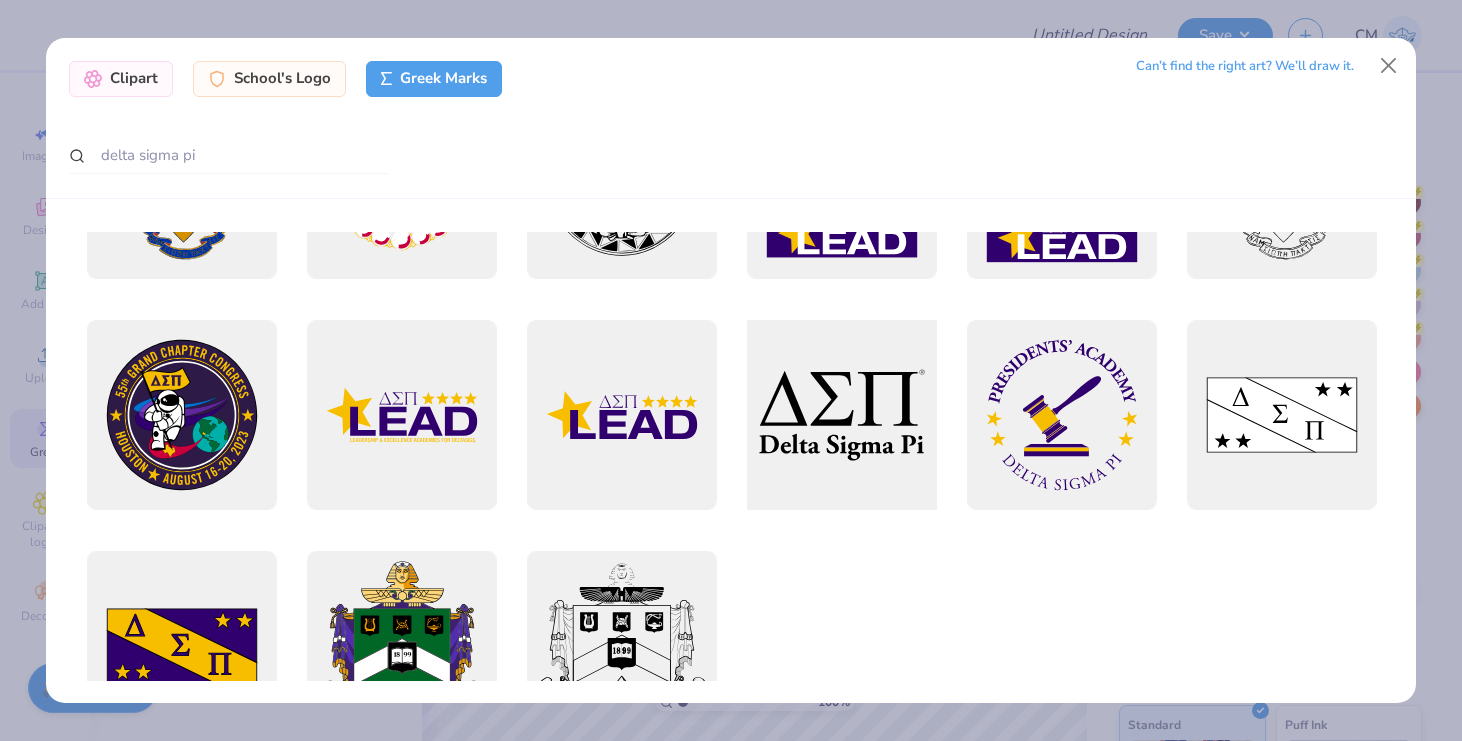 click at bounding box center (841, 414) 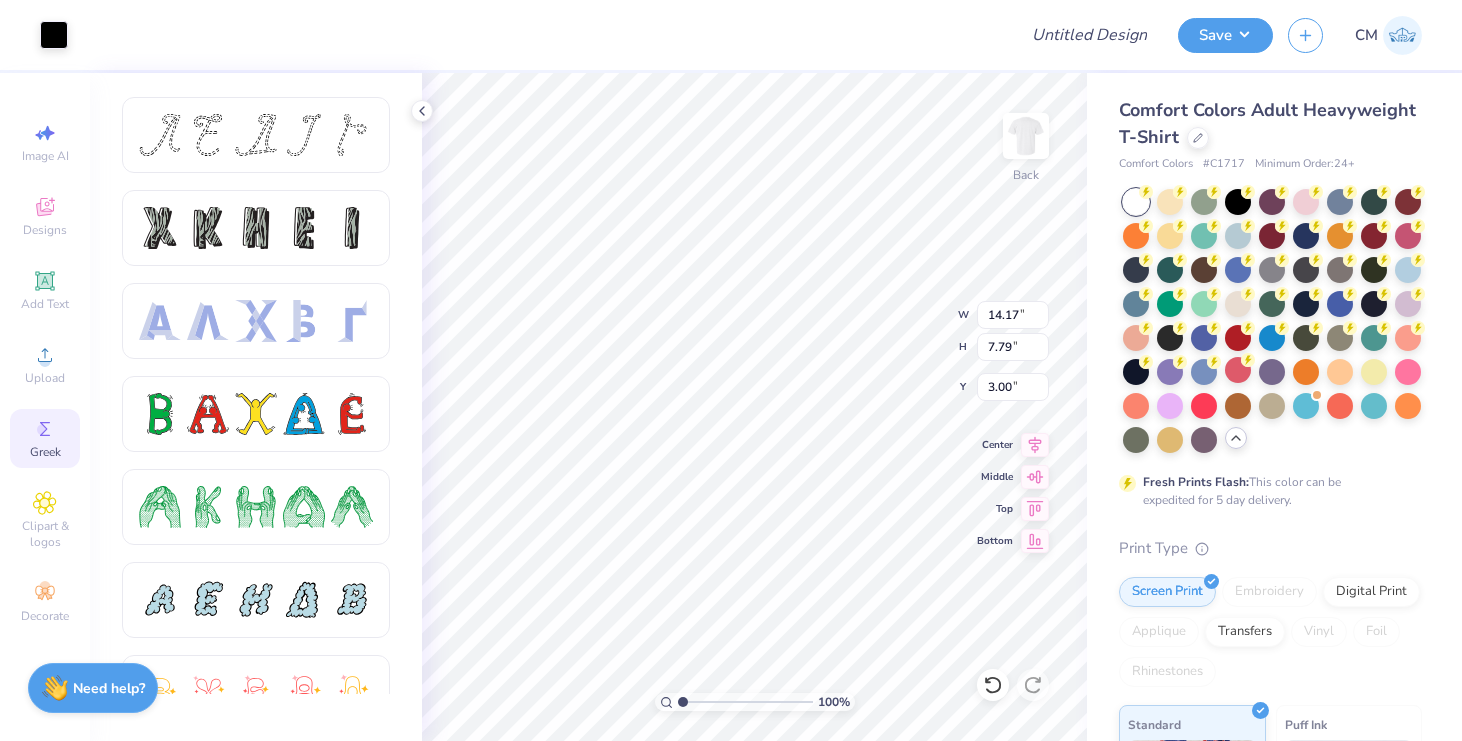 type on "5.81" 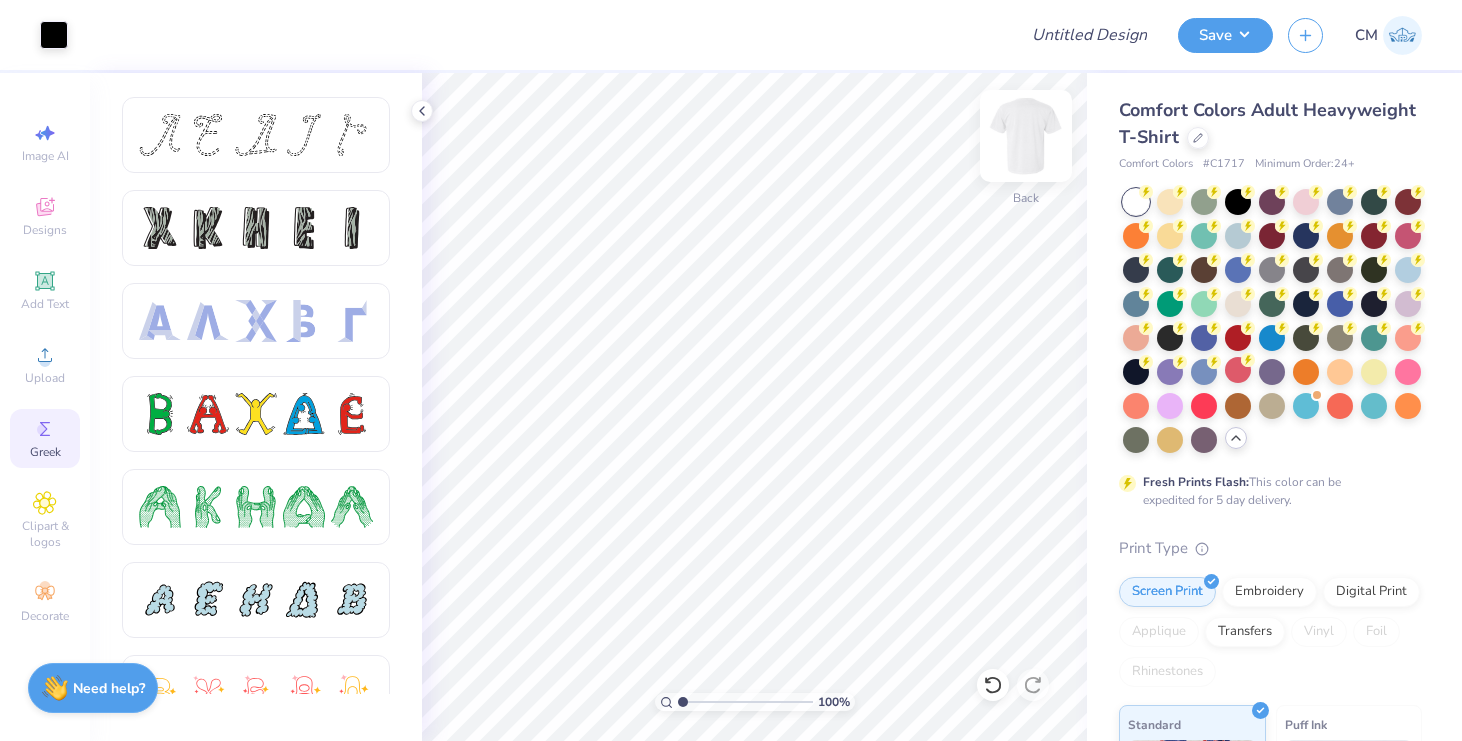 click at bounding box center [1026, 136] 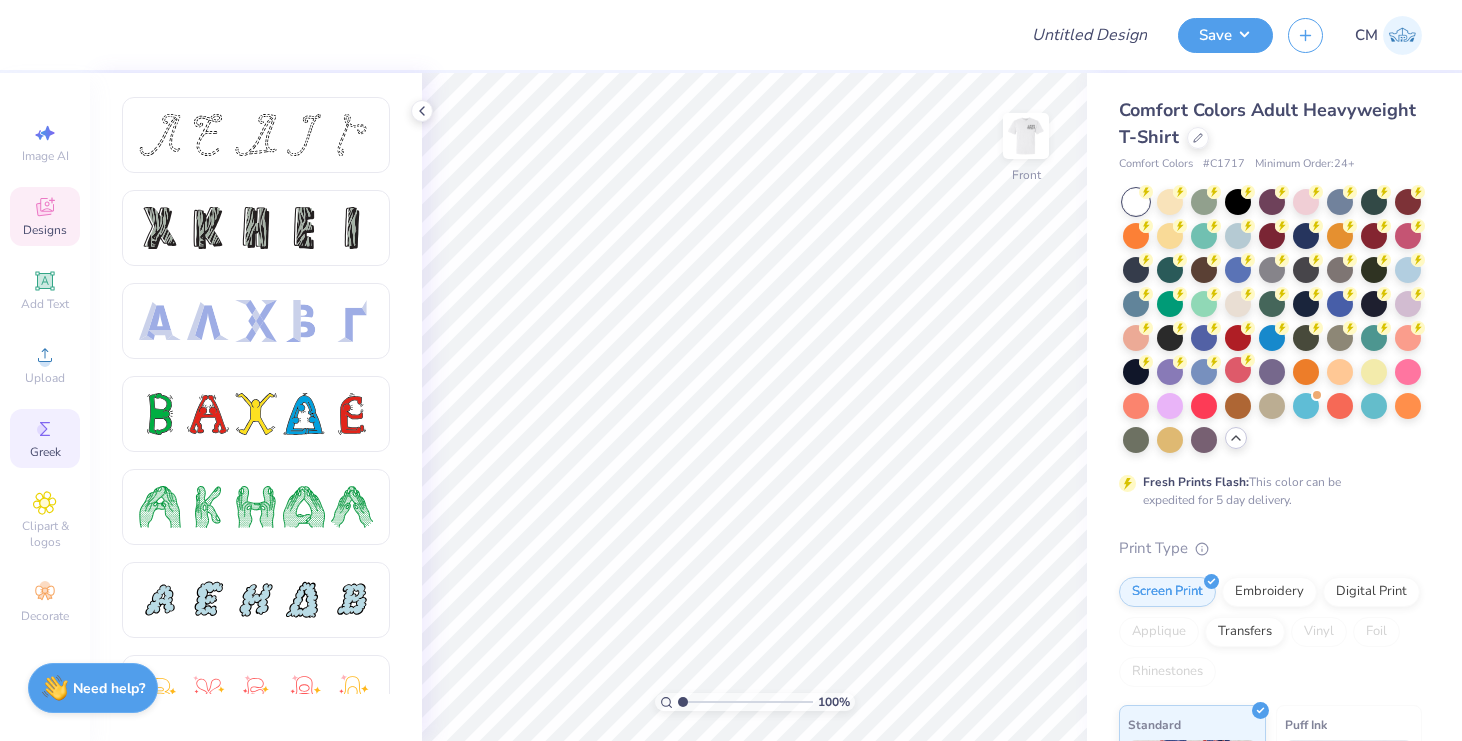 click on "Designs" at bounding box center (45, 216) 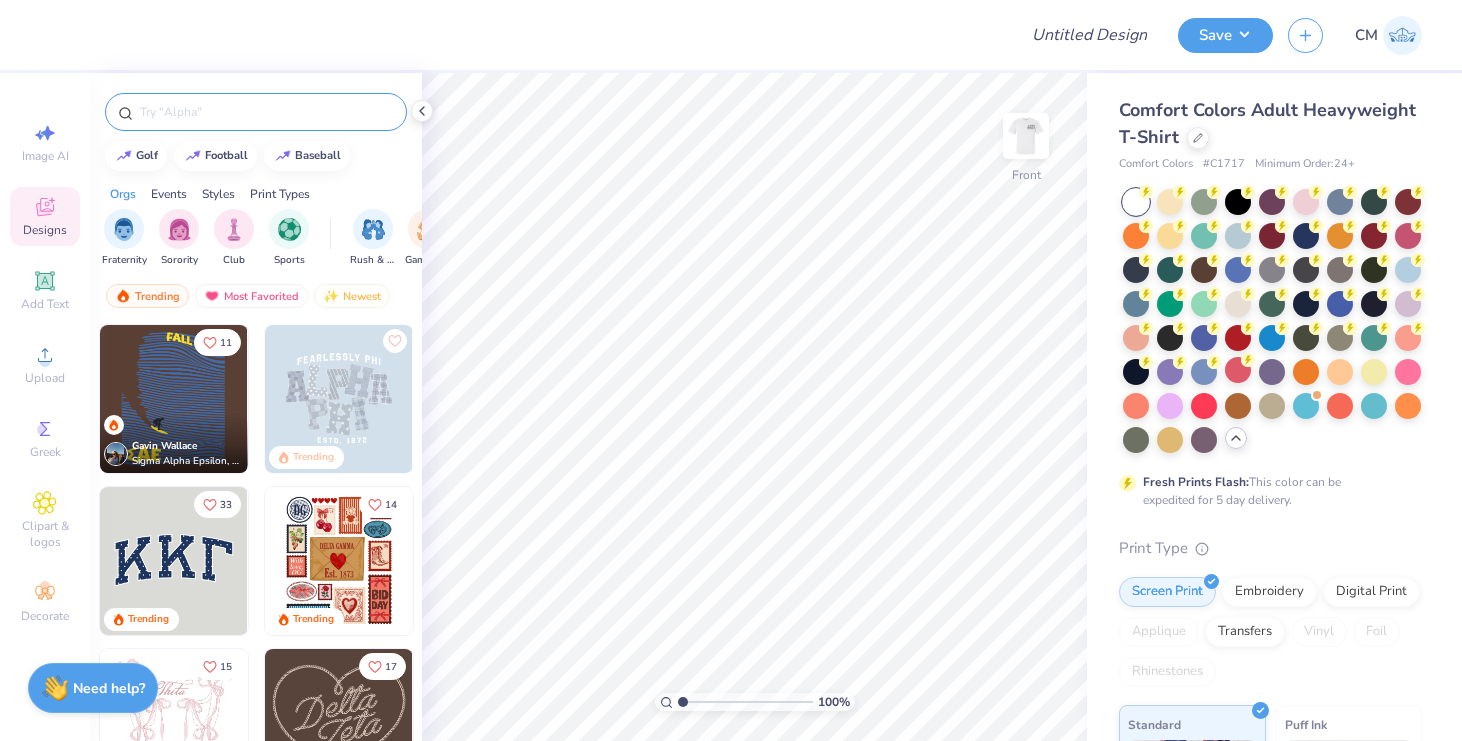 click at bounding box center (266, 112) 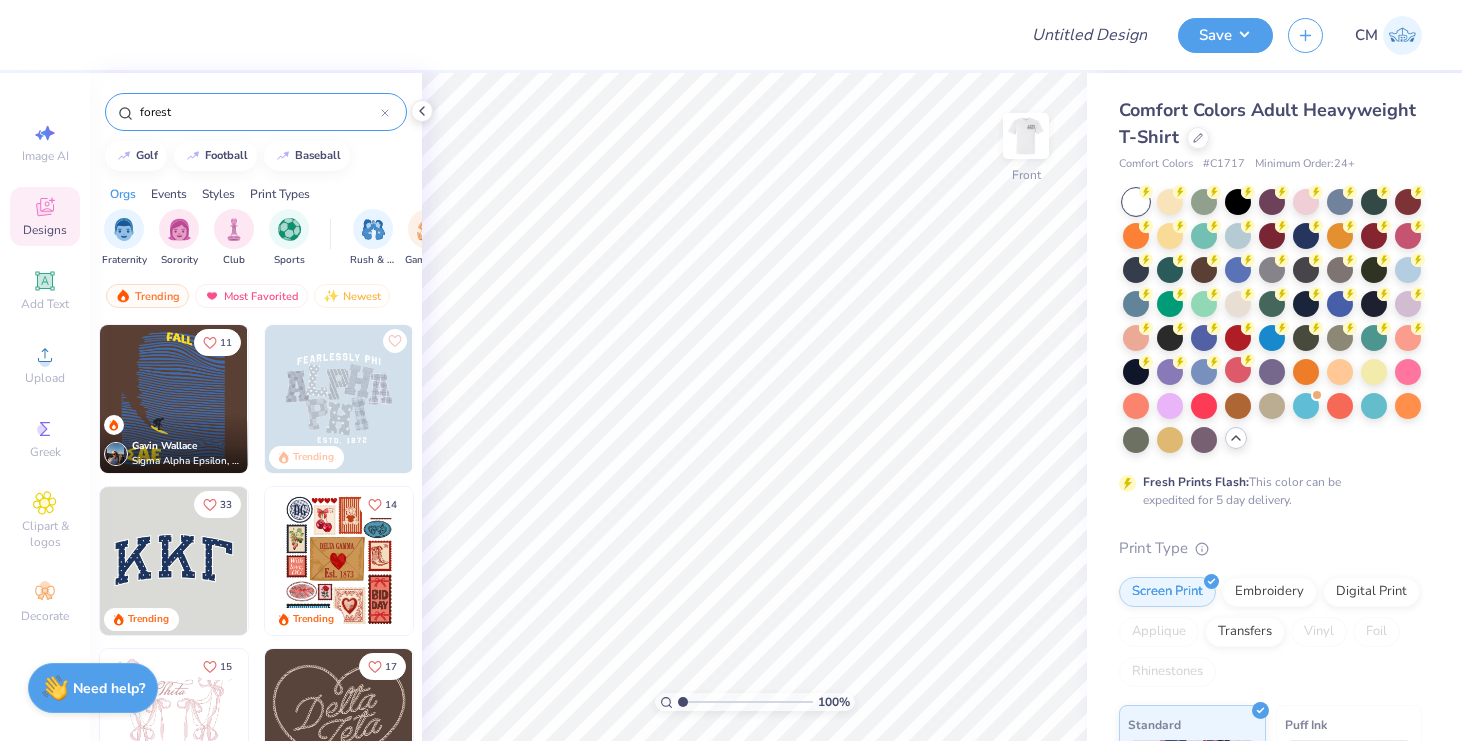 type on "forest" 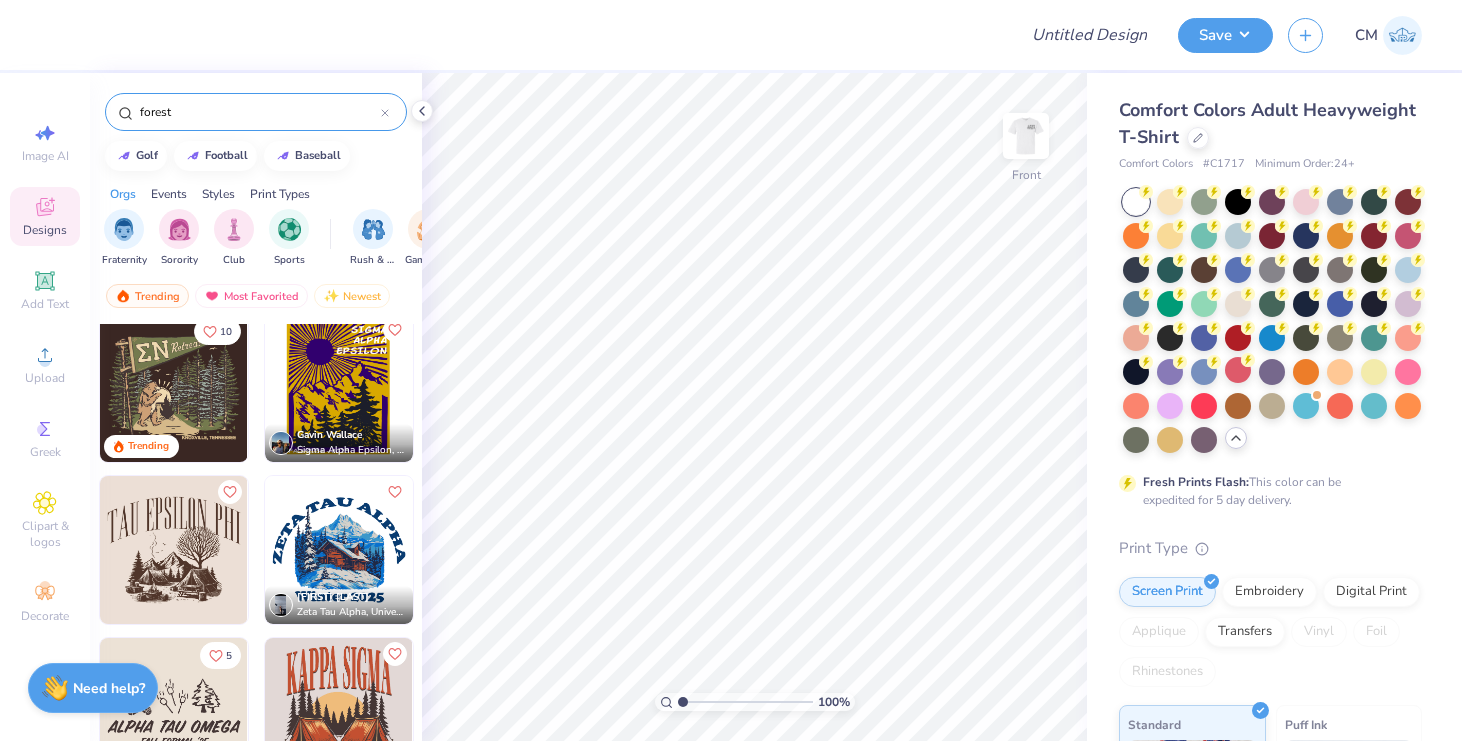 scroll, scrollTop: 14, scrollLeft: 0, axis: vertical 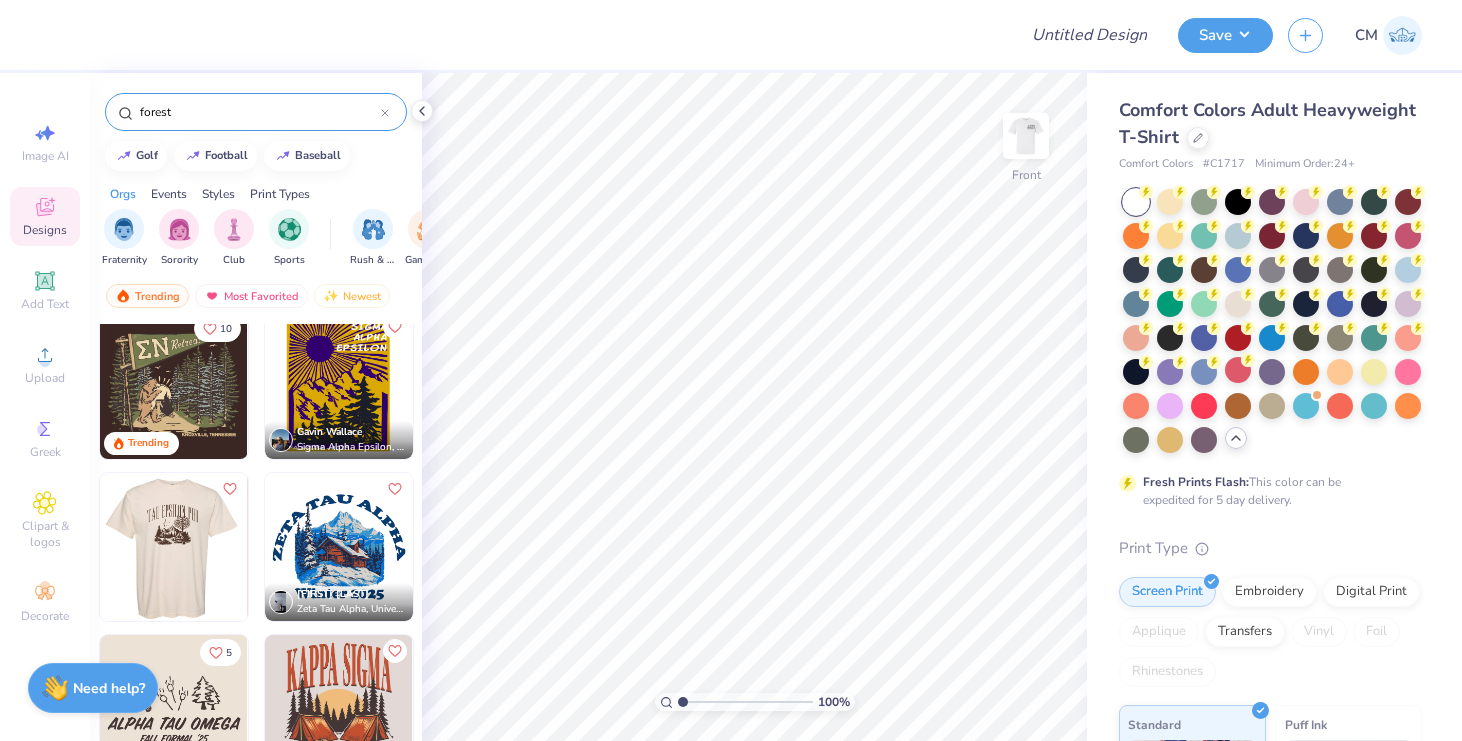 click at bounding box center [173, 547] 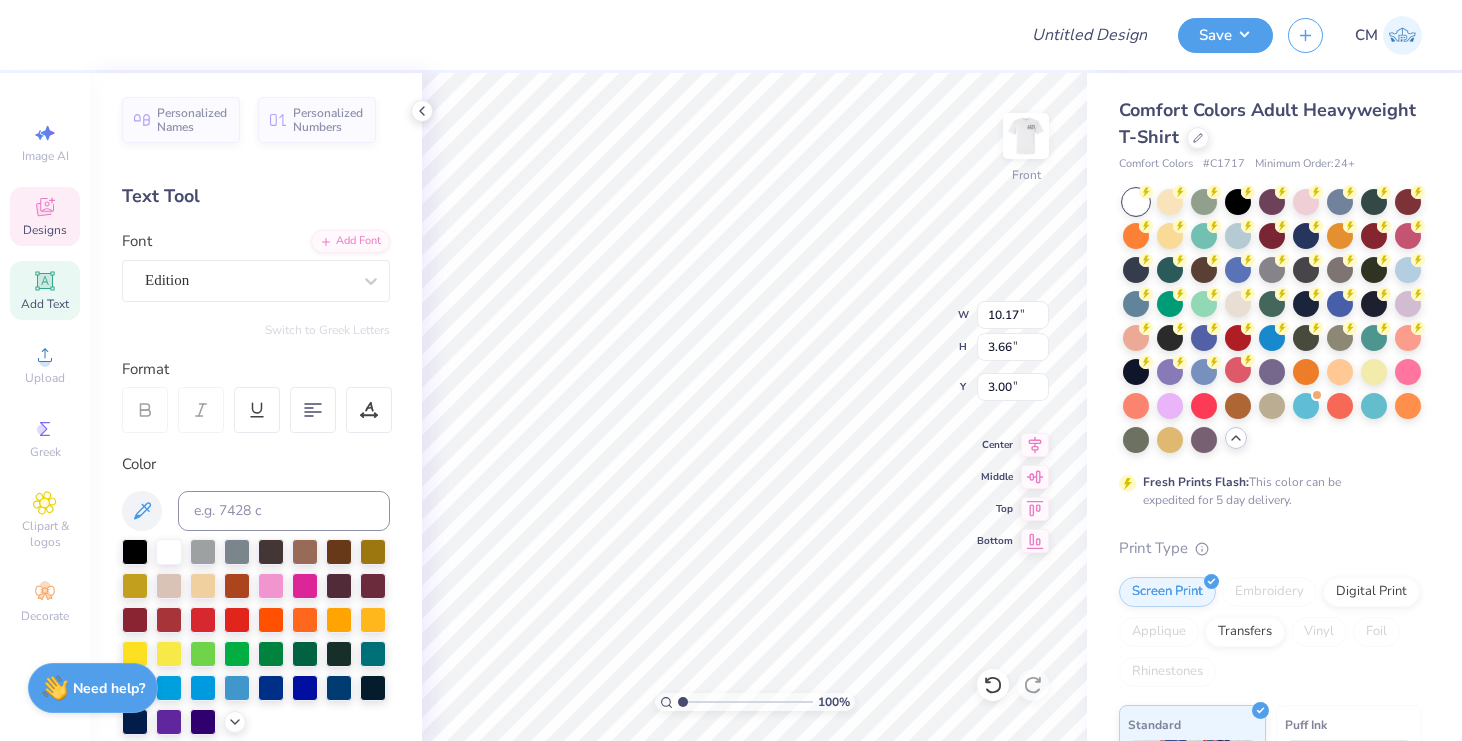 scroll, scrollTop: 0, scrollLeft: 0, axis: both 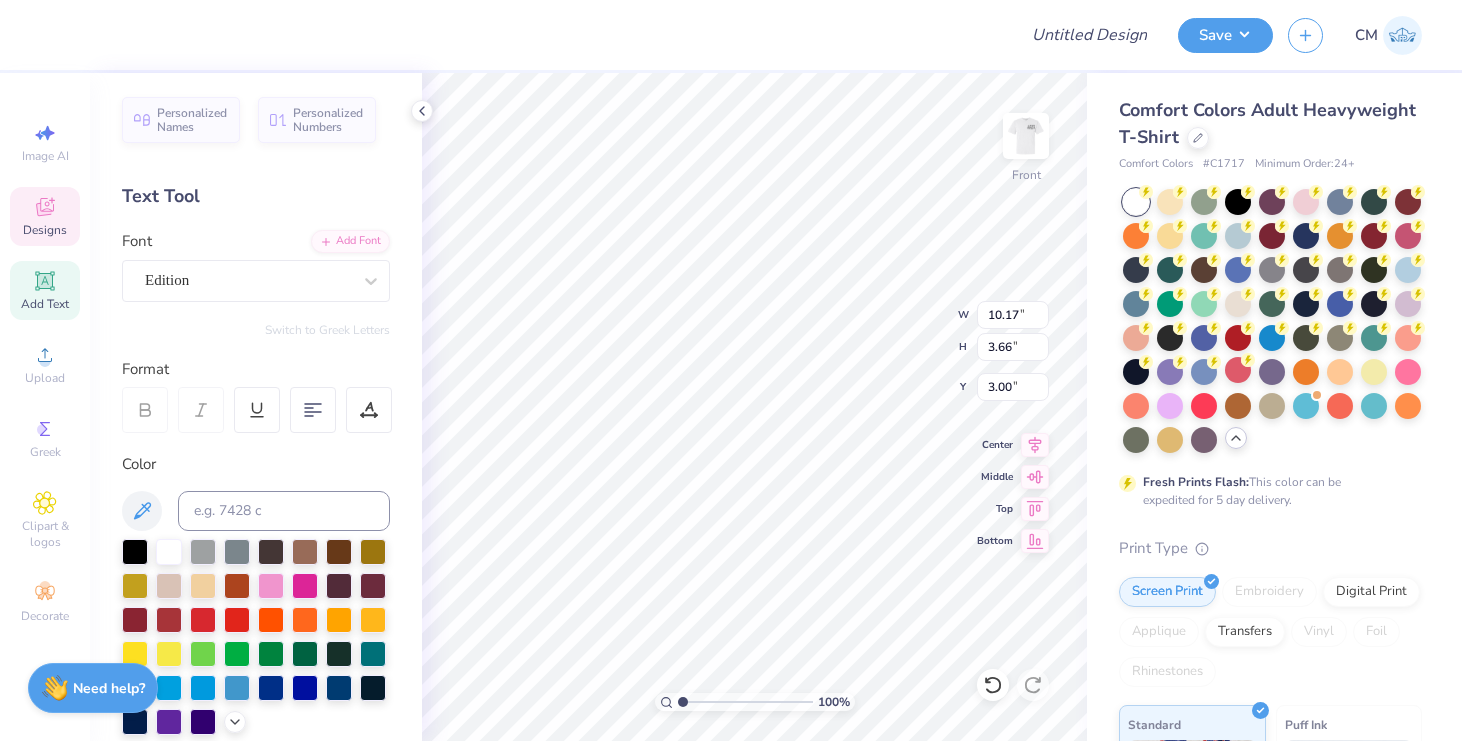 type on "Delta Sigma Pi" 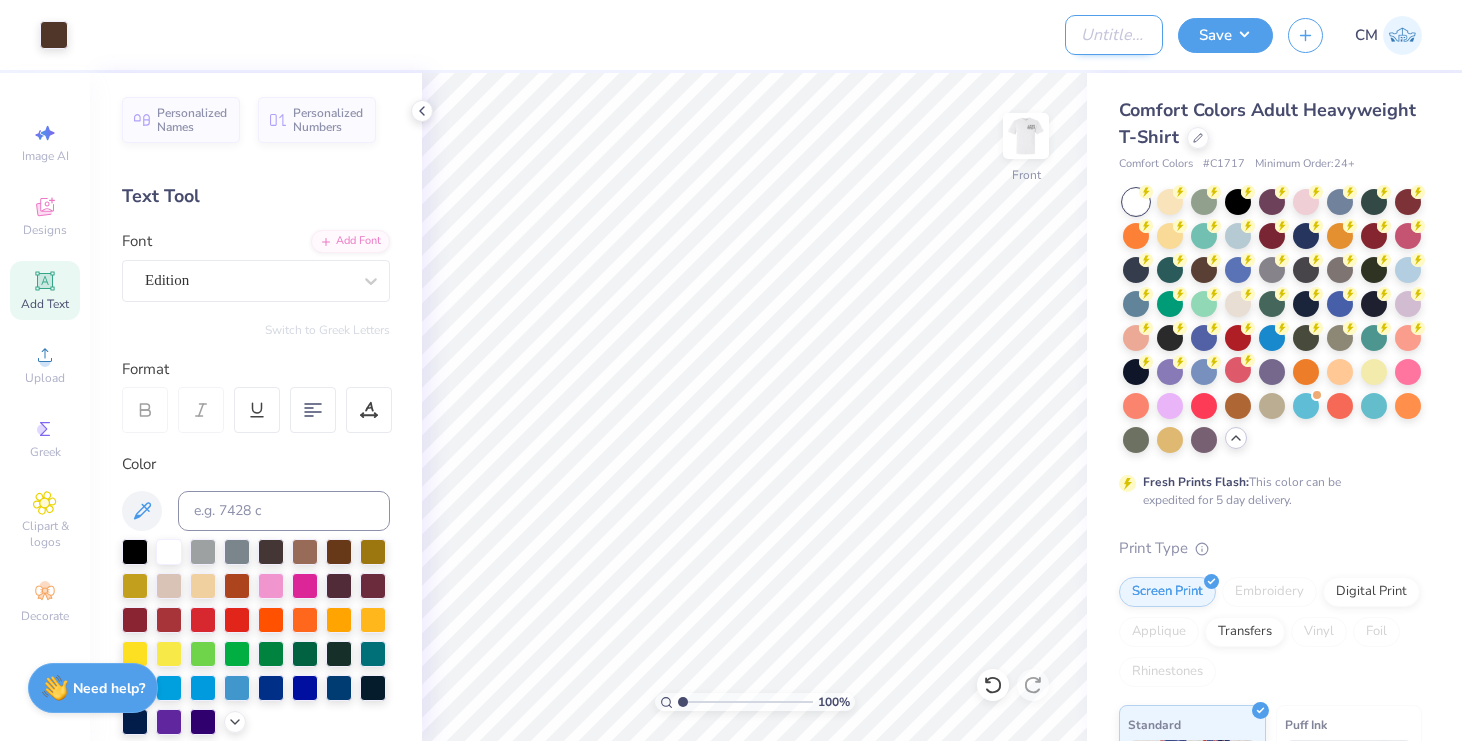 click on "Design Title" at bounding box center (1114, 35) 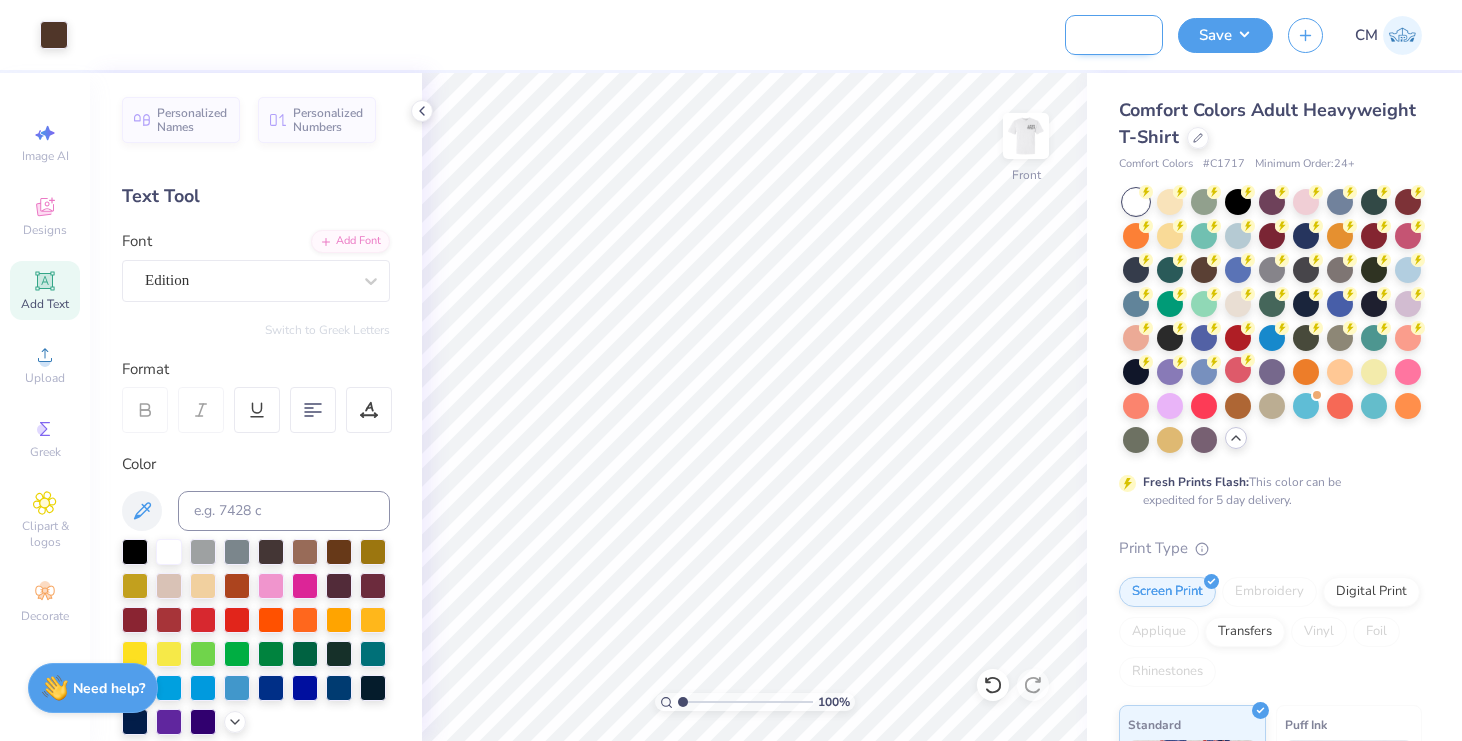 scroll, scrollTop: 0, scrollLeft: 83, axis: horizontal 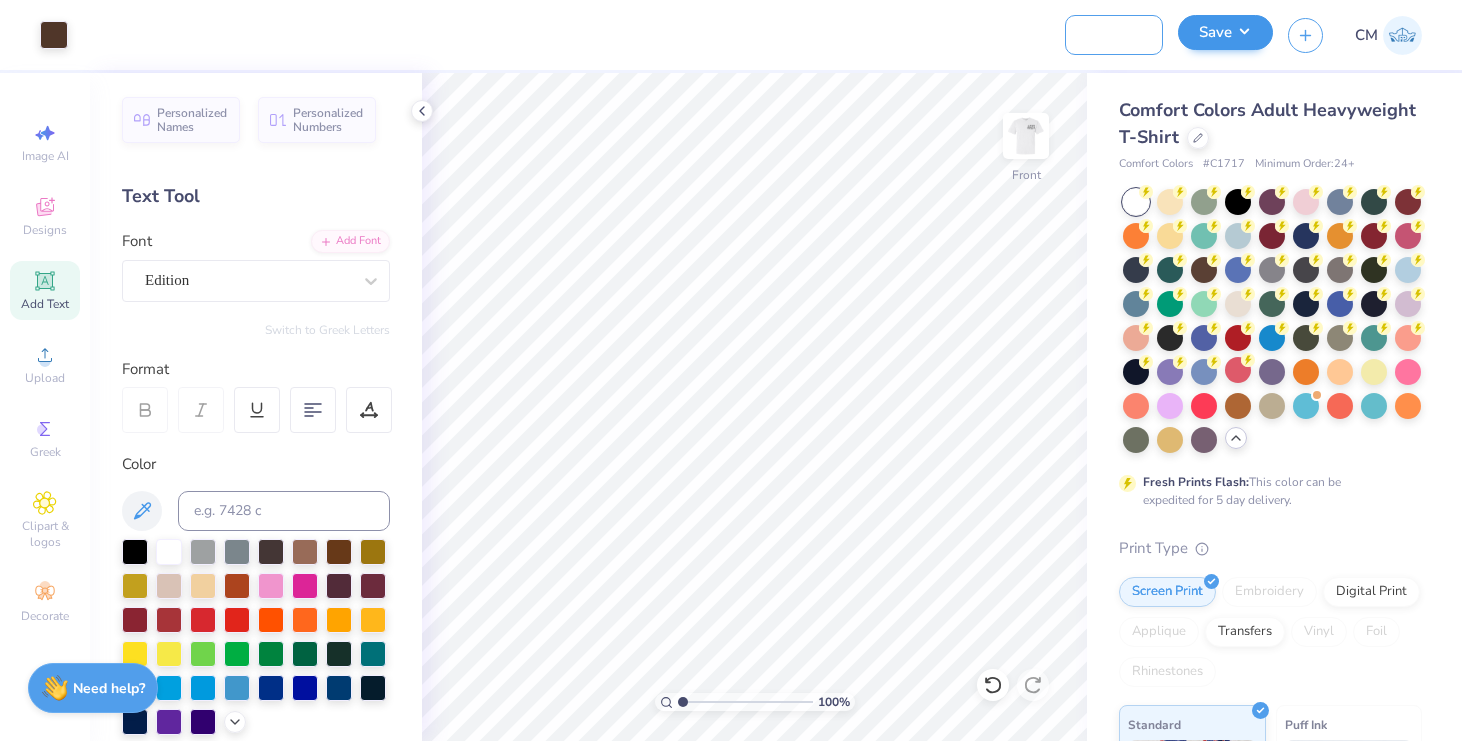 type on "DSP General Merch" 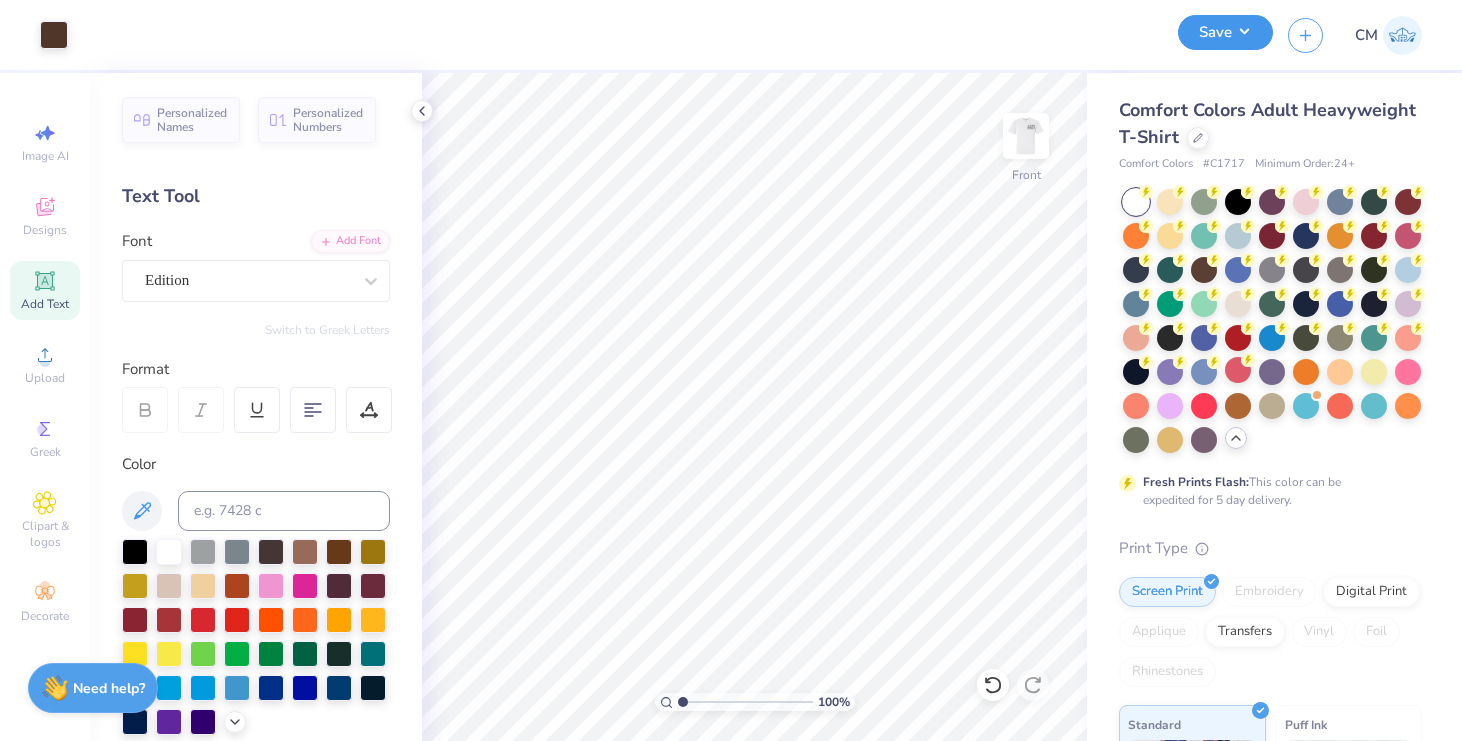 click on "Save" at bounding box center [1225, 32] 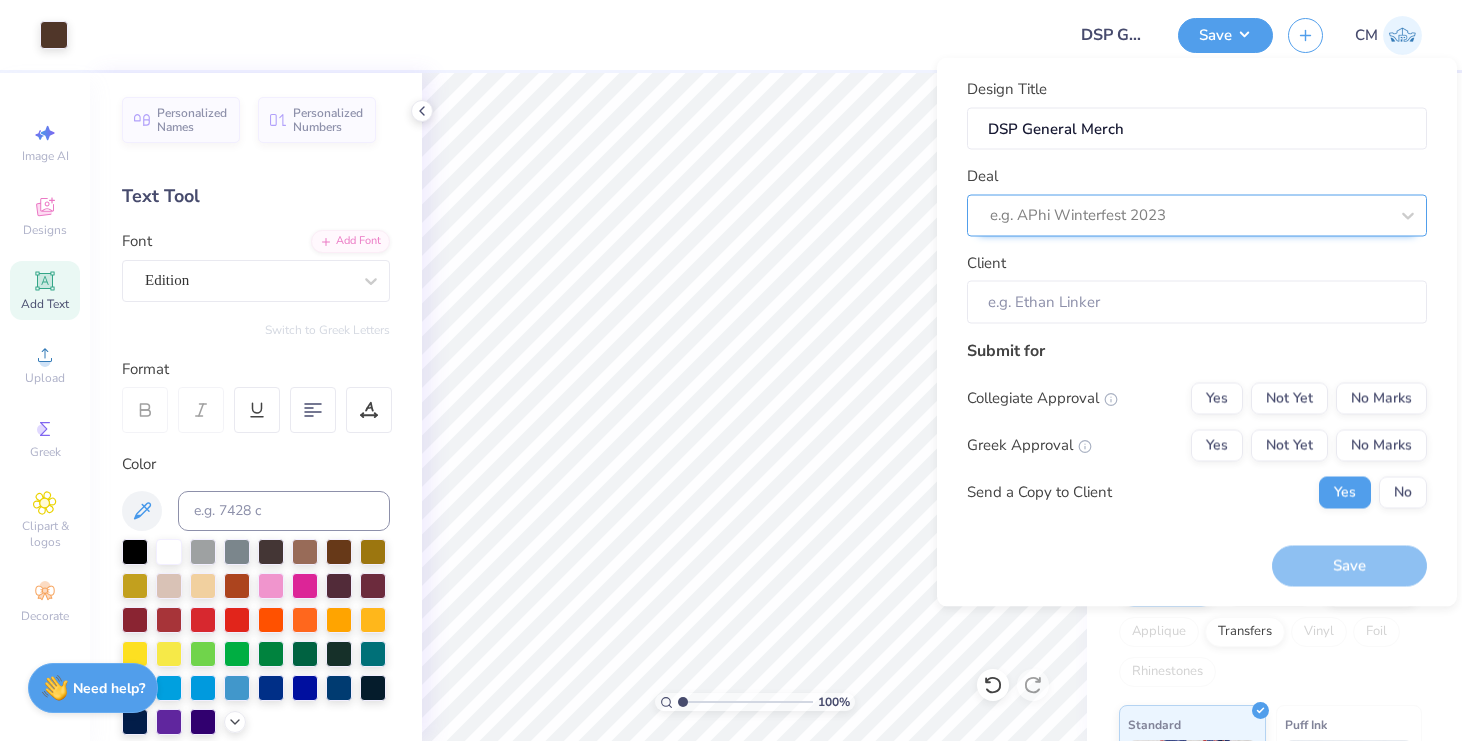 click at bounding box center (1189, 215) 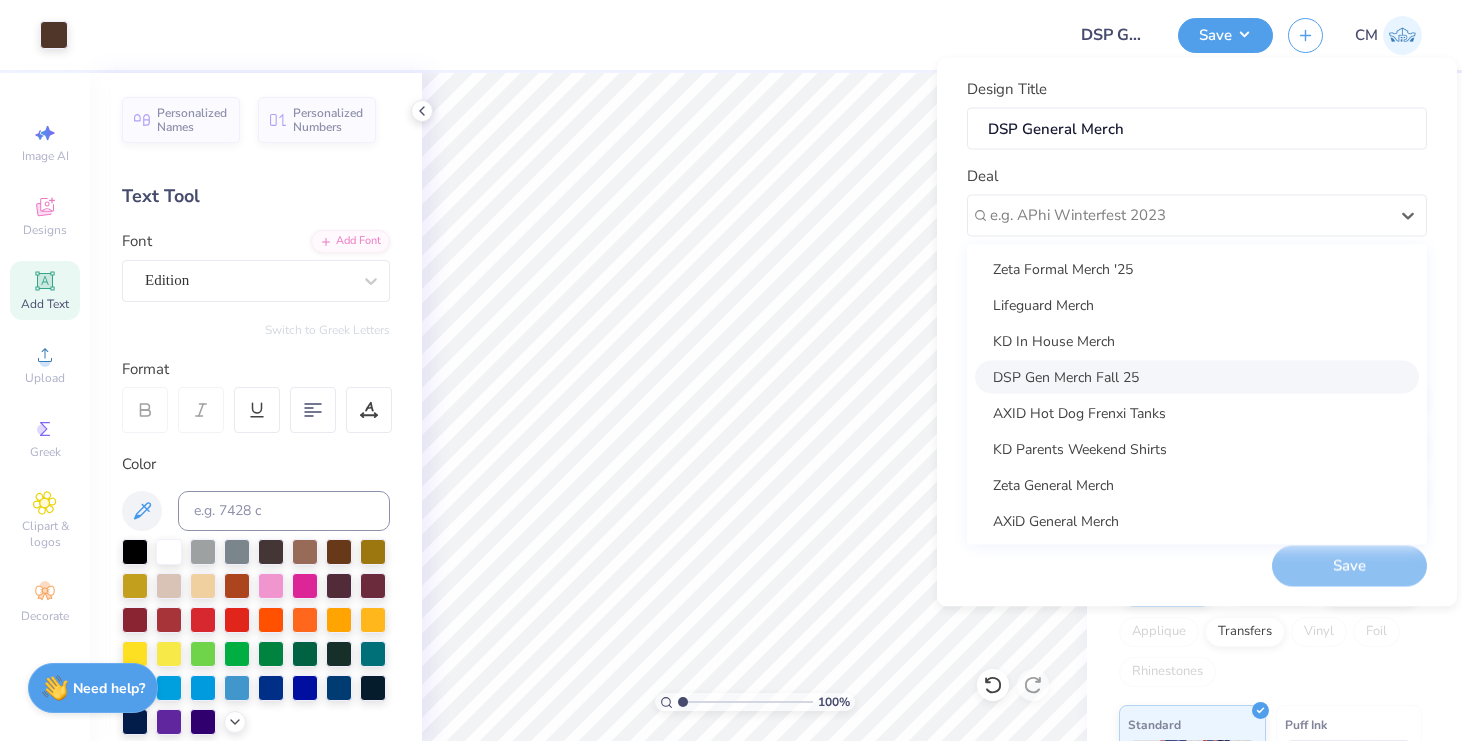 click on "DSP Gen Merch Fall 25" at bounding box center [1197, 376] 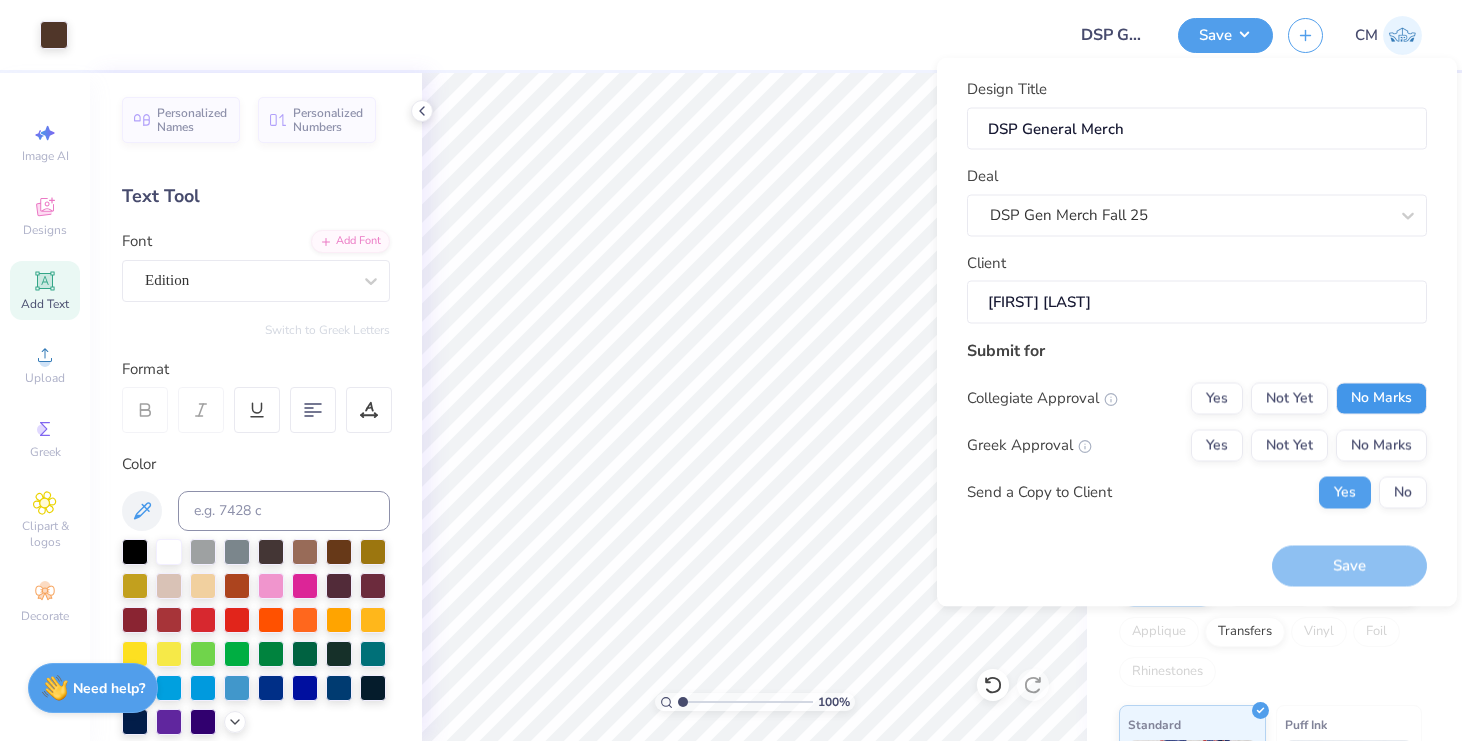 click on "No Marks" at bounding box center (1381, 398) 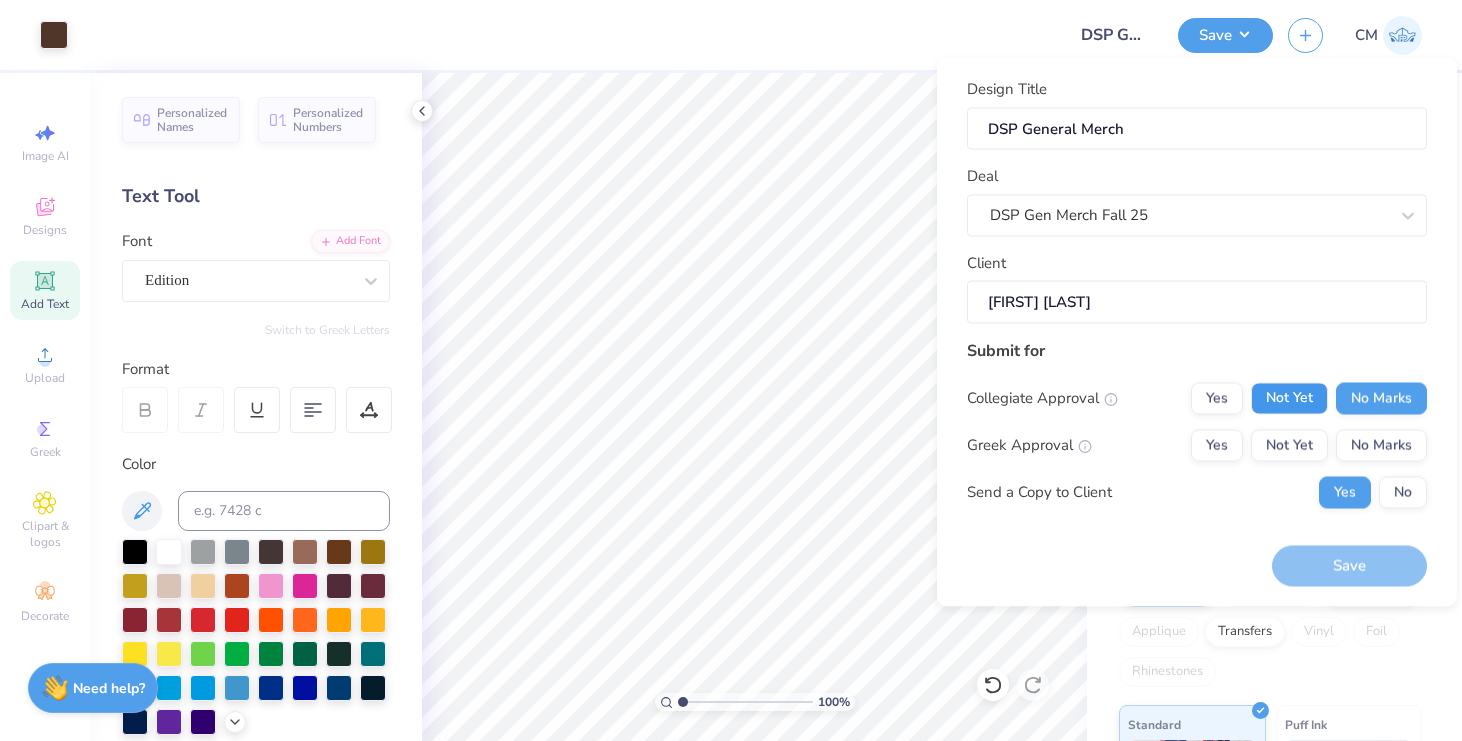 click on "Not Yet" at bounding box center [1289, 398] 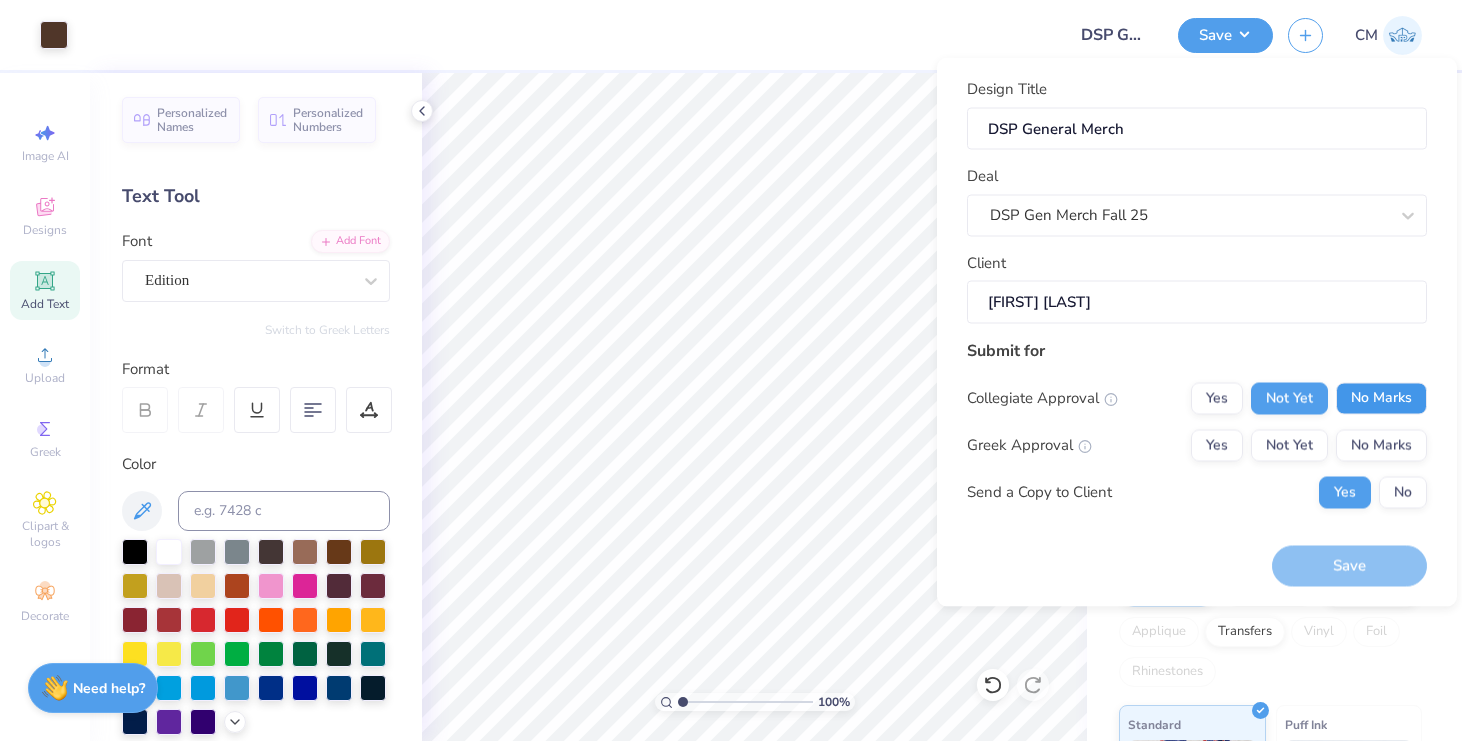 click on "No Marks" at bounding box center [1381, 398] 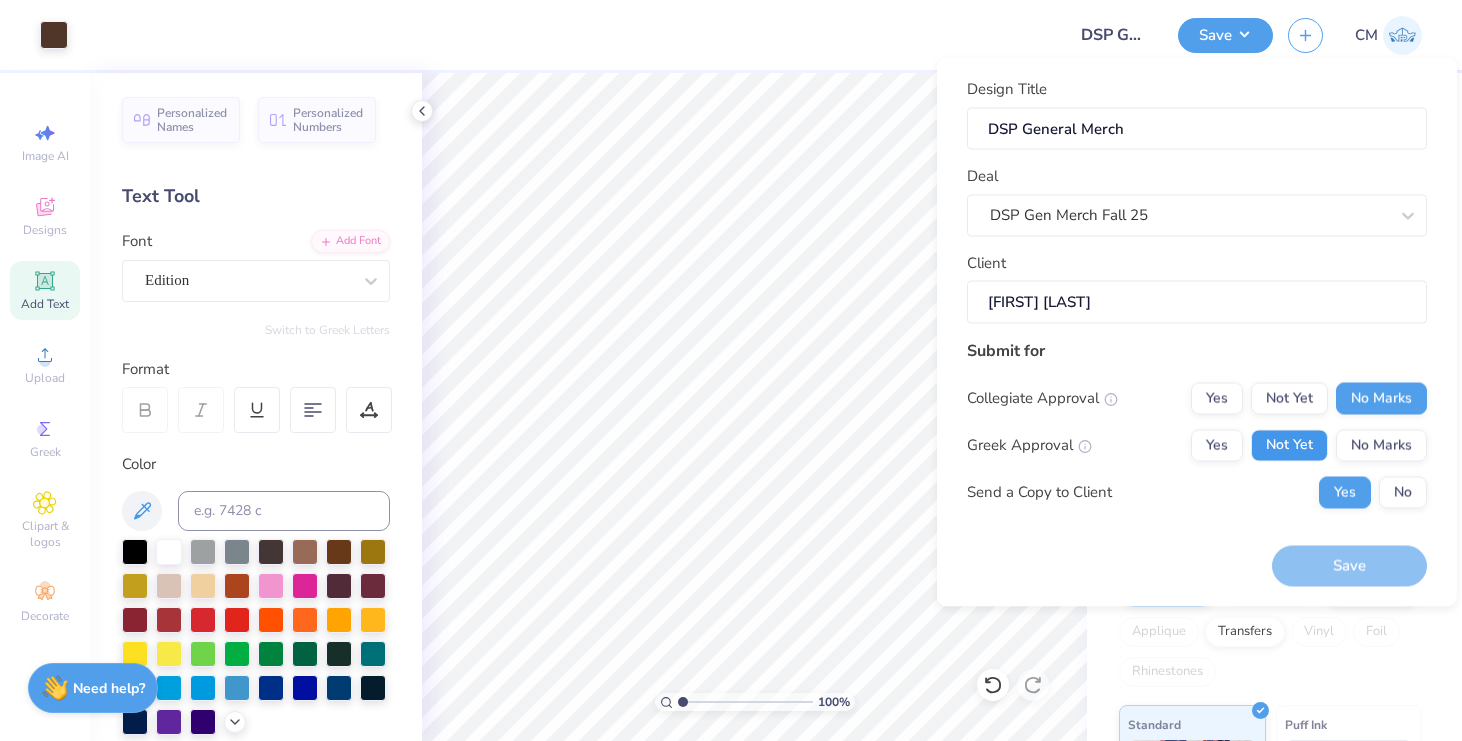 click on "Not Yet" at bounding box center (1289, 445) 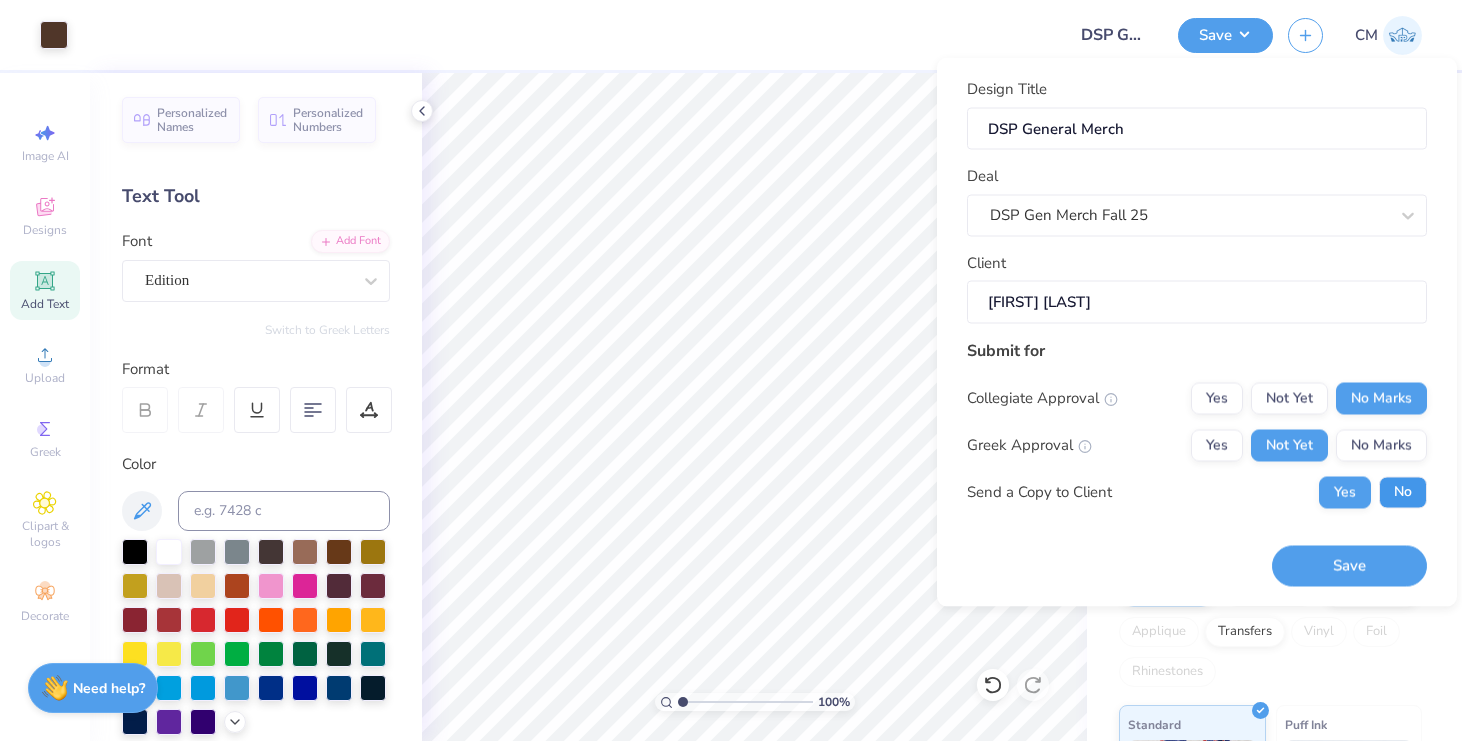 click on "No" at bounding box center [1403, 492] 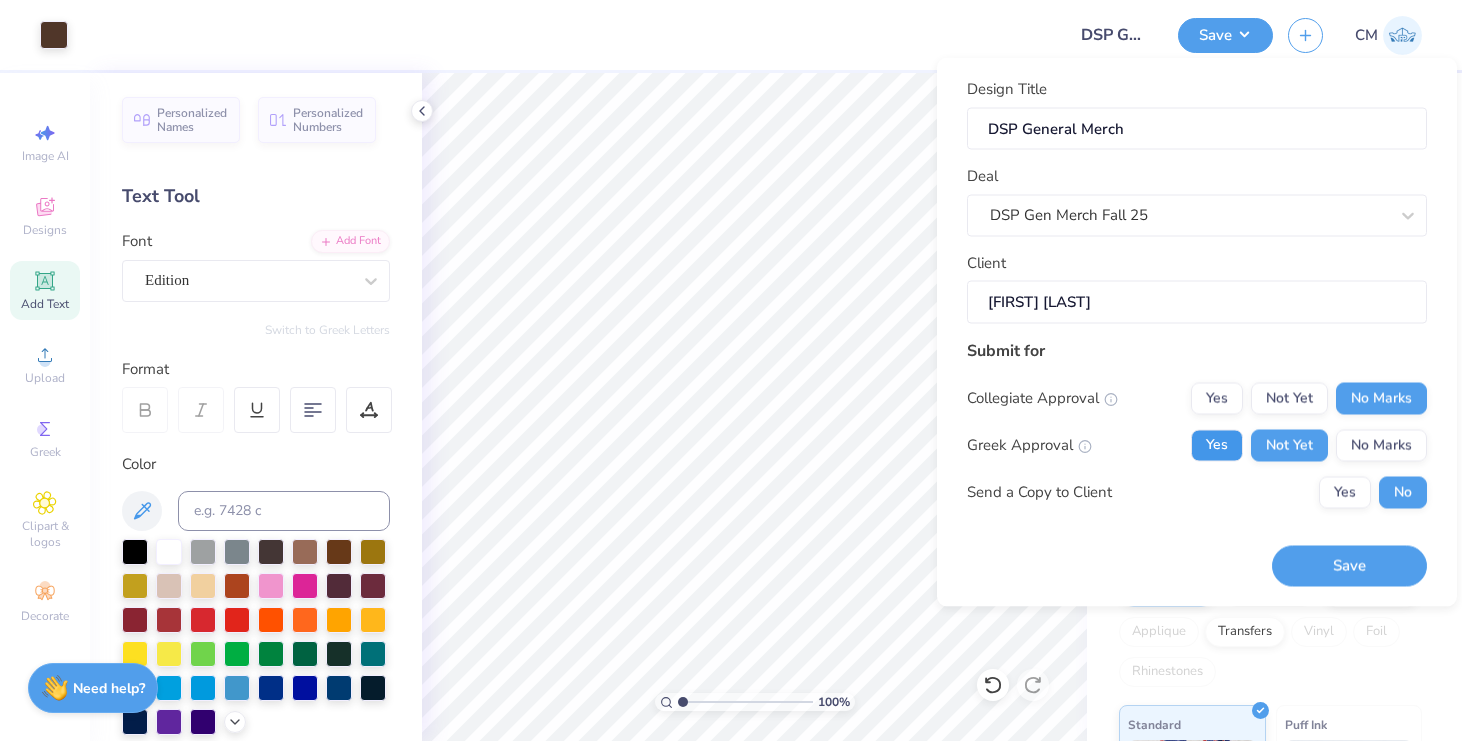click on "Yes" at bounding box center (1217, 445) 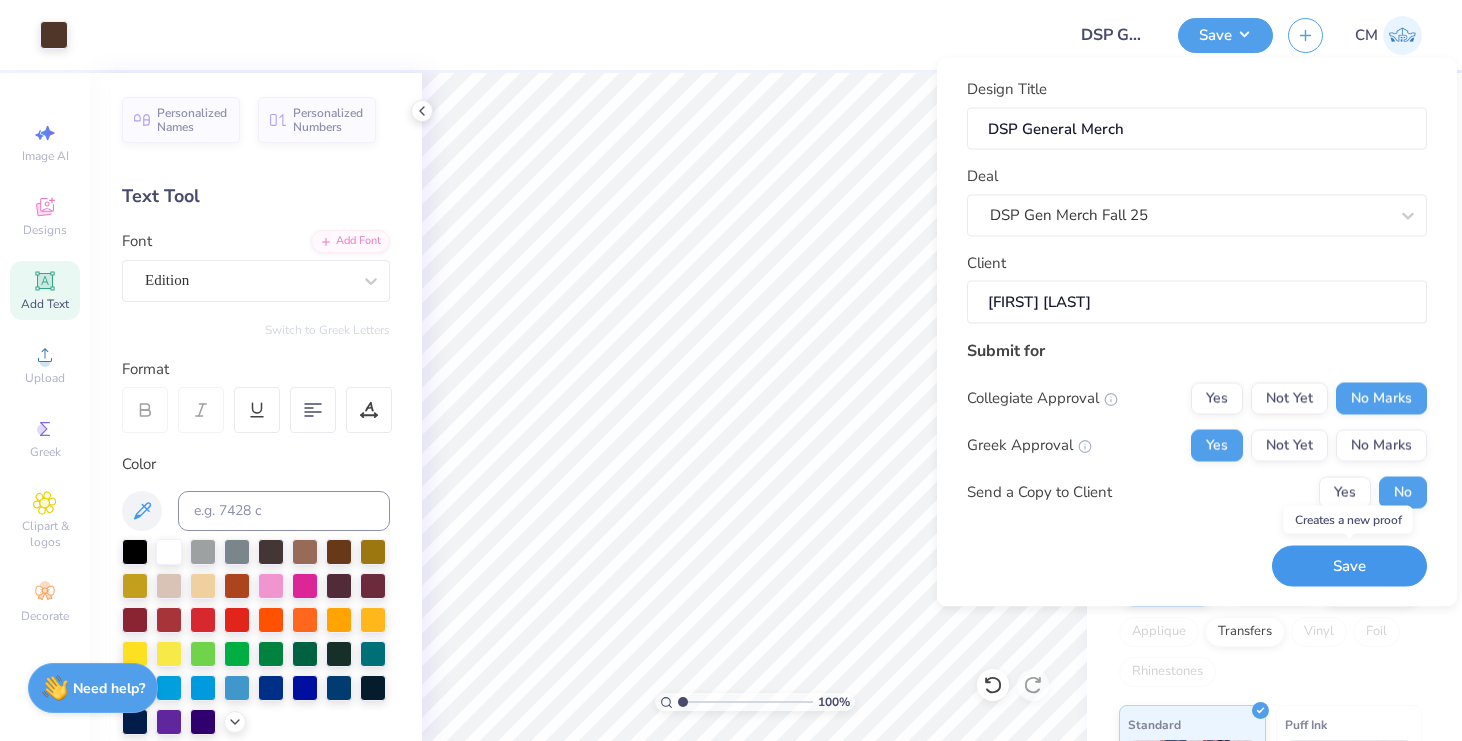 click on "Save" at bounding box center (1349, 566) 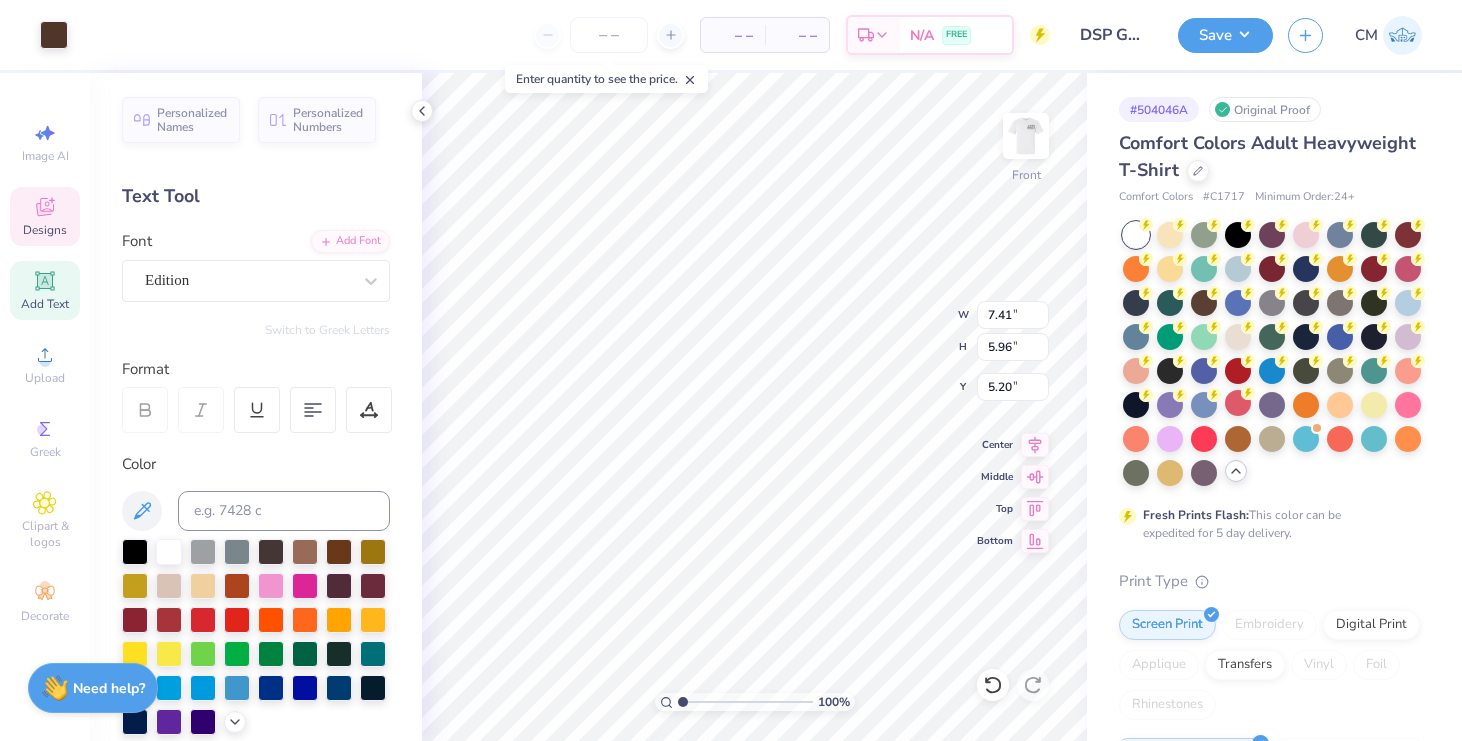 click 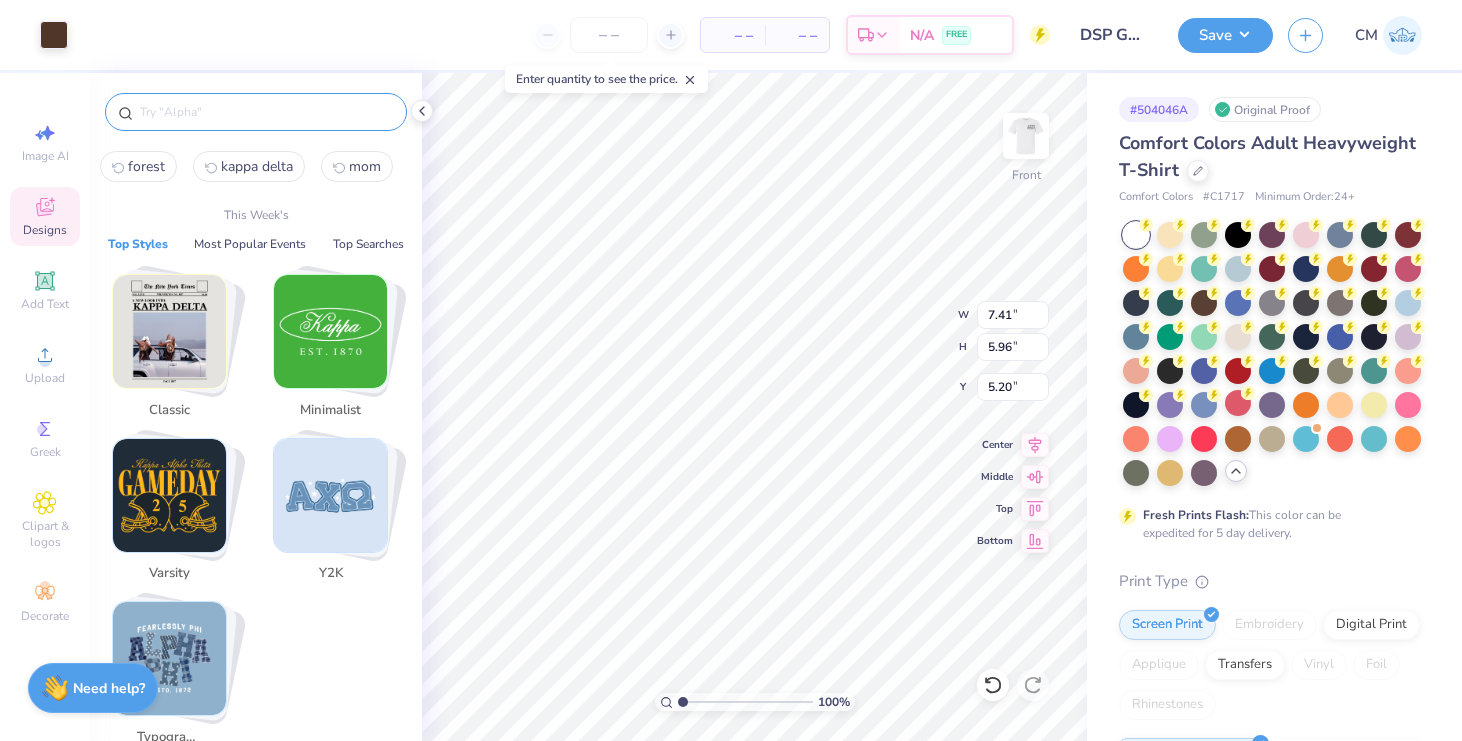 click at bounding box center (266, 112) 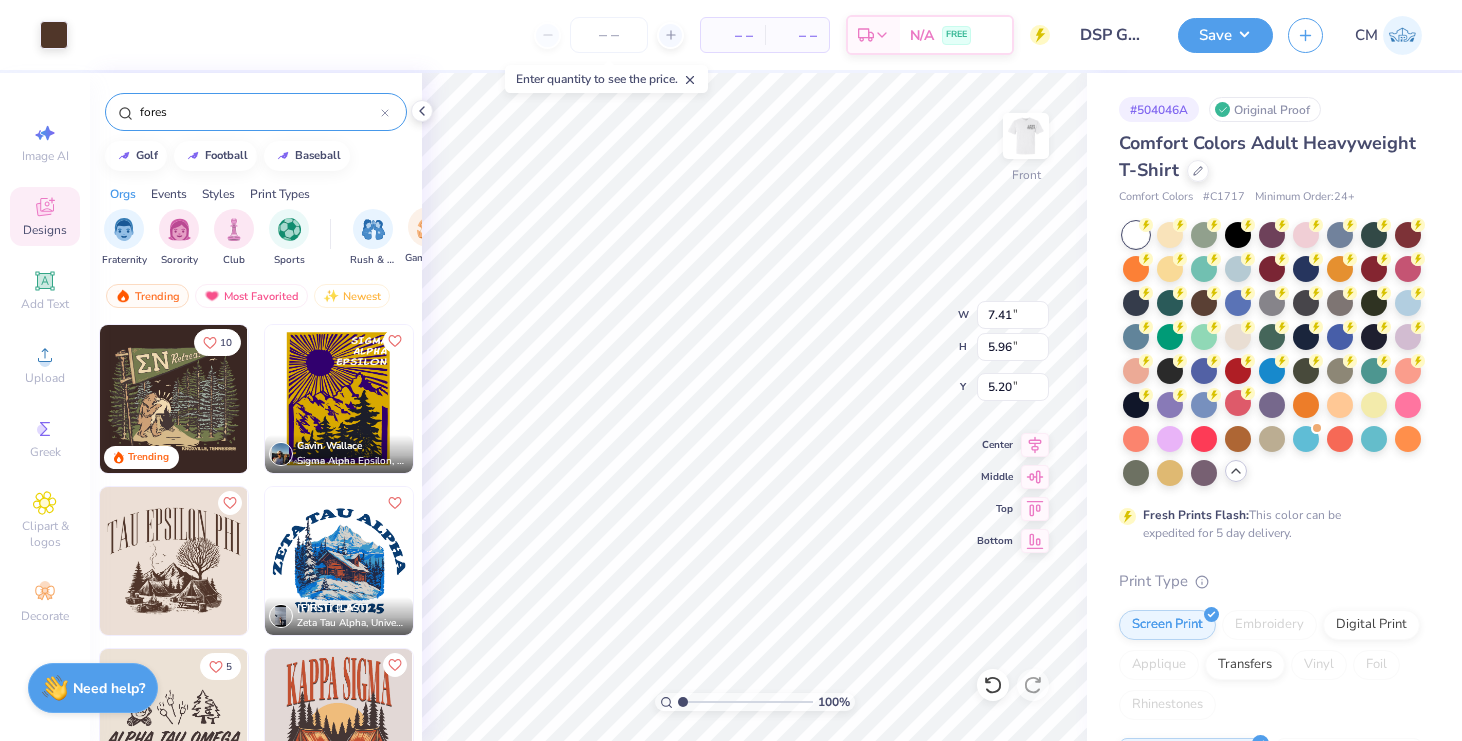 type on "fores" 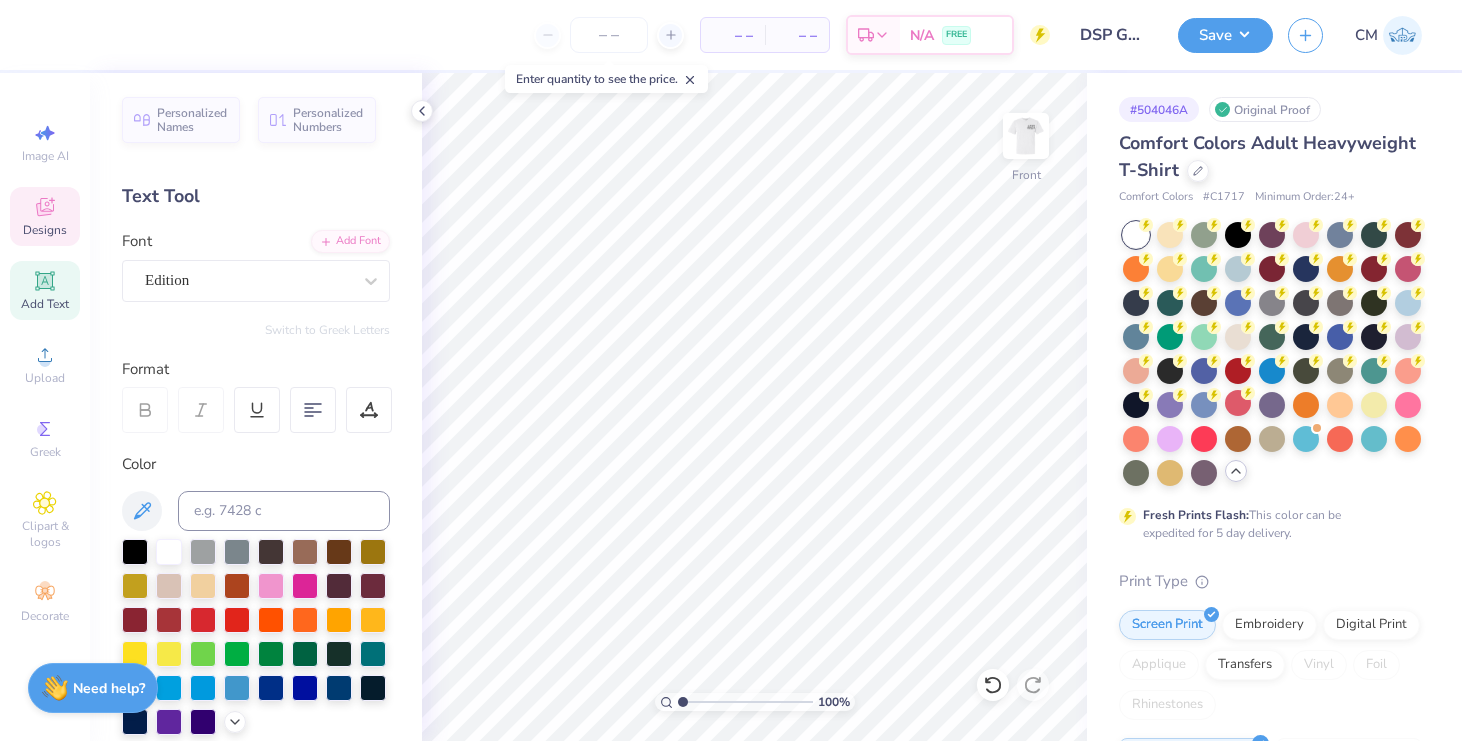 click on "Designs" at bounding box center (45, 230) 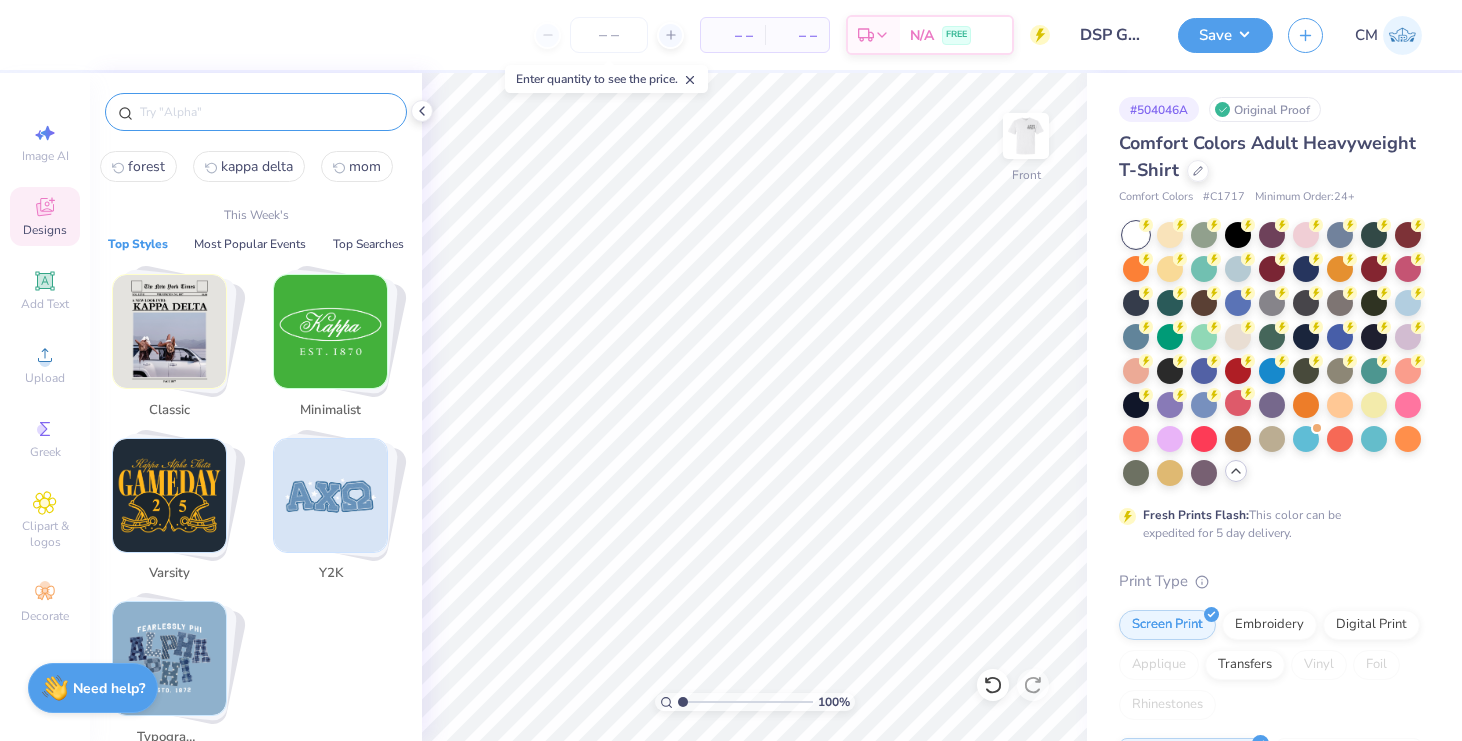 click at bounding box center [266, 112] 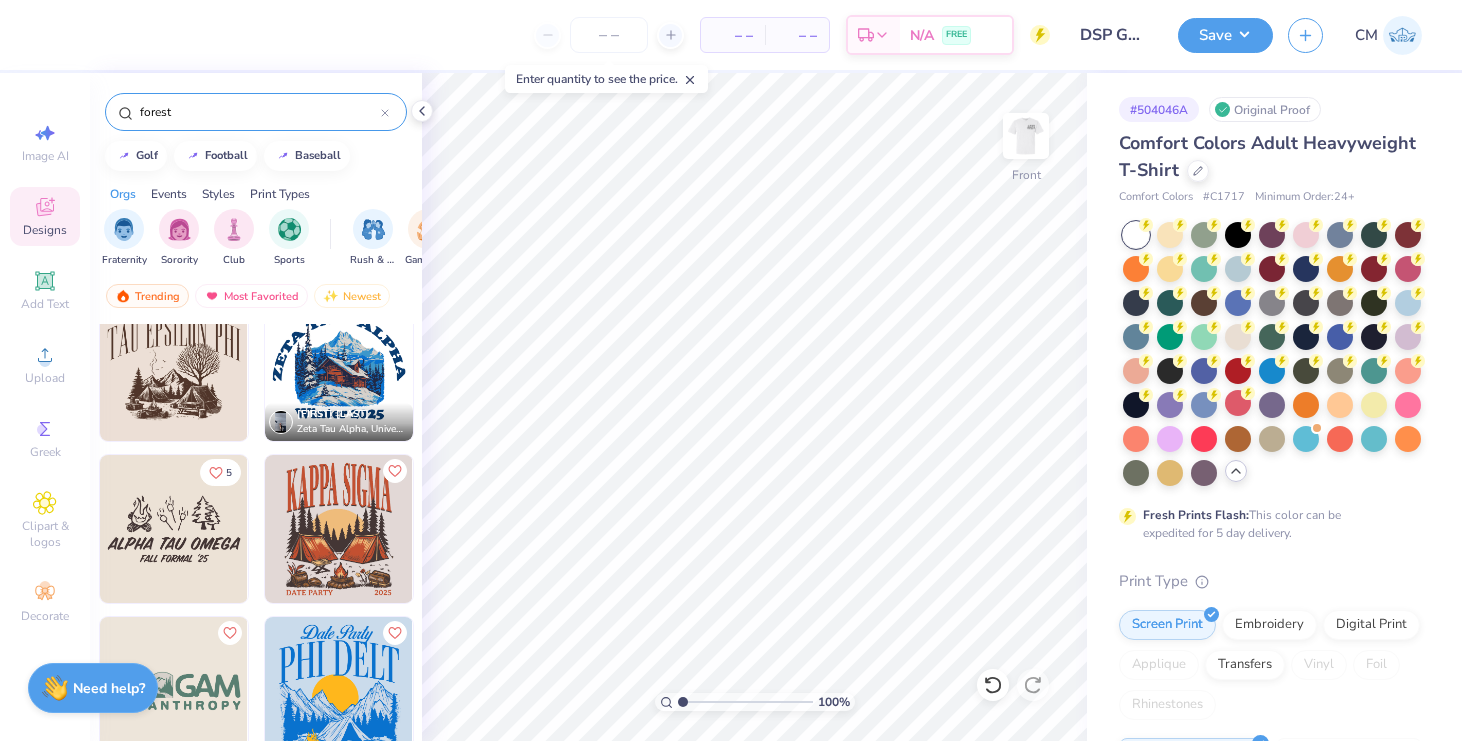 scroll, scrollTop: 201, scrollLeft: 0, axis: vertical 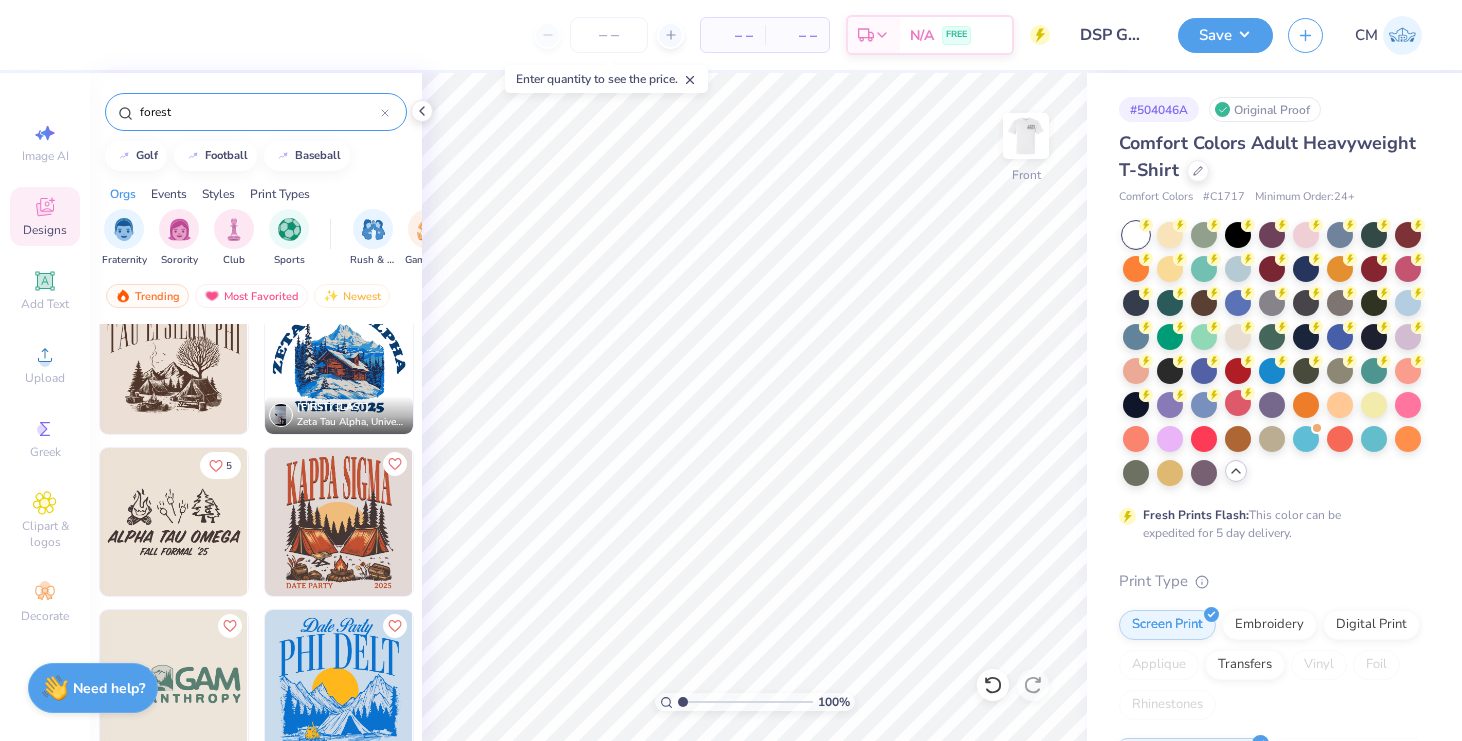 type on "forest" 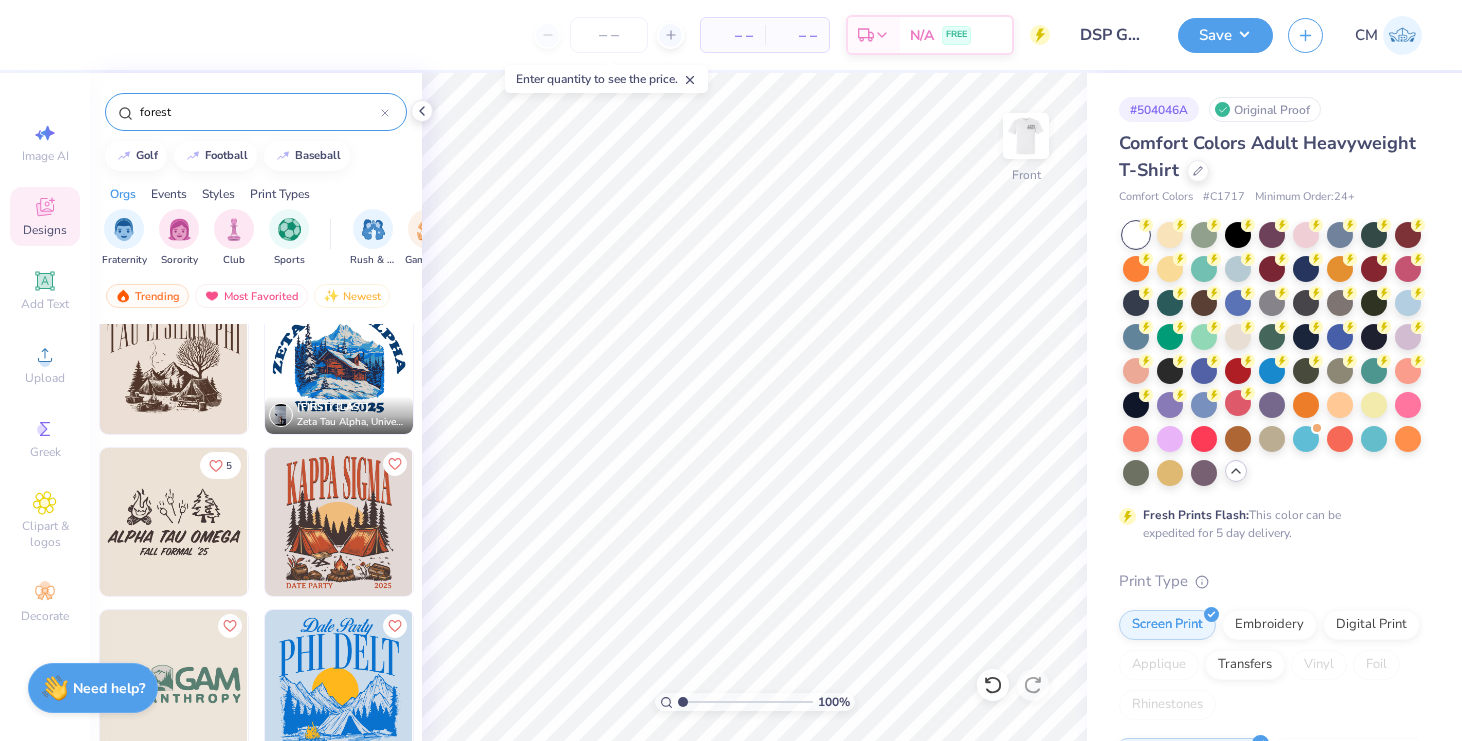 click at bounding box center [339, 522] 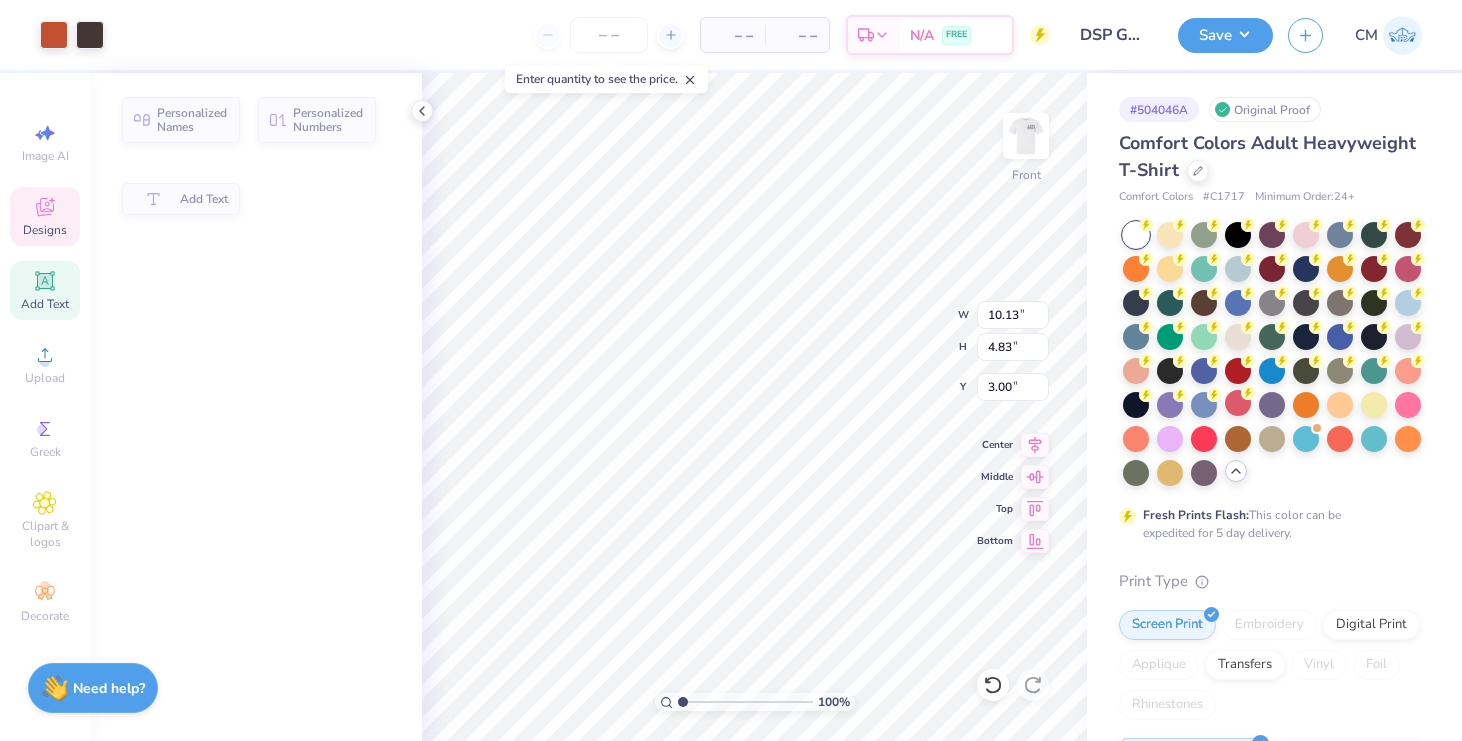 type on "10.13" 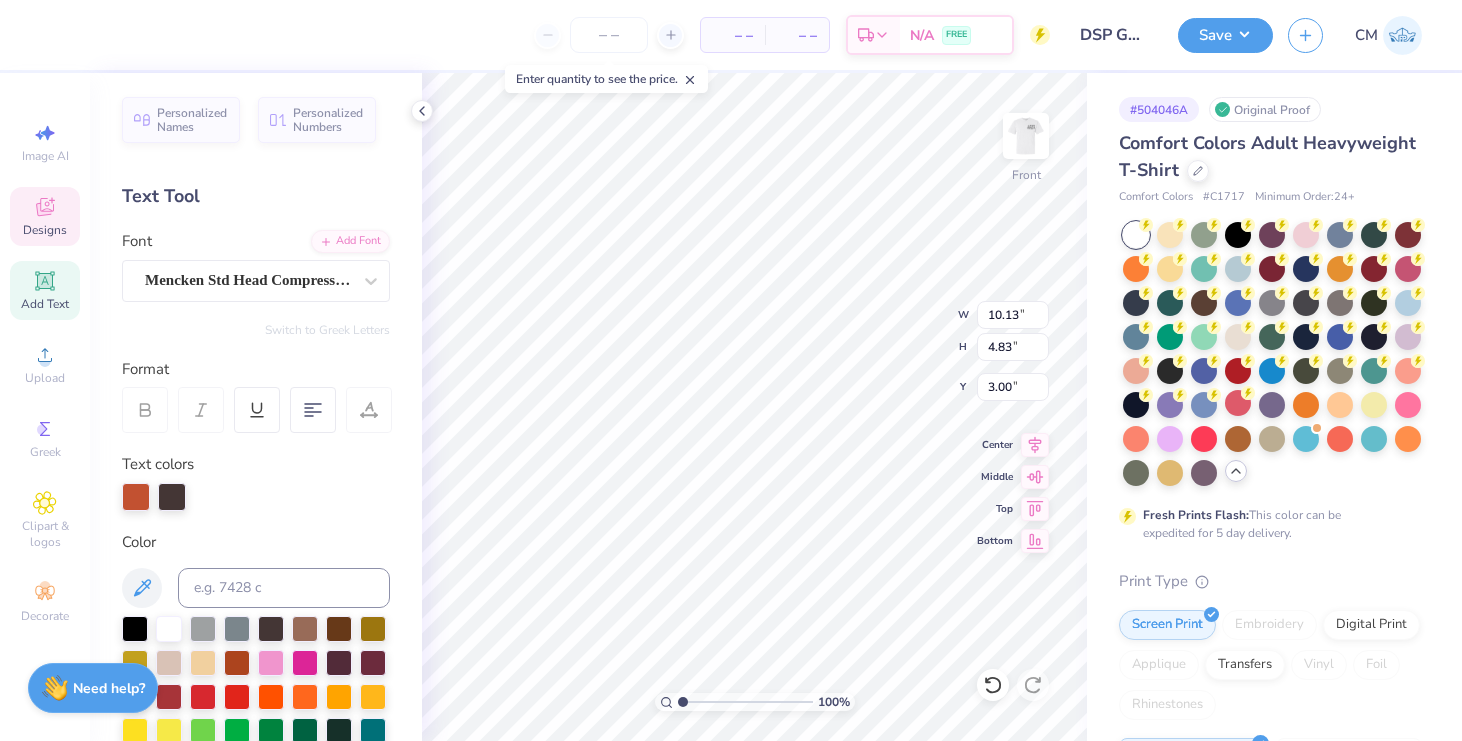 scroll, scrollTop: 0, scrollLeft: 0, axis: both 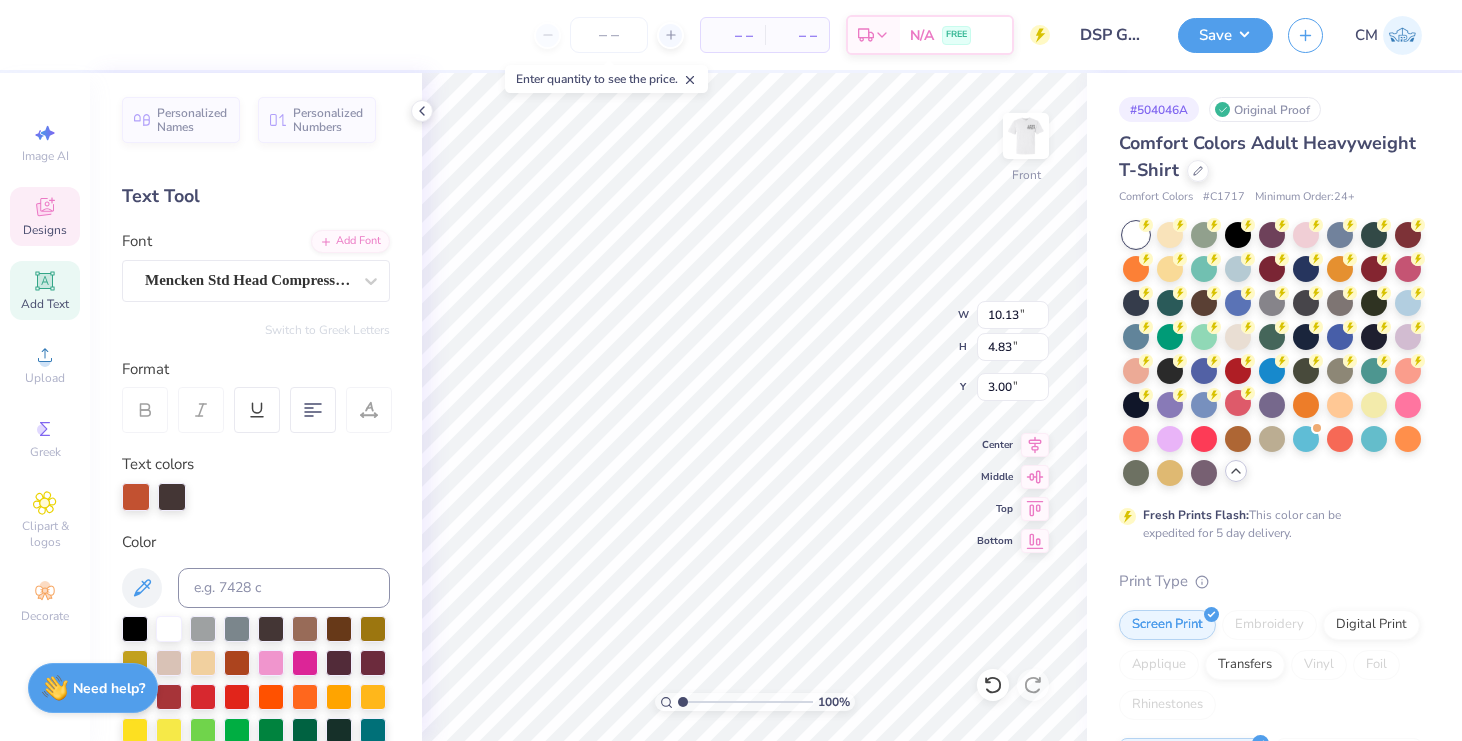 type on "Delta Sigma Pi" 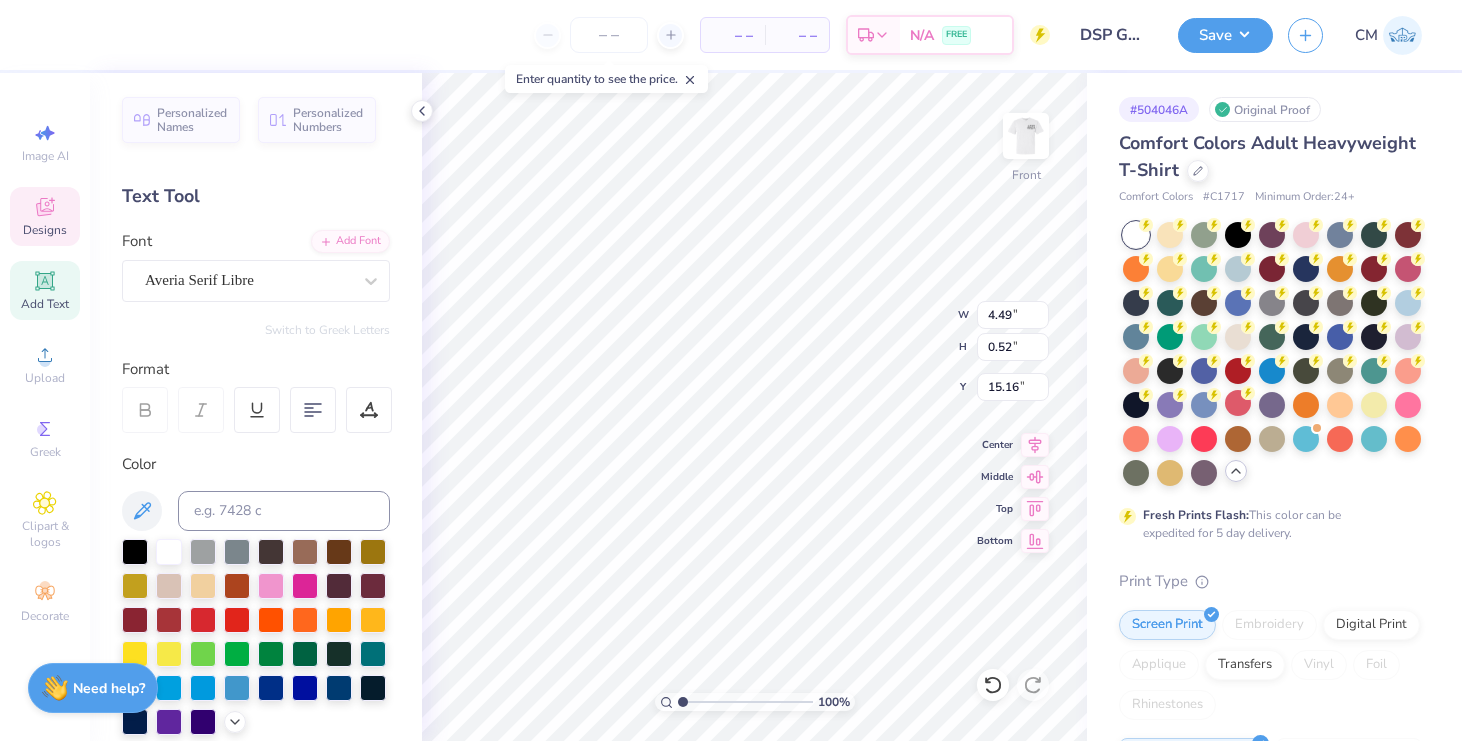 scroll, scrollTop: 0, scrollLeft: 0, axis: both 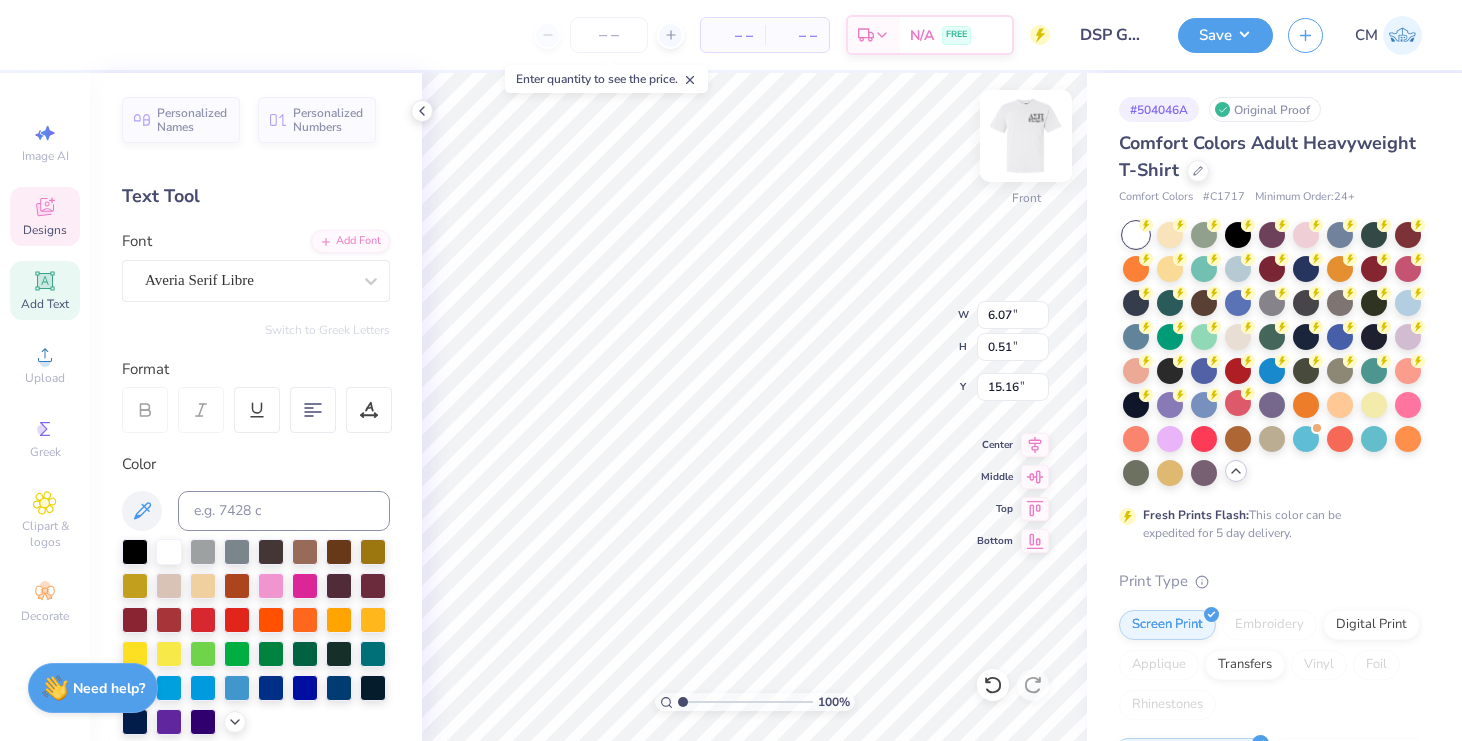 type on "15.24" 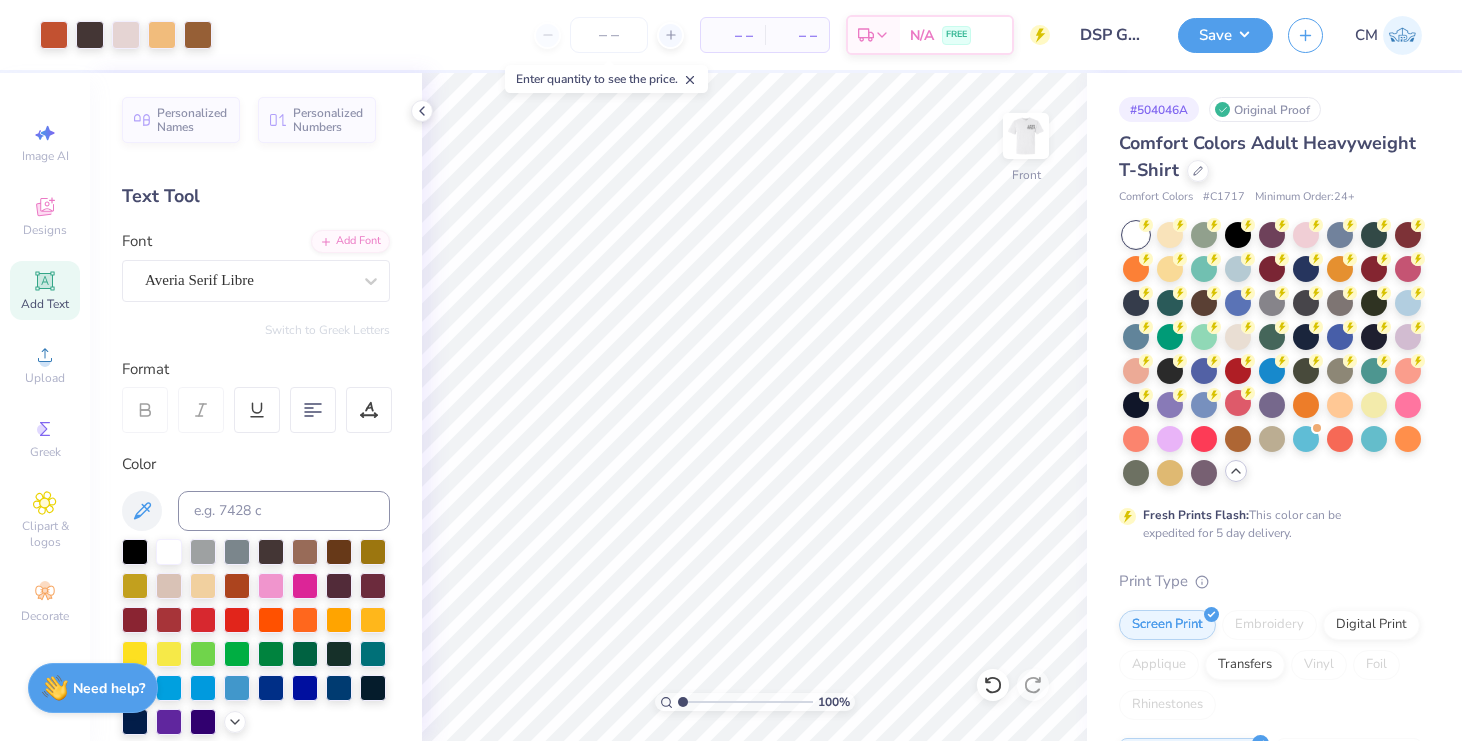 click on "Save CM" at bounding box center [1320, 35] 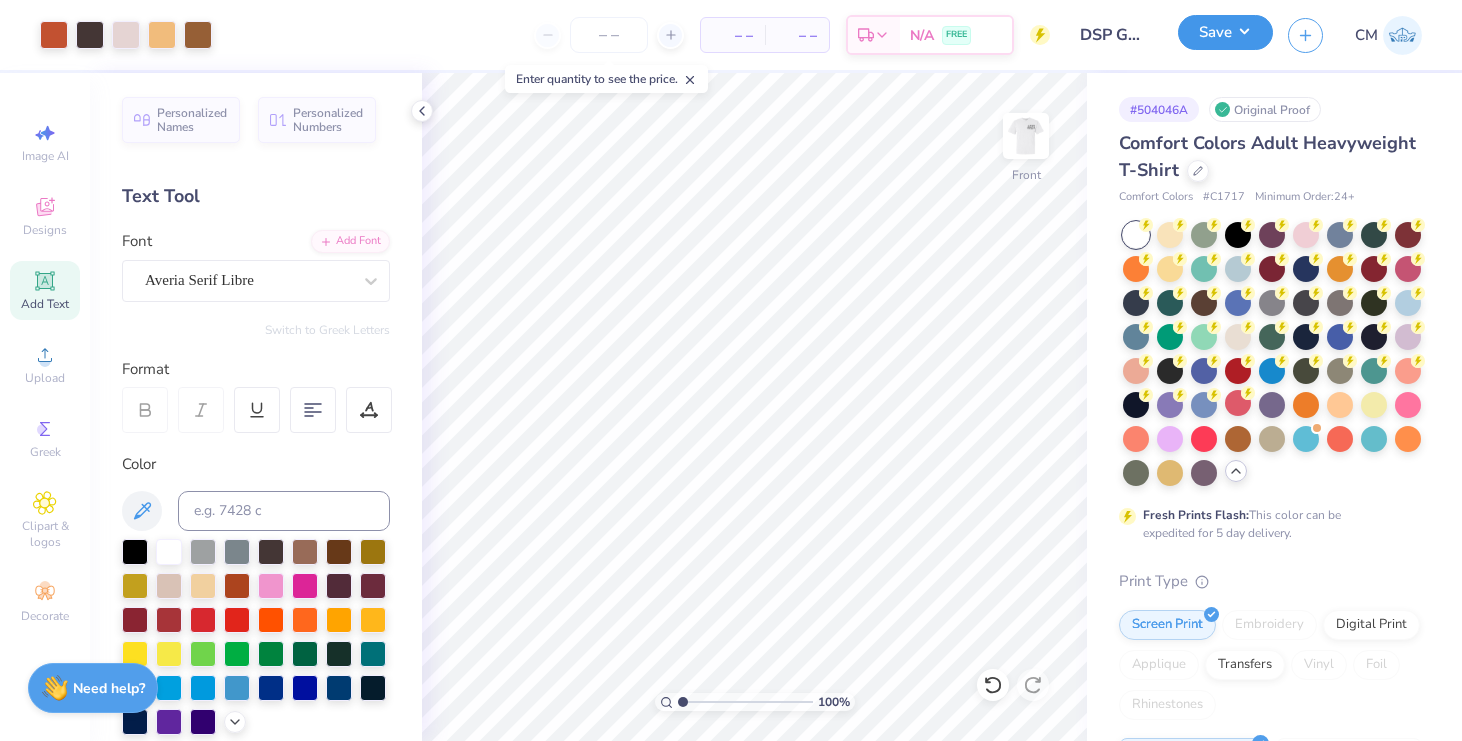 click on "Save" at bounding box center [1225, 32] 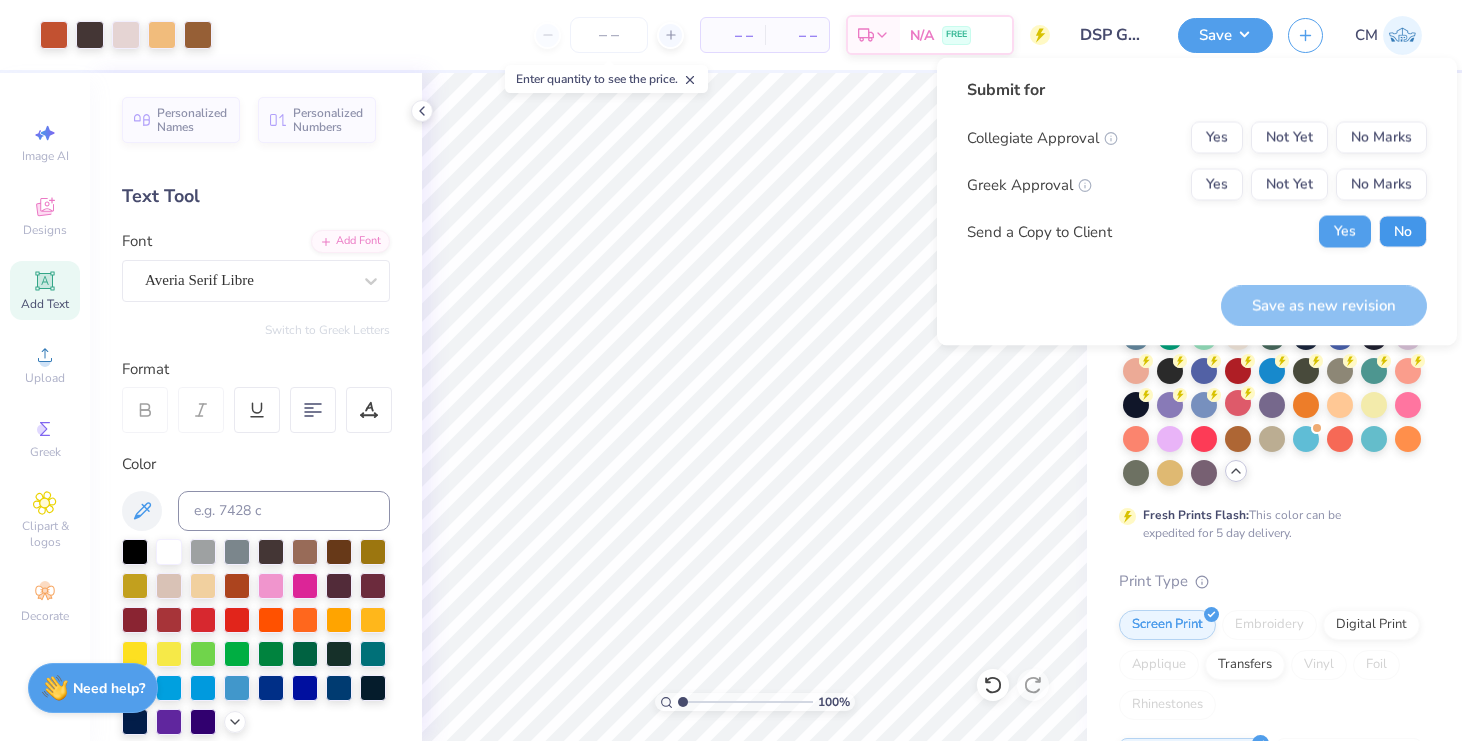 click on "No" at bounding box center (1403, 232) 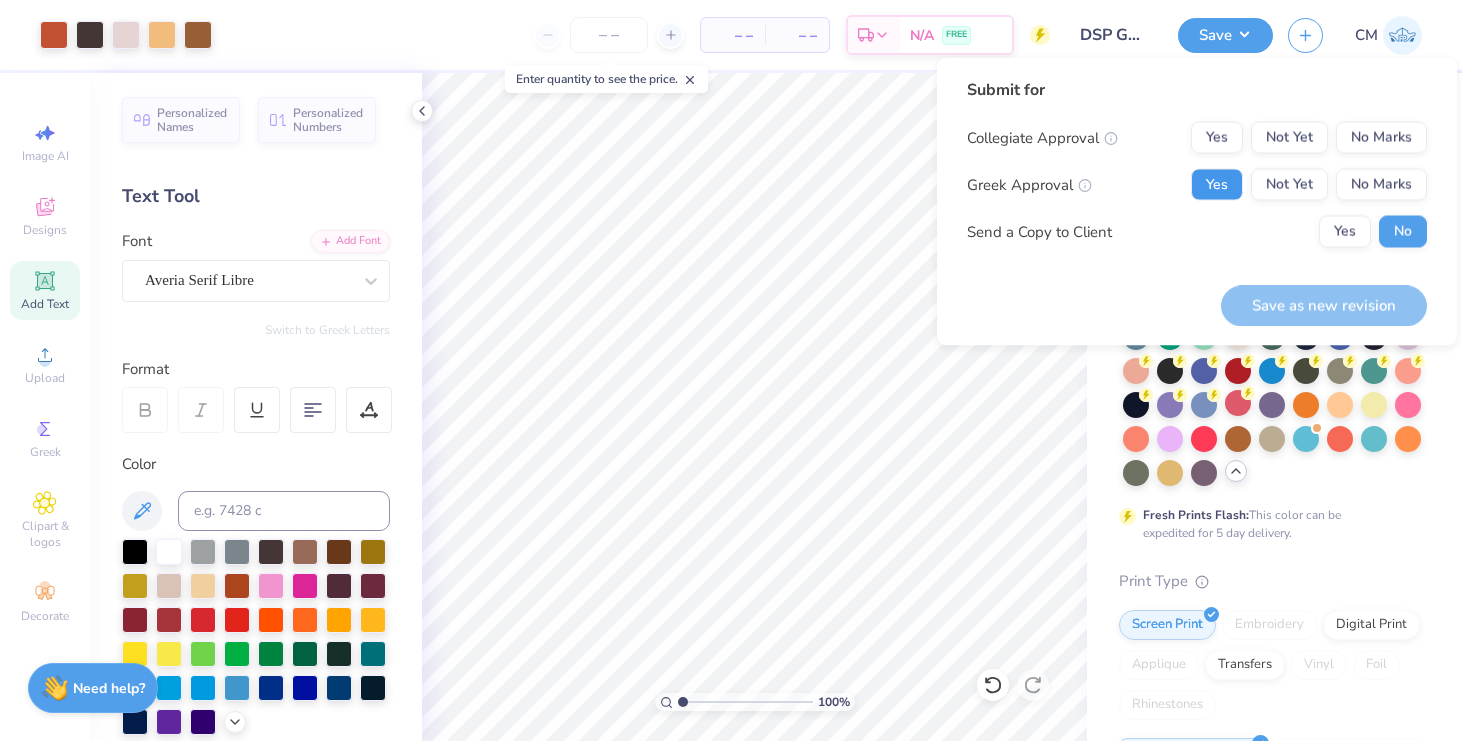 click on "Yes" at bounding box center (1217, 185) 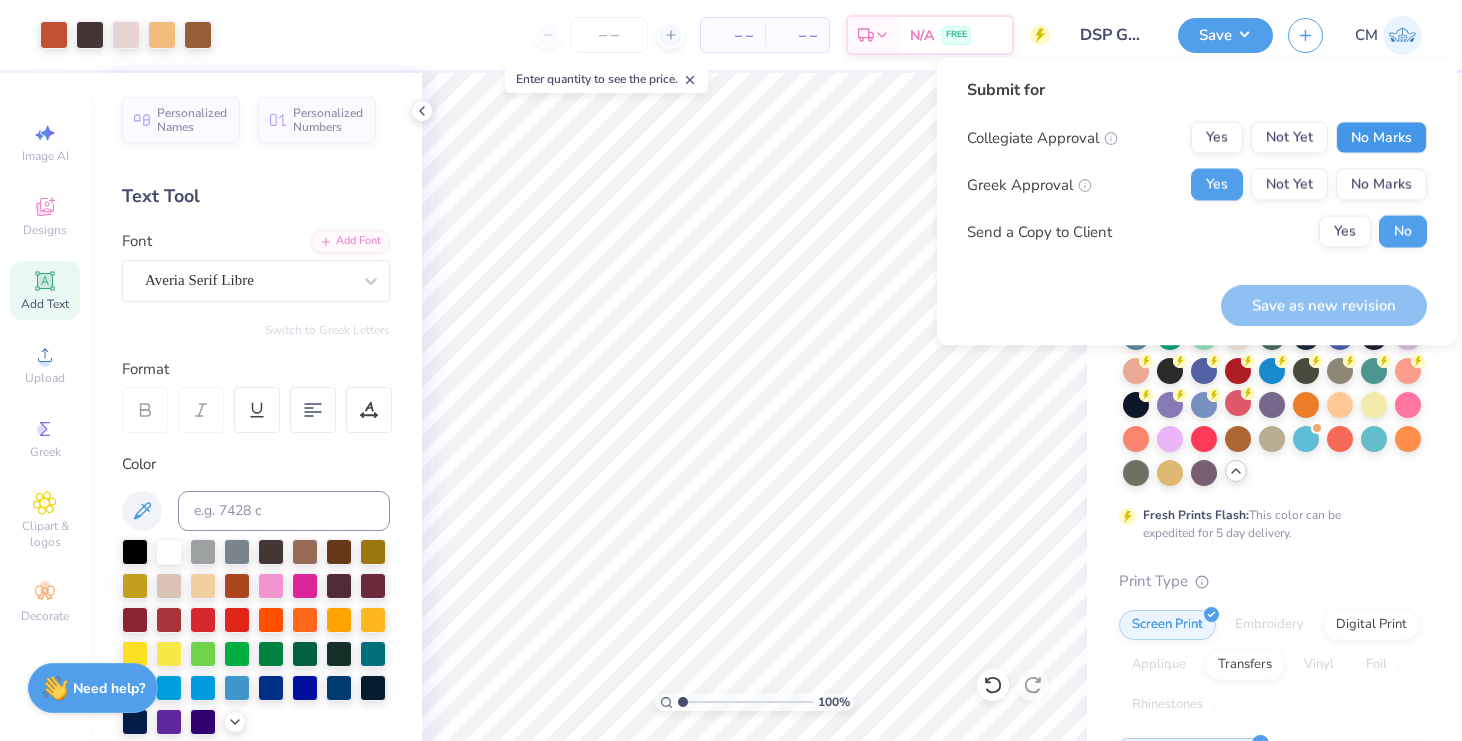 click on "No Marks" at bounding box center (1381, 138) 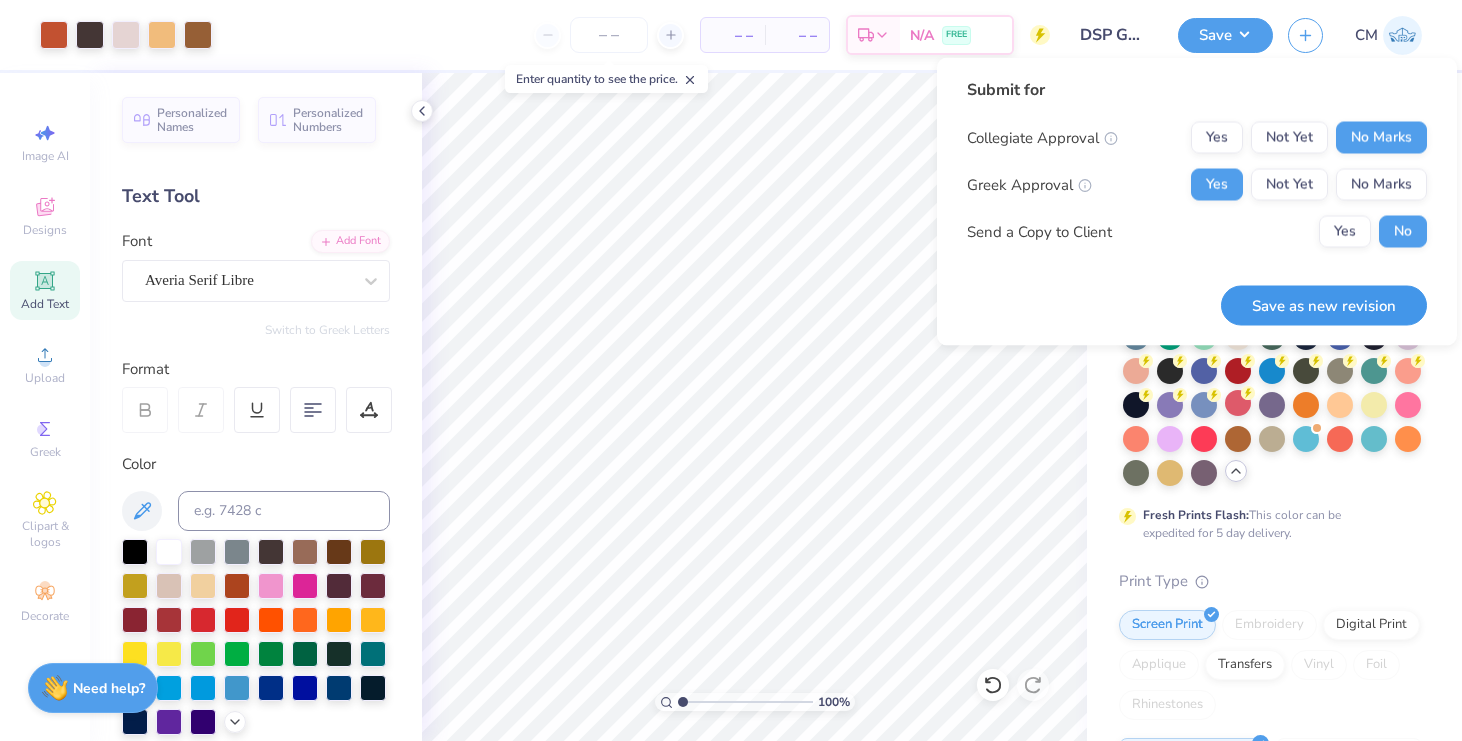 click on "Save as new revision" at bounding box center [1324, 305] 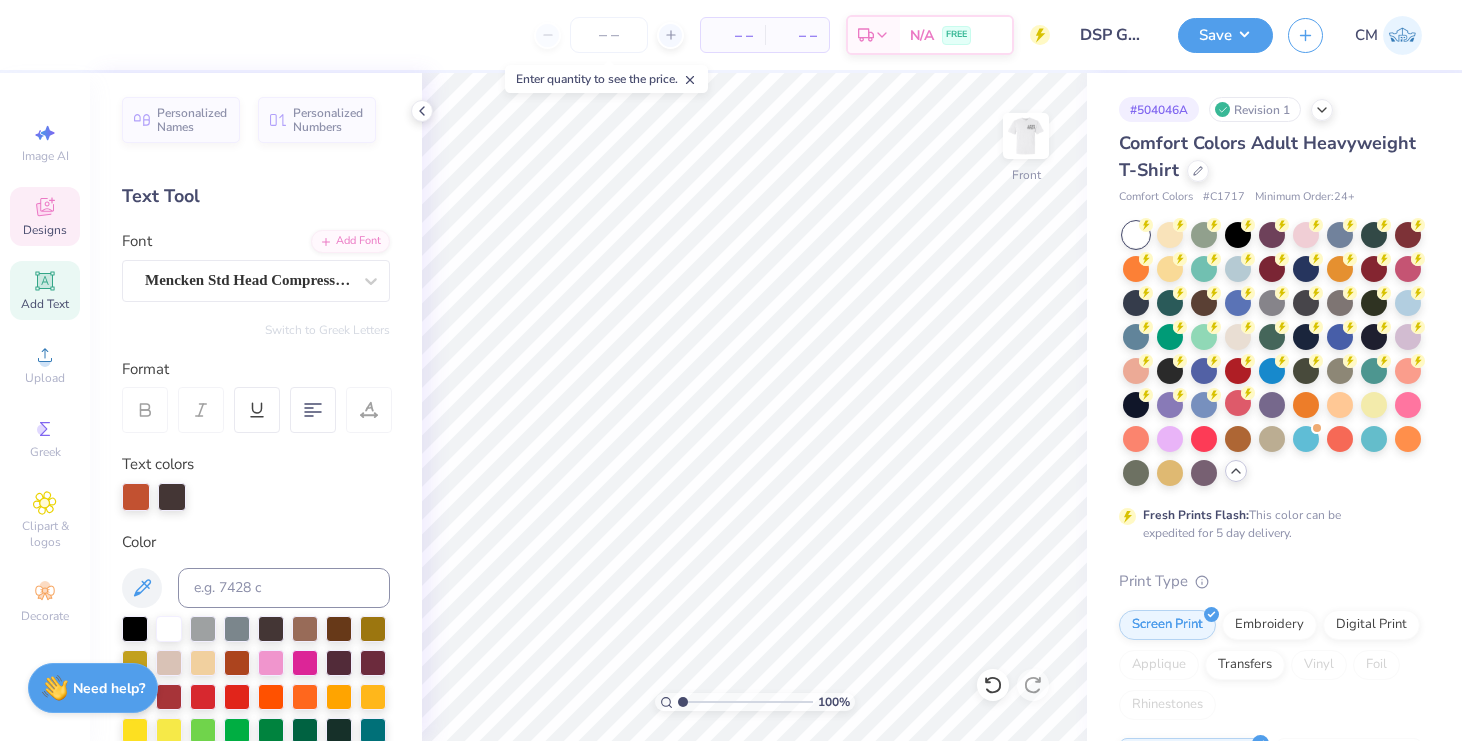 click 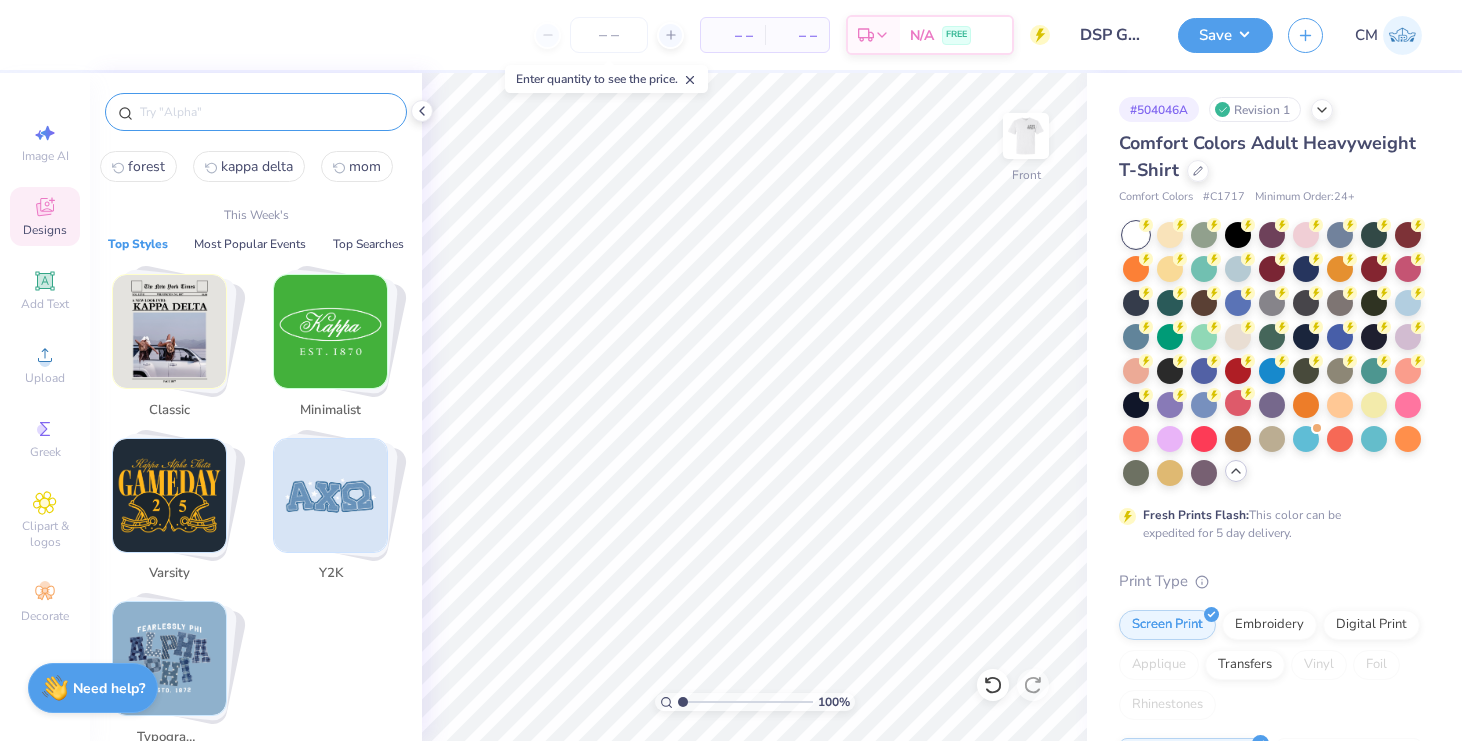 click at bounding box center (266, 112) 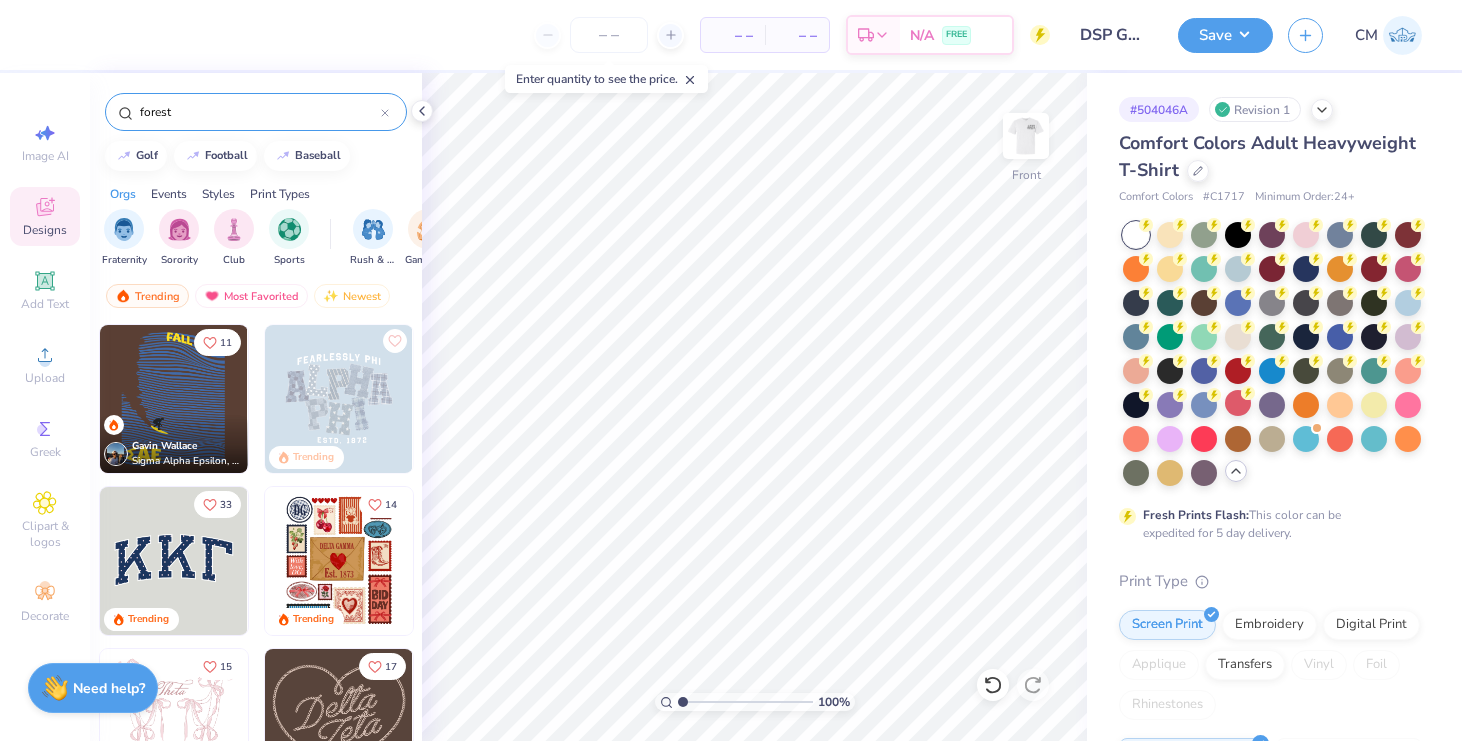 type on "forest" 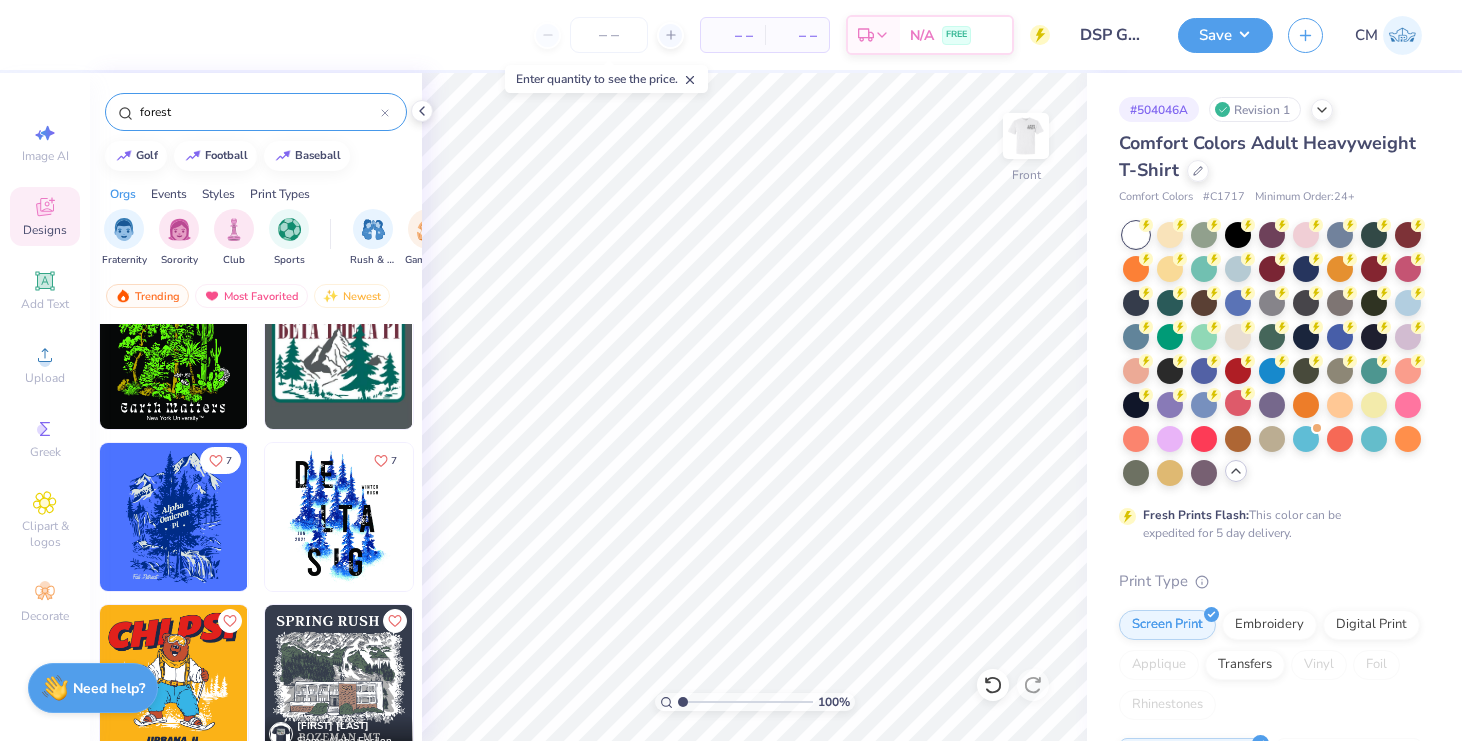 scroll, scrollTop: 1341, scrollLeft: 0, axis: vertical 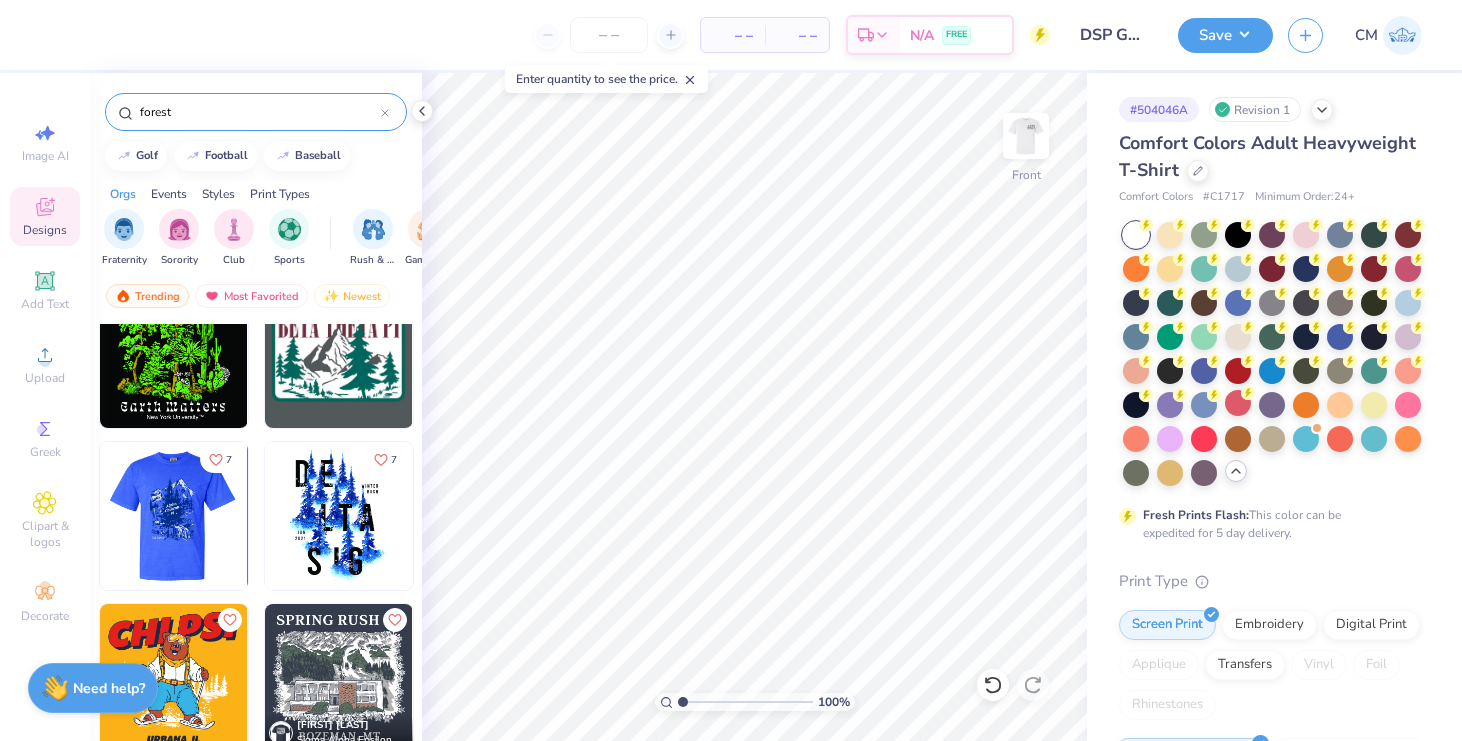 click at bounding box center [173, 516] 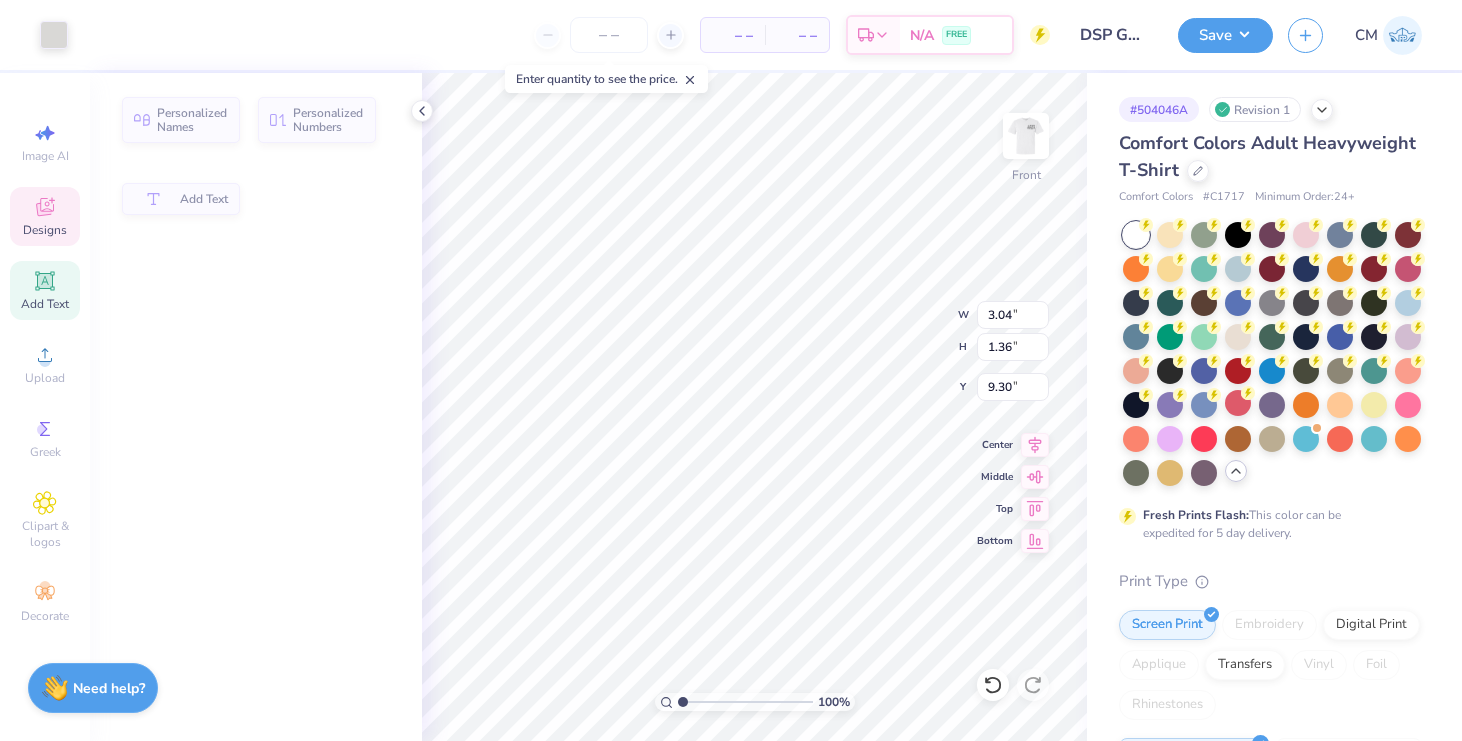 type on "3.04" 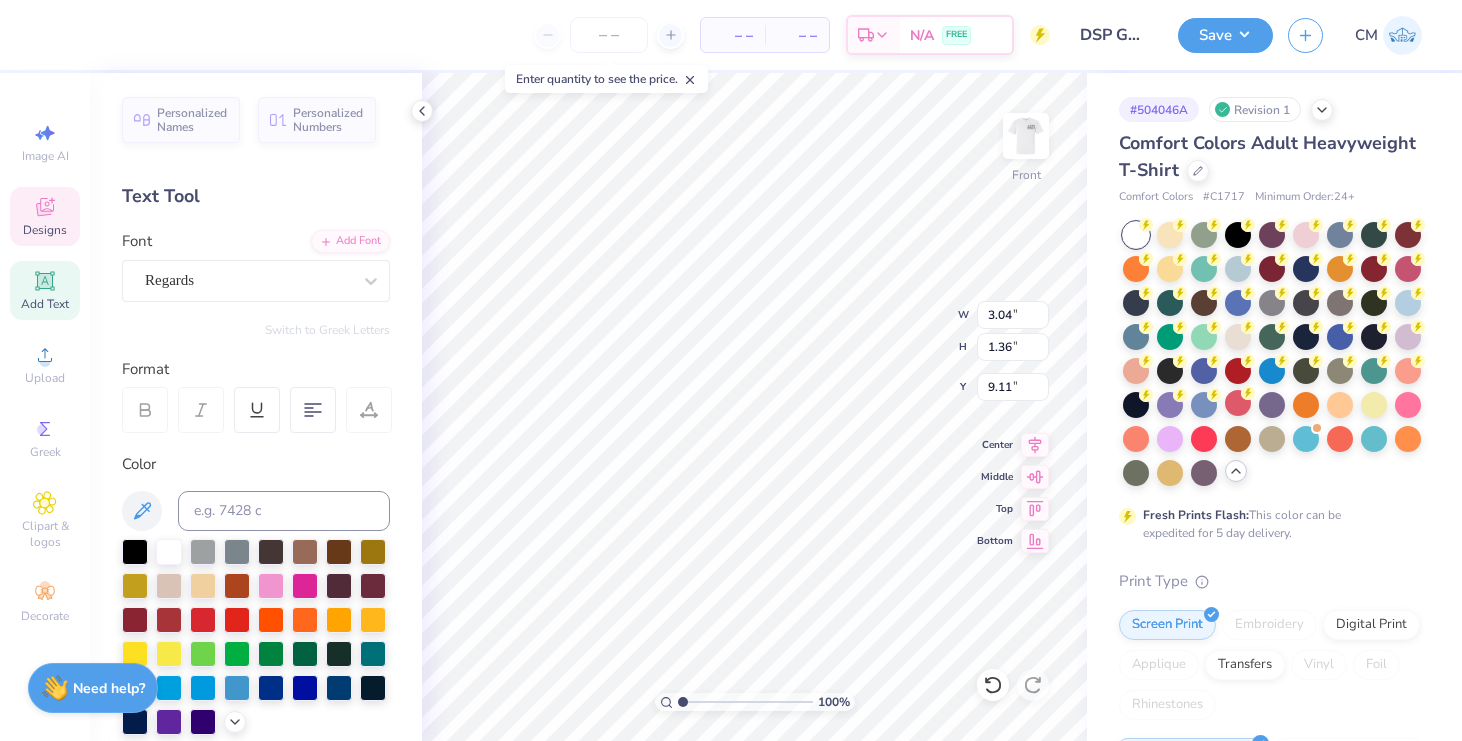type on "Sigma" 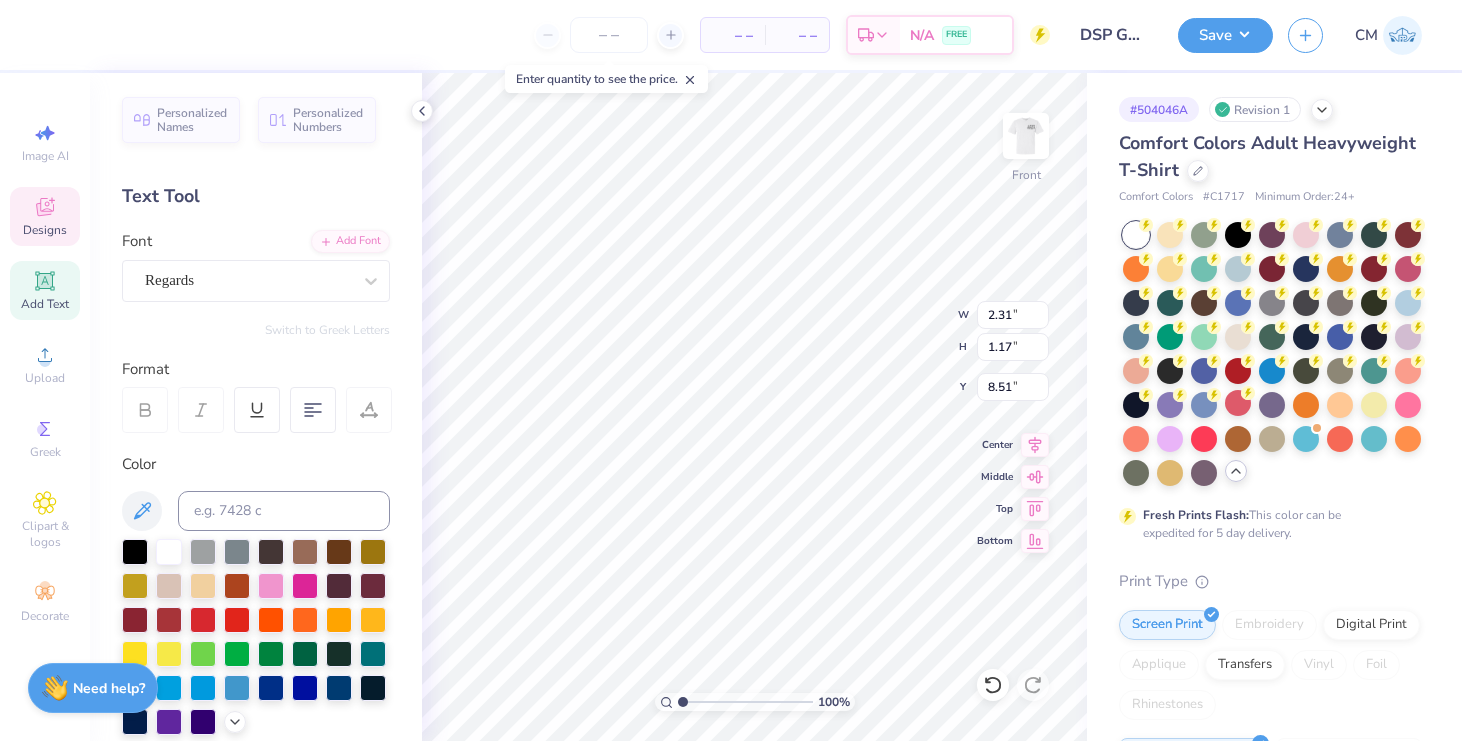 type on "Delta" 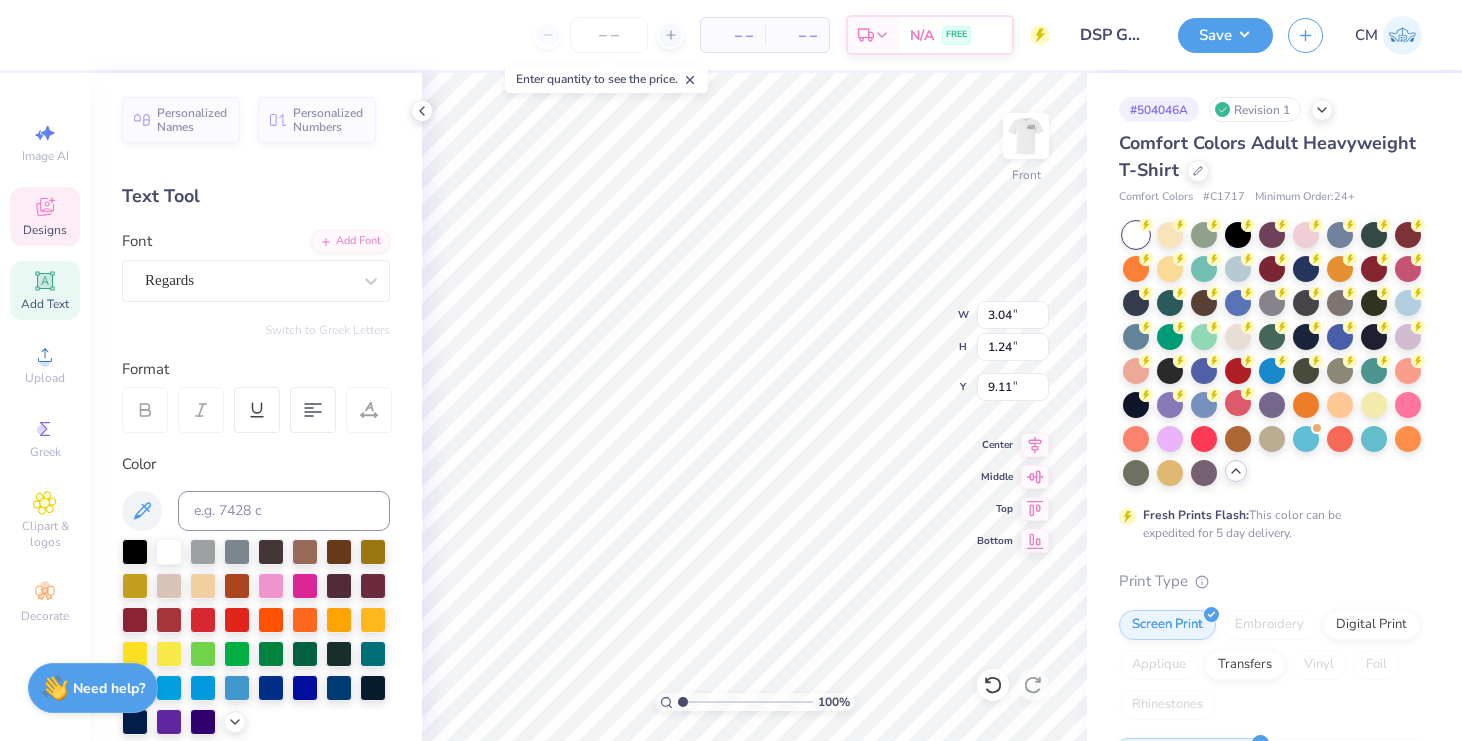 type on "9.62" 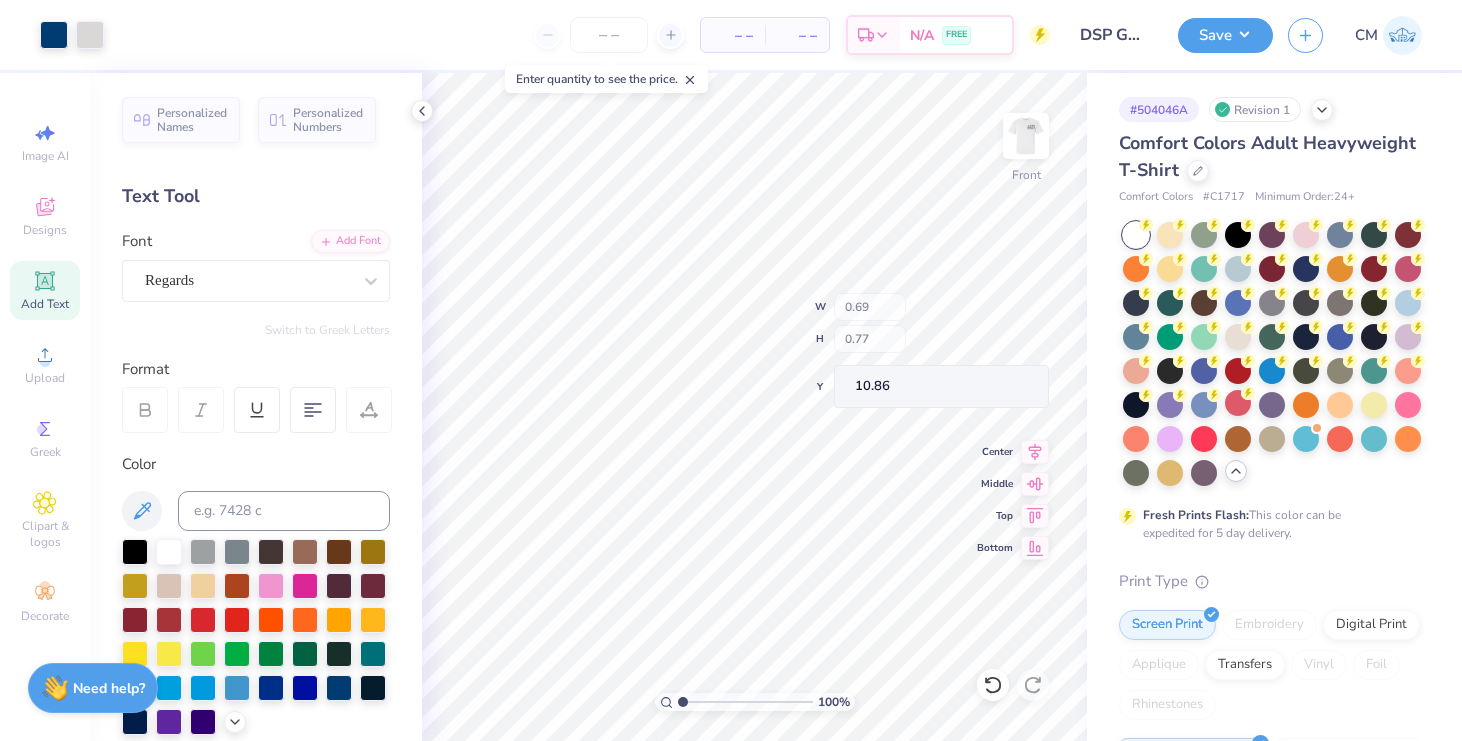 type on "10.86" 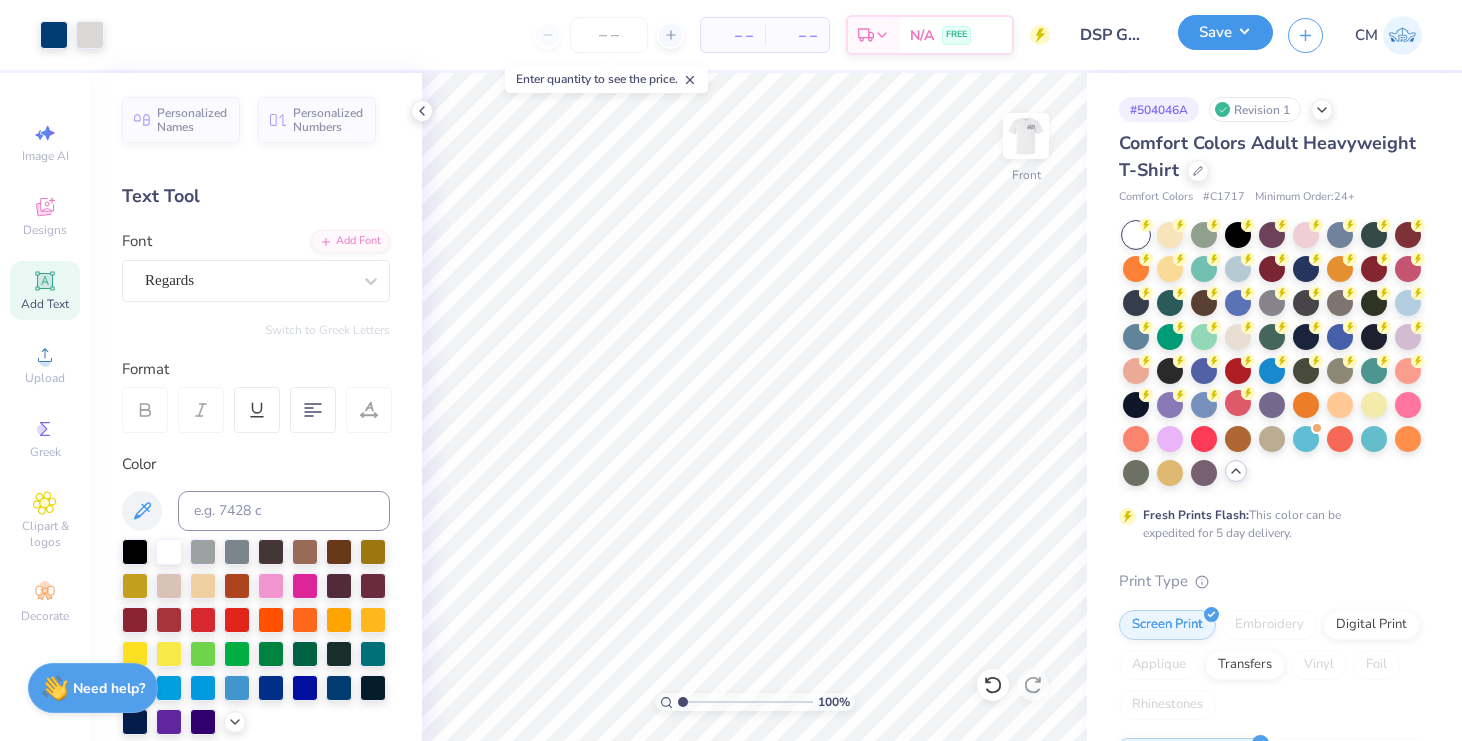 click on "Save" at bounding box center [1225, 32] 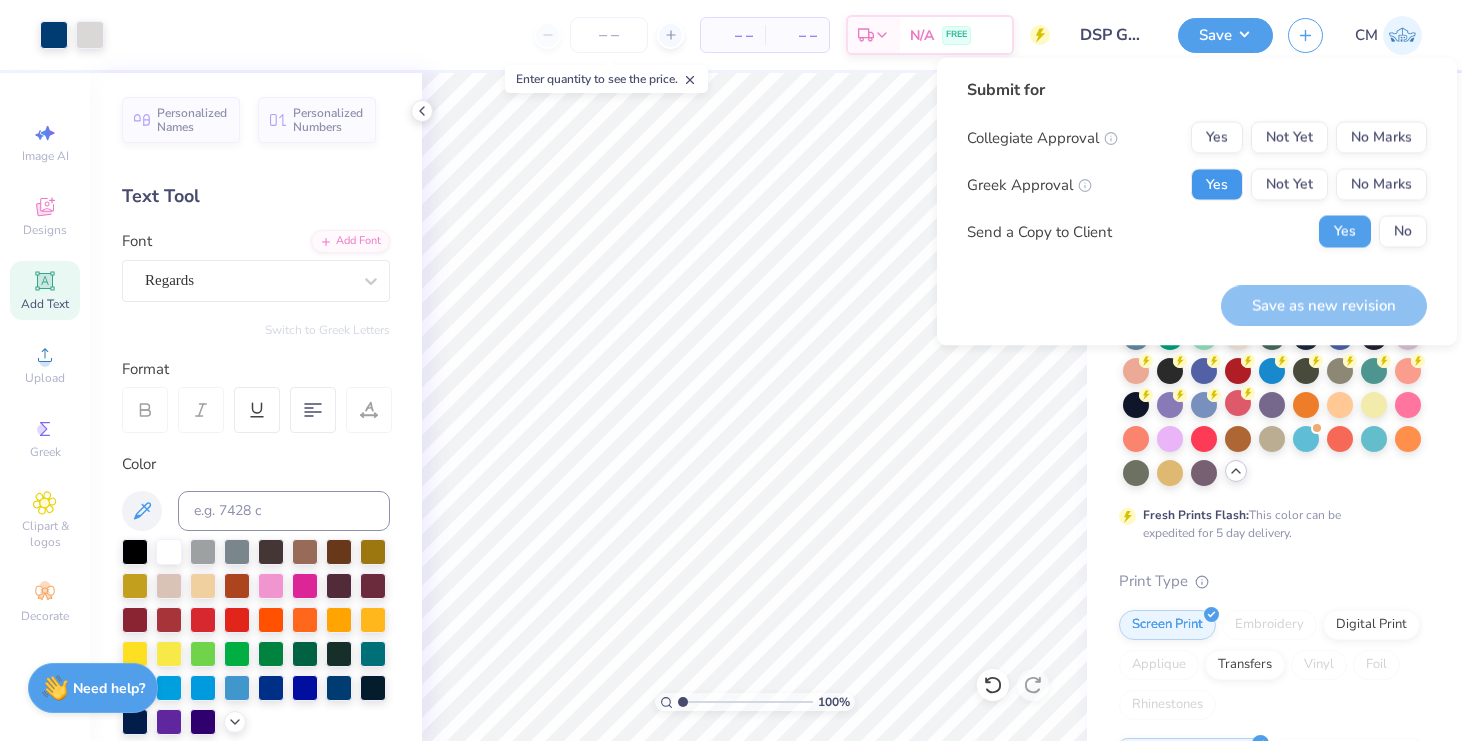 click on "Yes" at bounding box center [1217, 185] 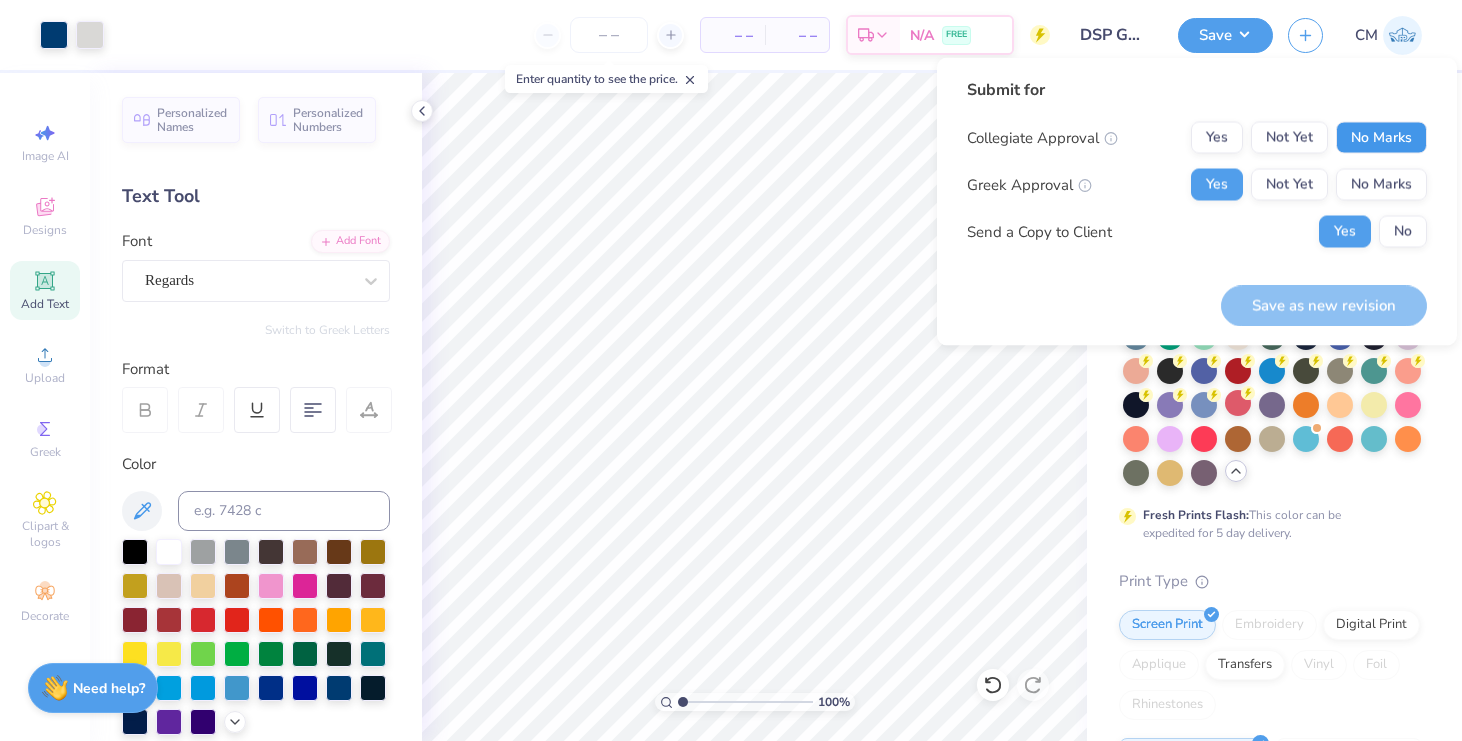 click on "No Marks" at bounding box center [1381, 138] 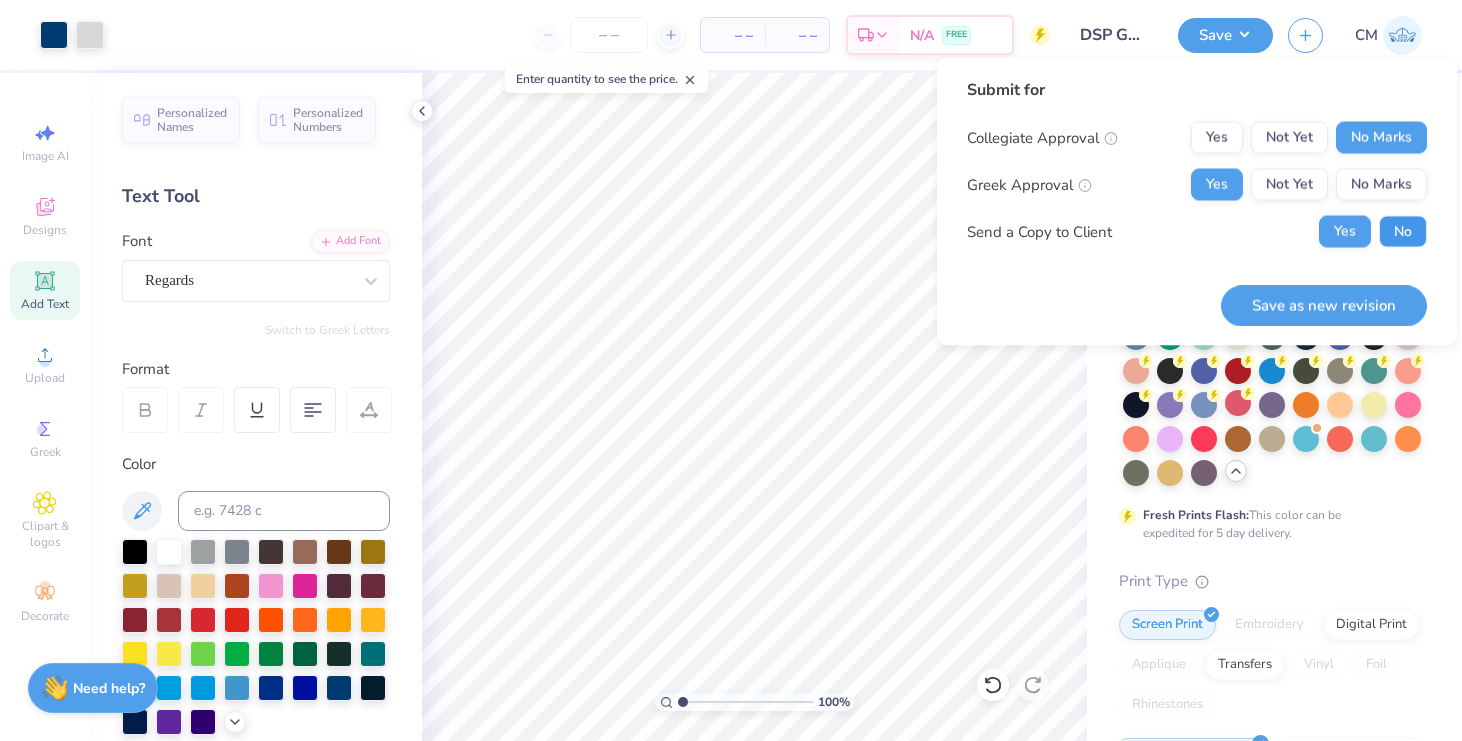 click on "No" at bounding box center [1403, 232] 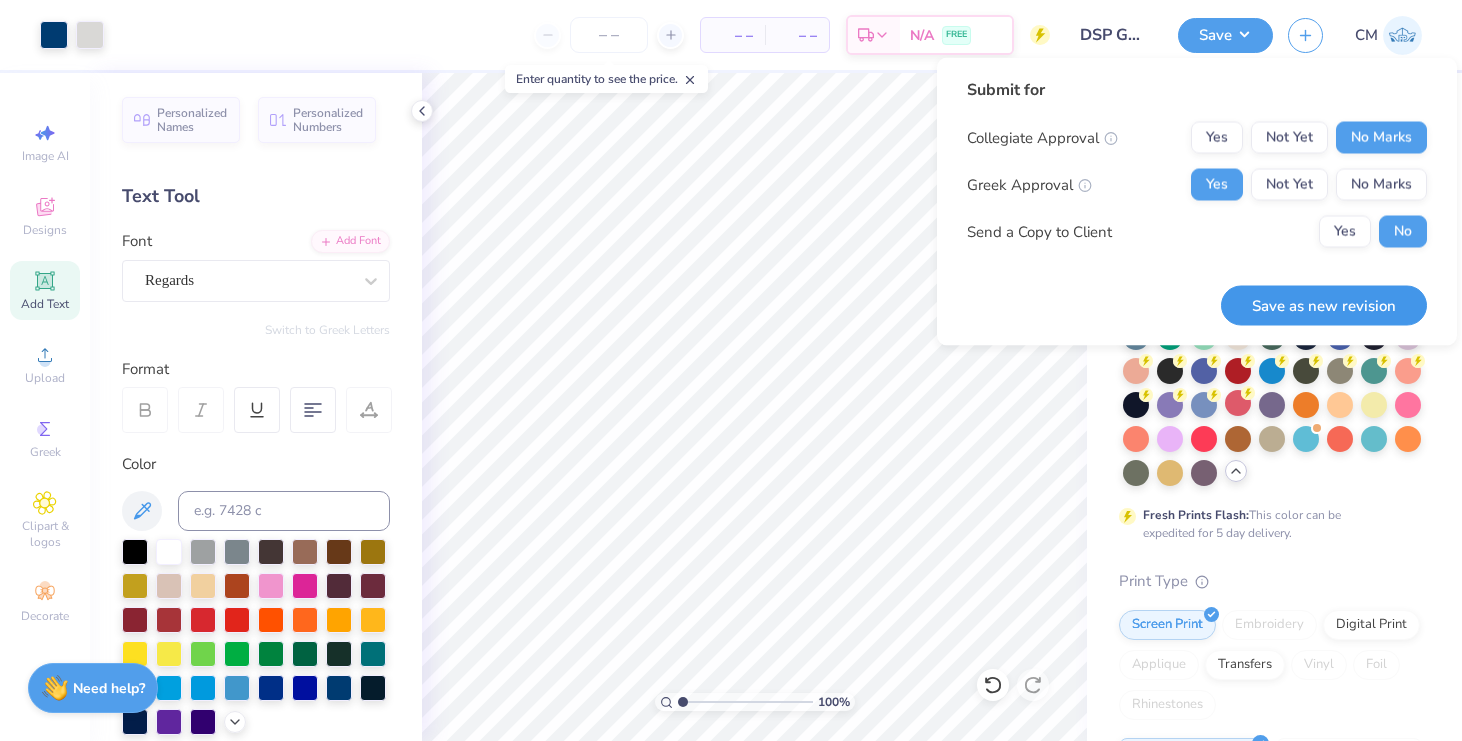 click on "Save as new revision" at bounding box center [1324, 305] 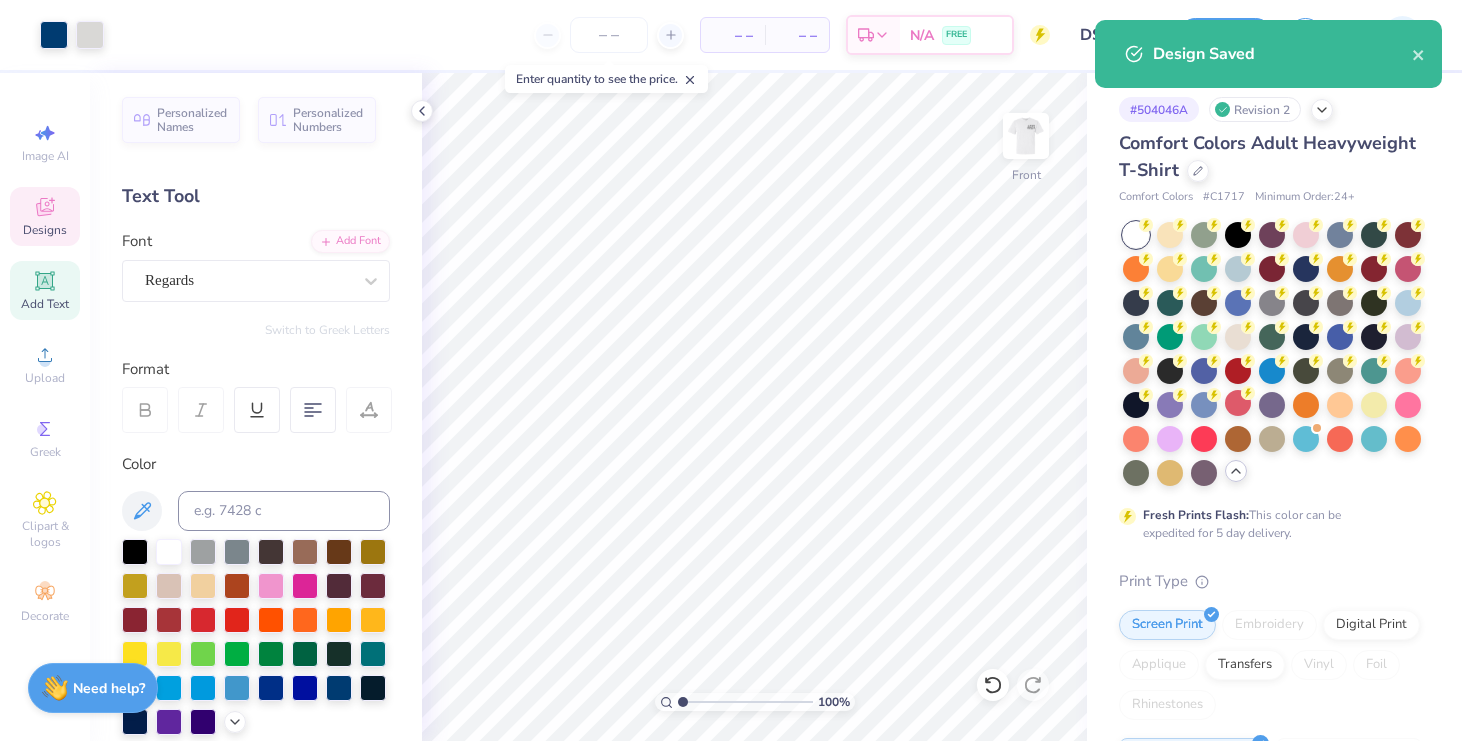 click 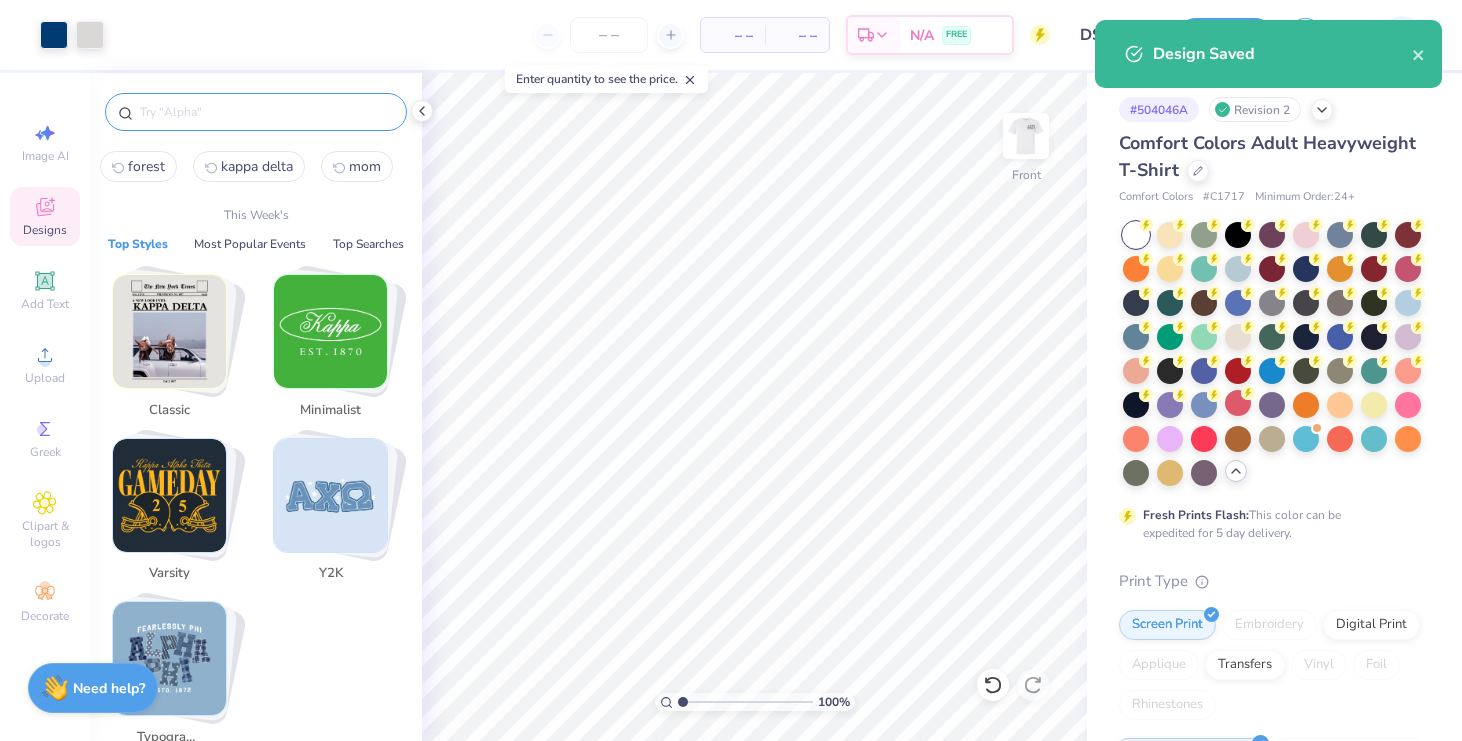 click at bounding box center (266, 112) 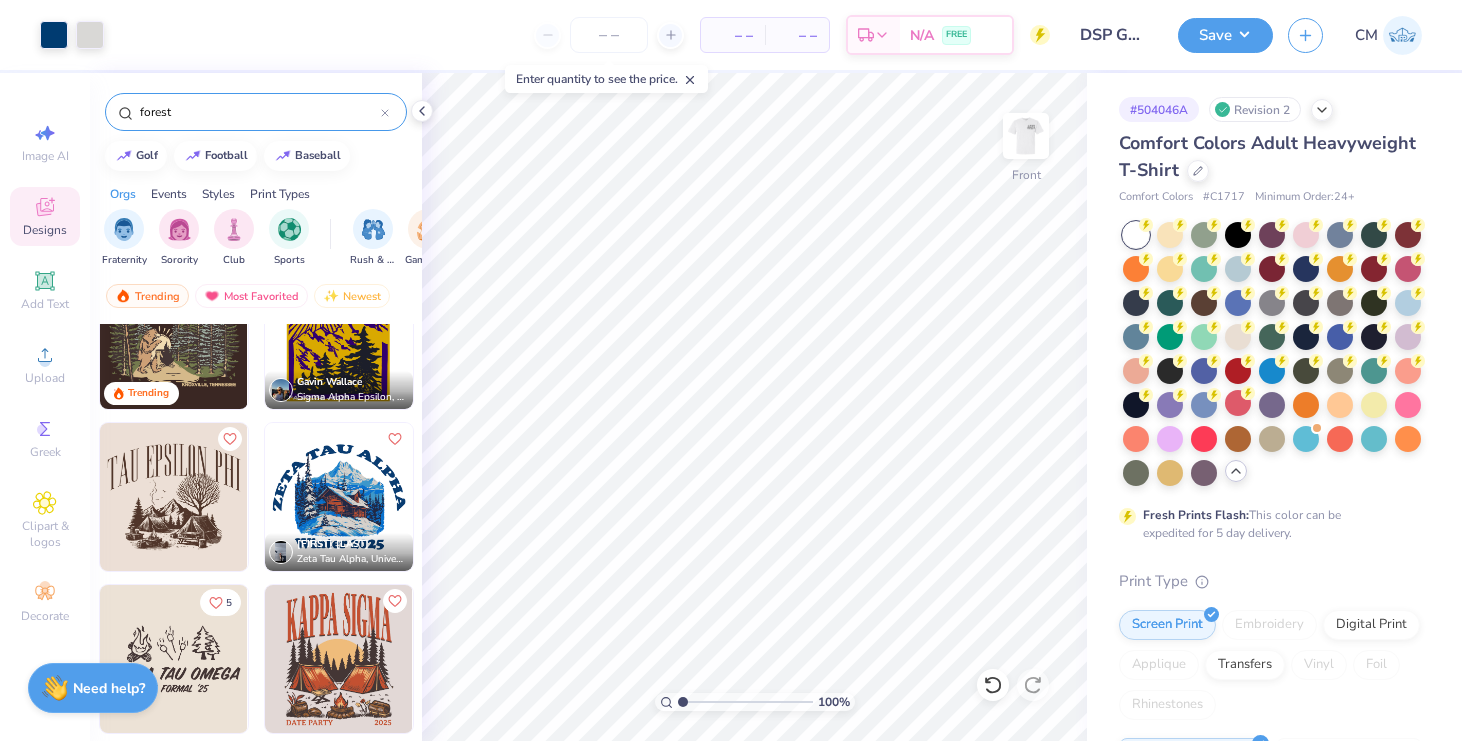scroll, scrollTop: 0, scrollLeft: 0, axis: both 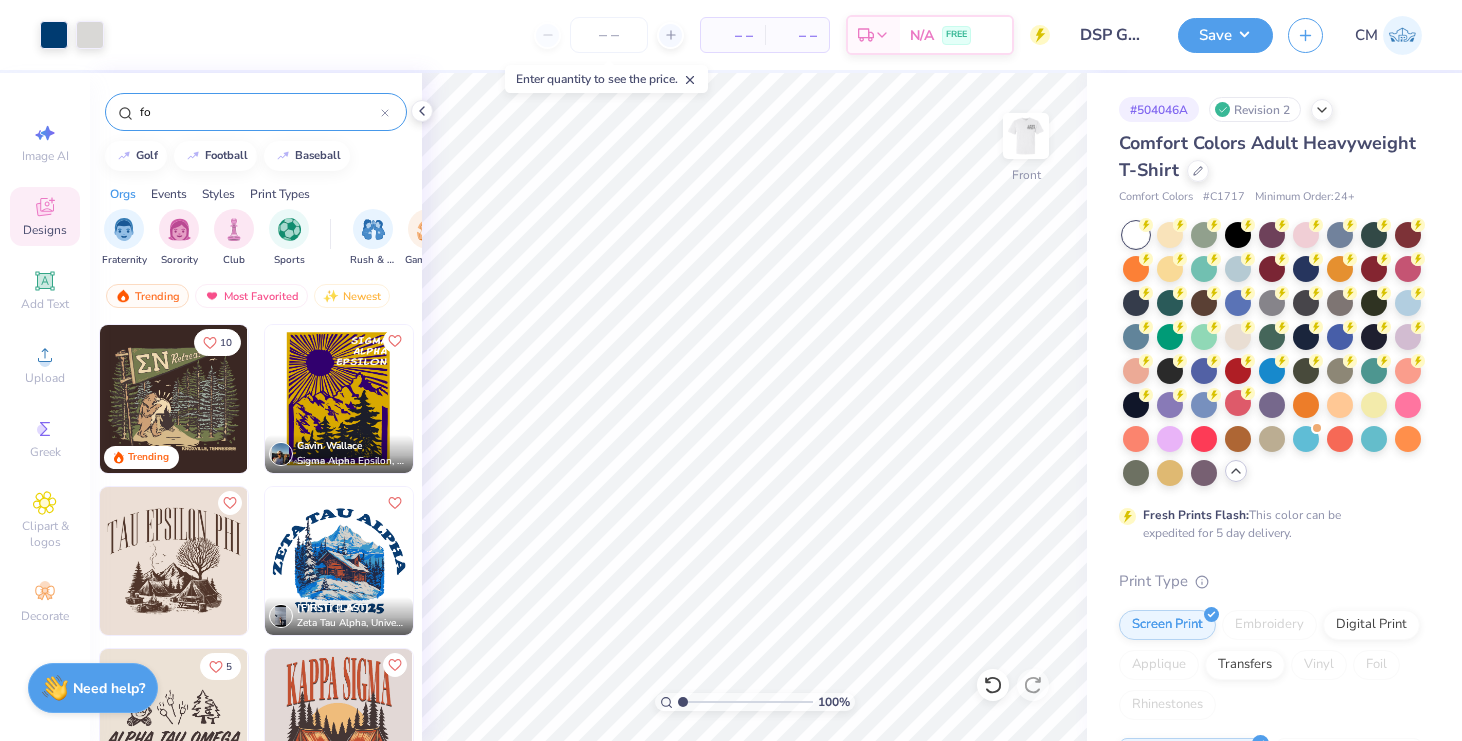 type on "f" 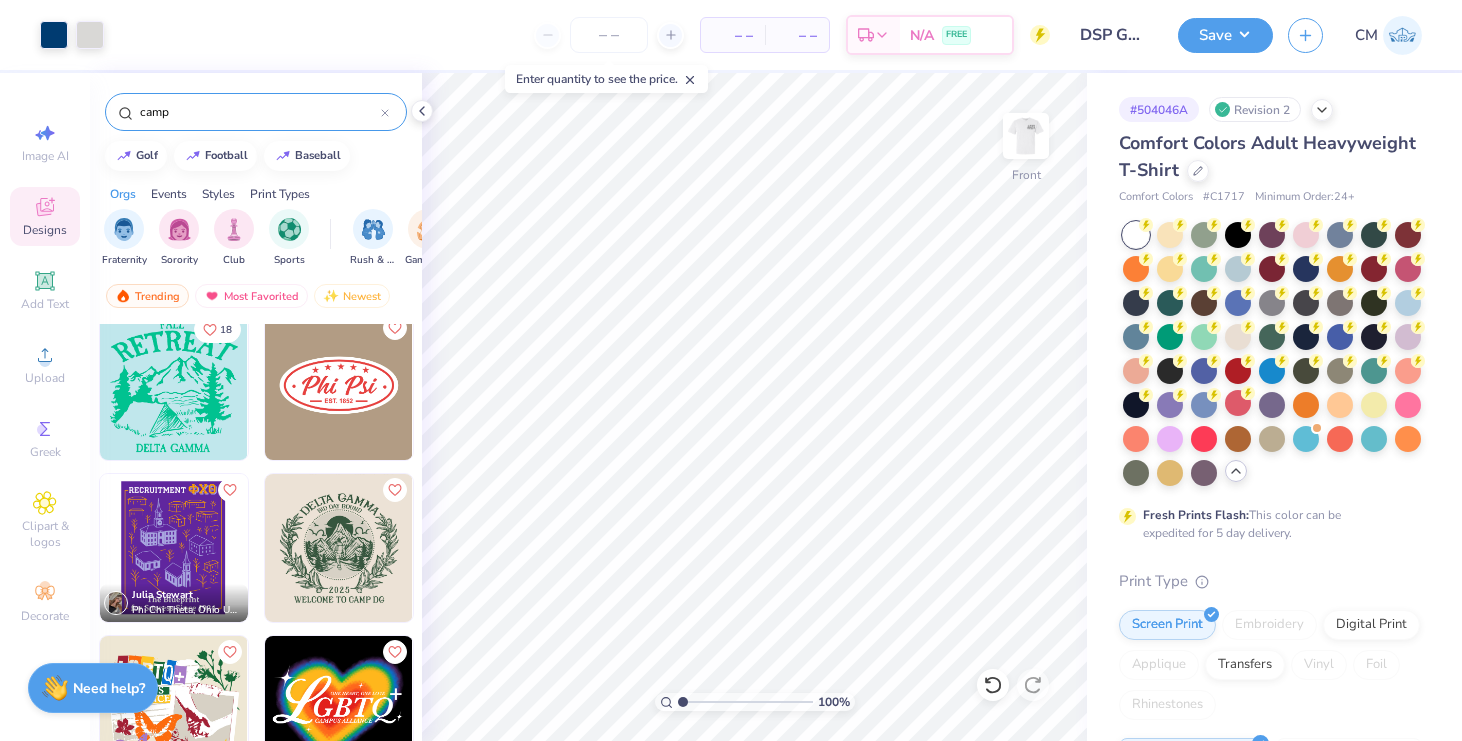 scroll, scrollTop: 342, scrollLeft: 0, axis: vertical 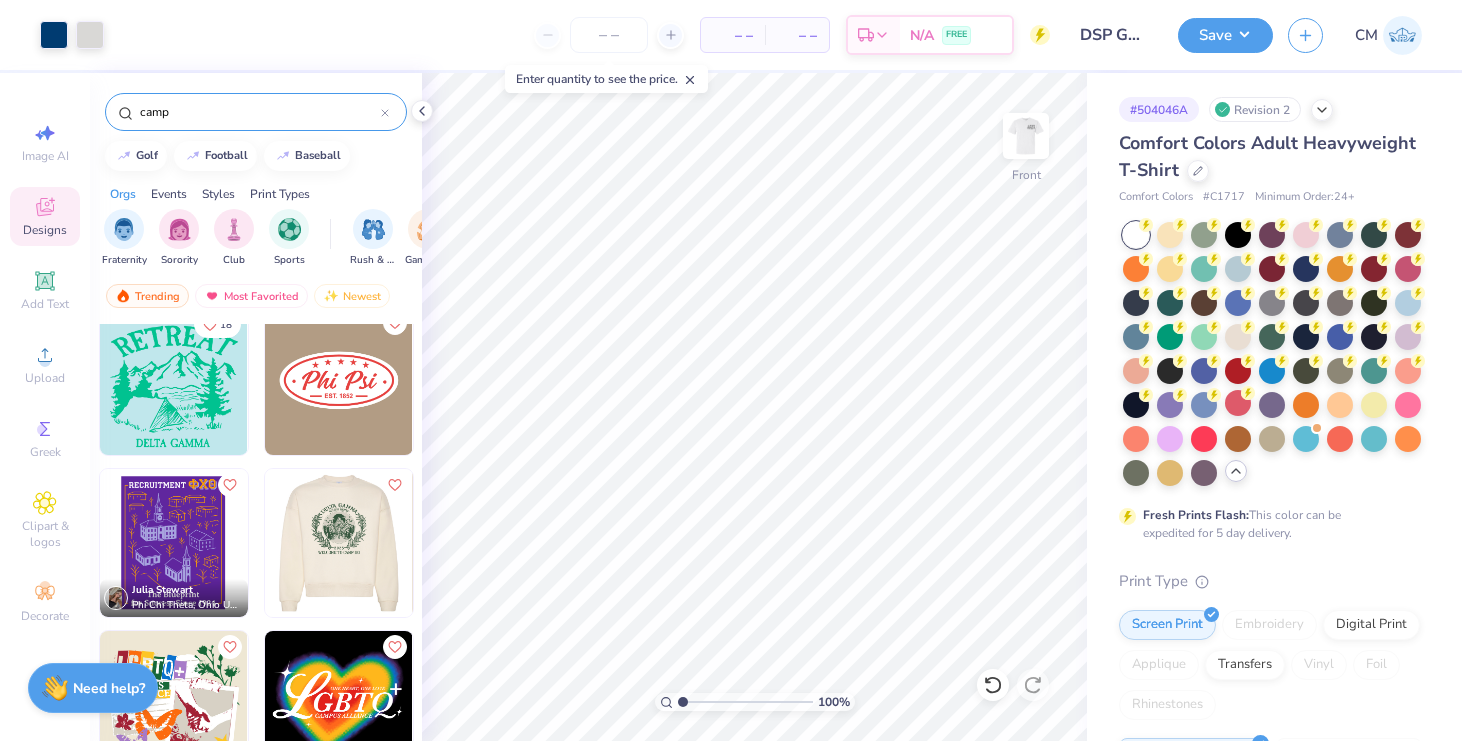 type on "camp" 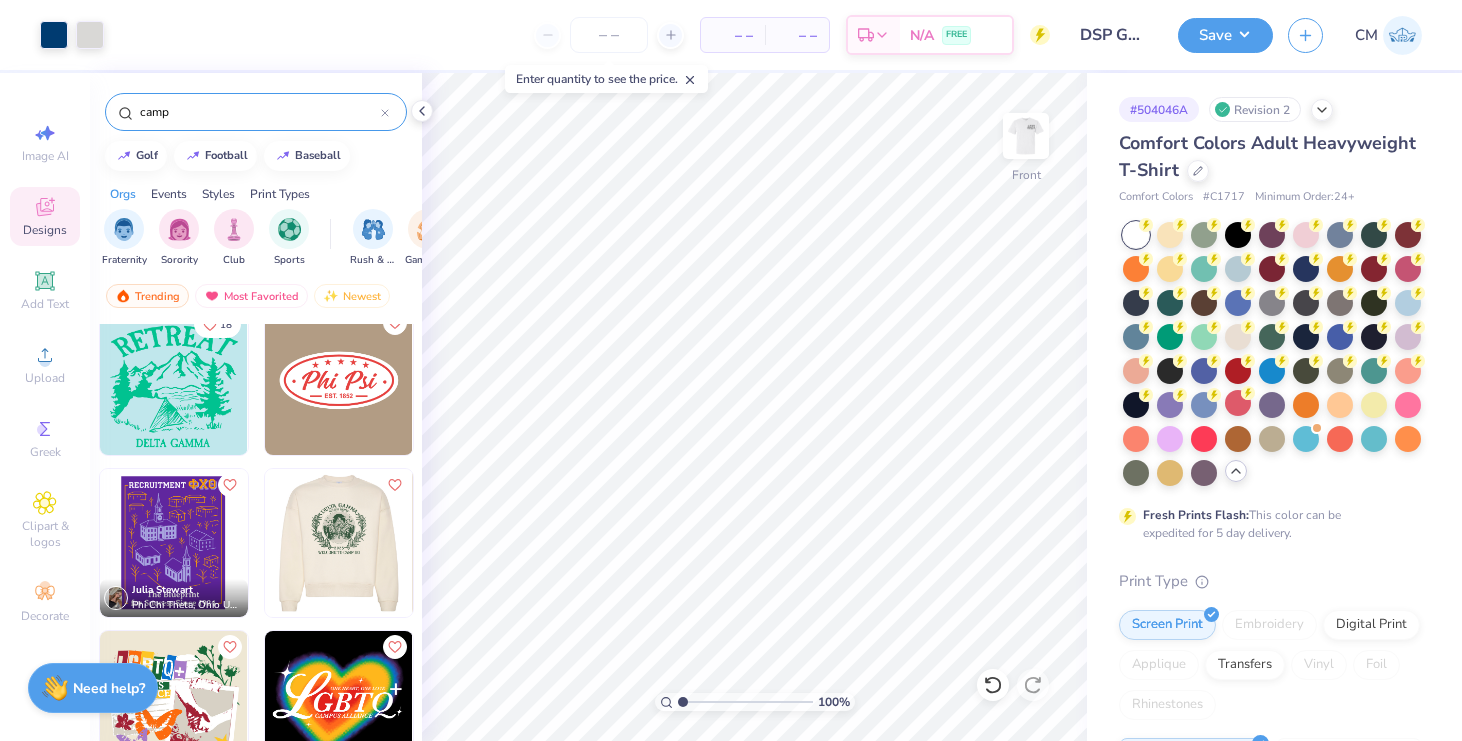 click at bounding box center (338, 543) 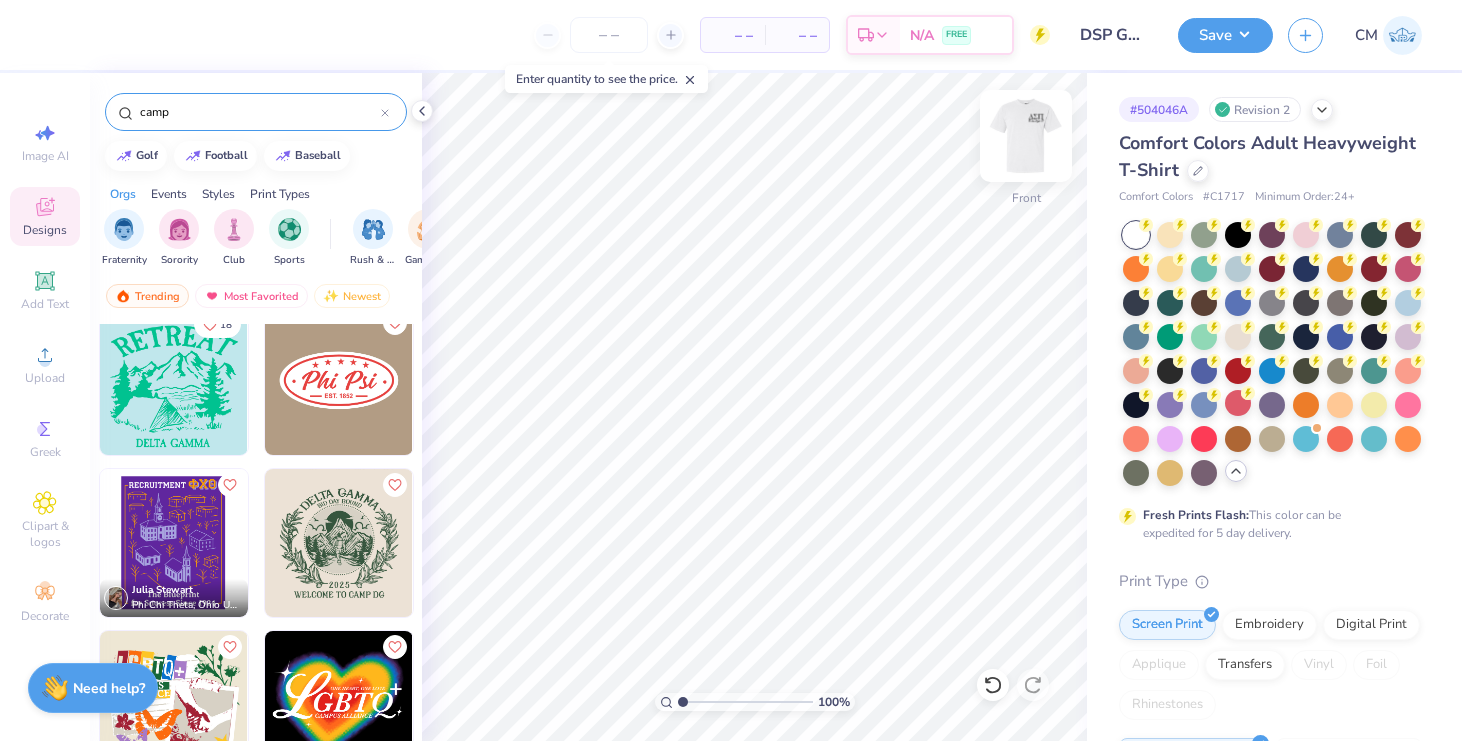 click at bounding box center (1026, 136) 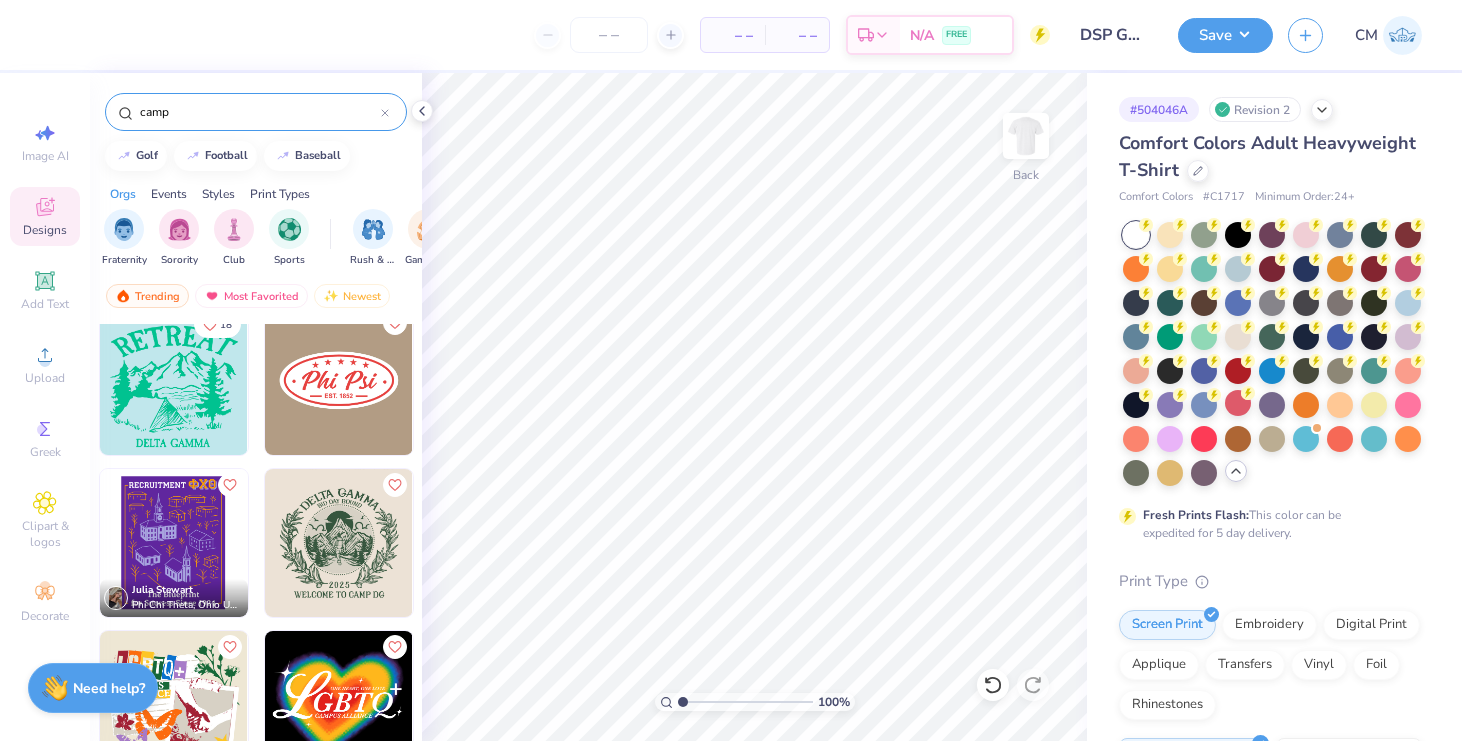 click at bounding box center (339, 543) 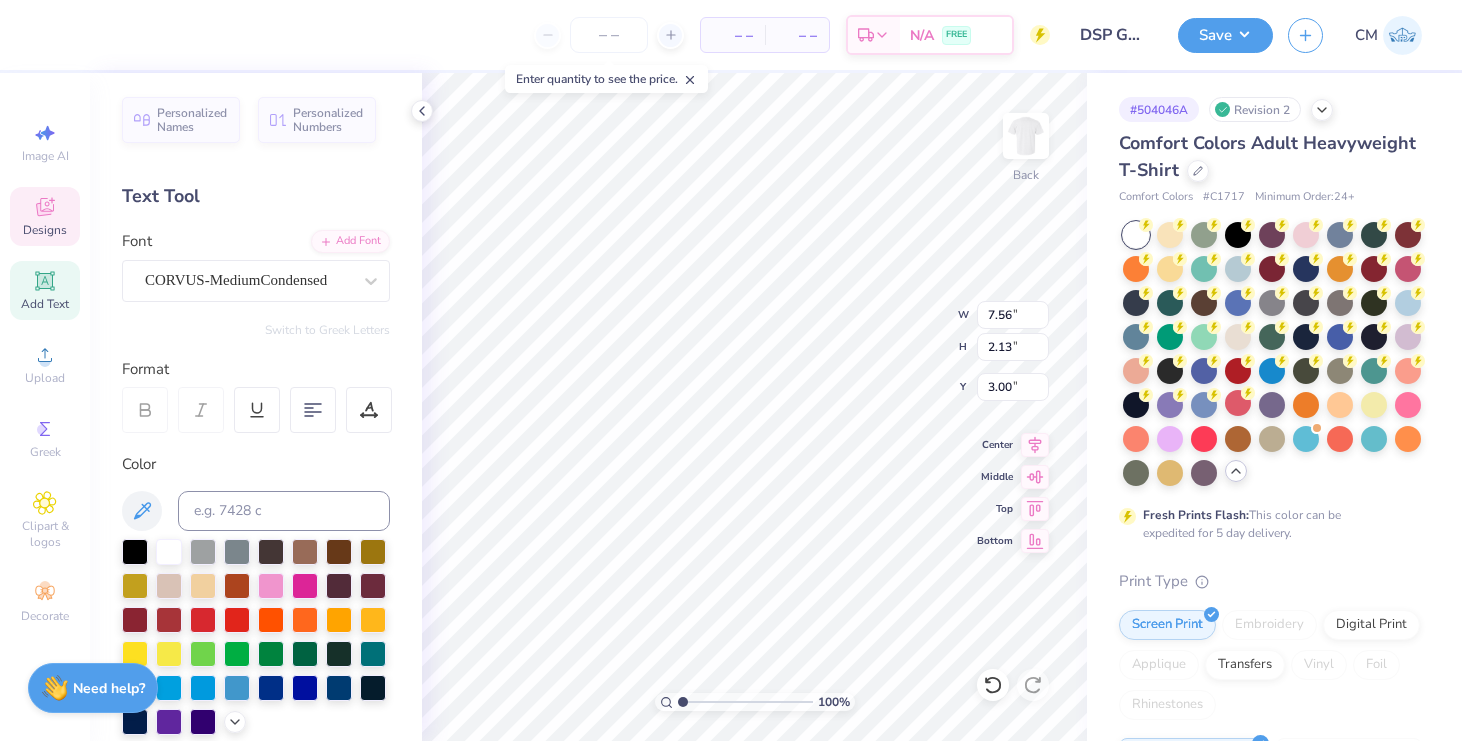 scroll, scrollTop: 0, scrollLeft: 4, axis: horizontal 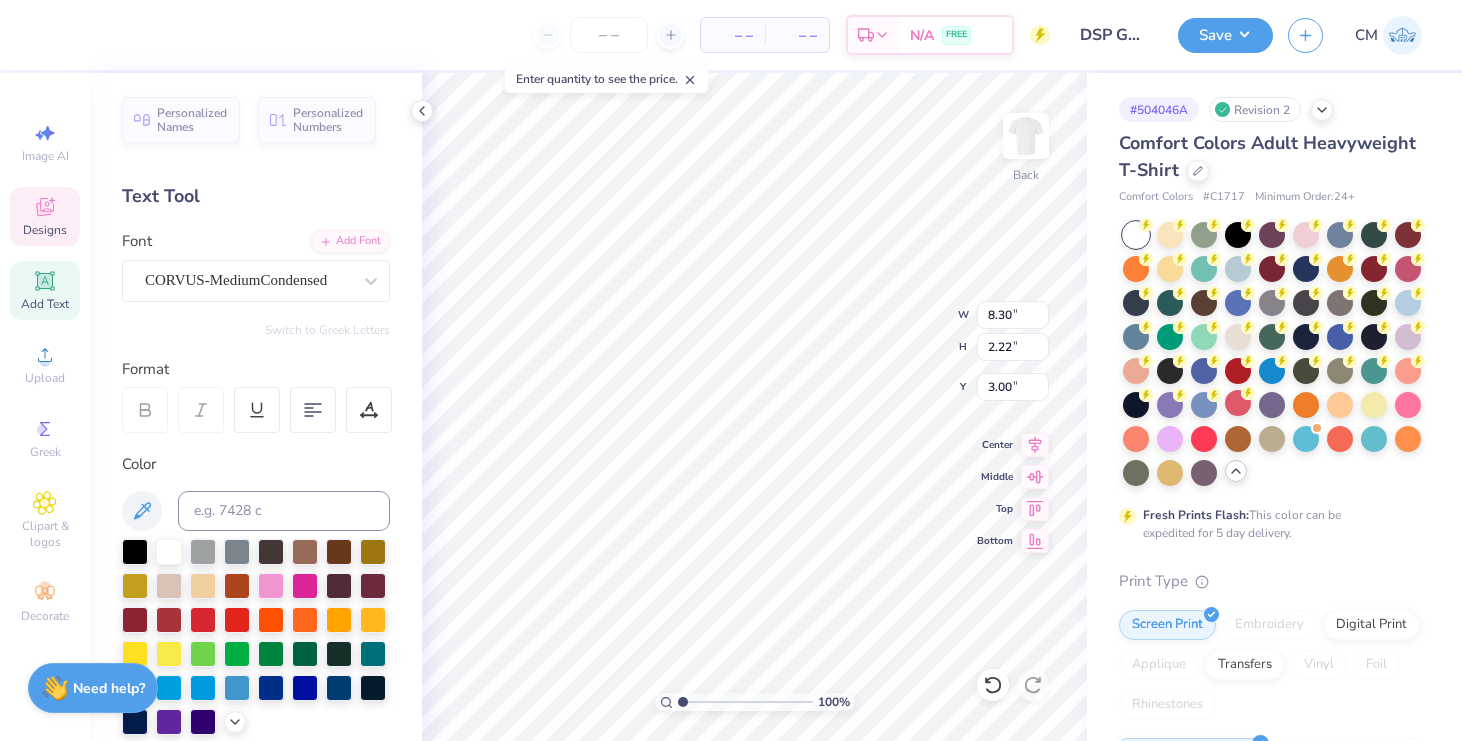 type on "1.28" 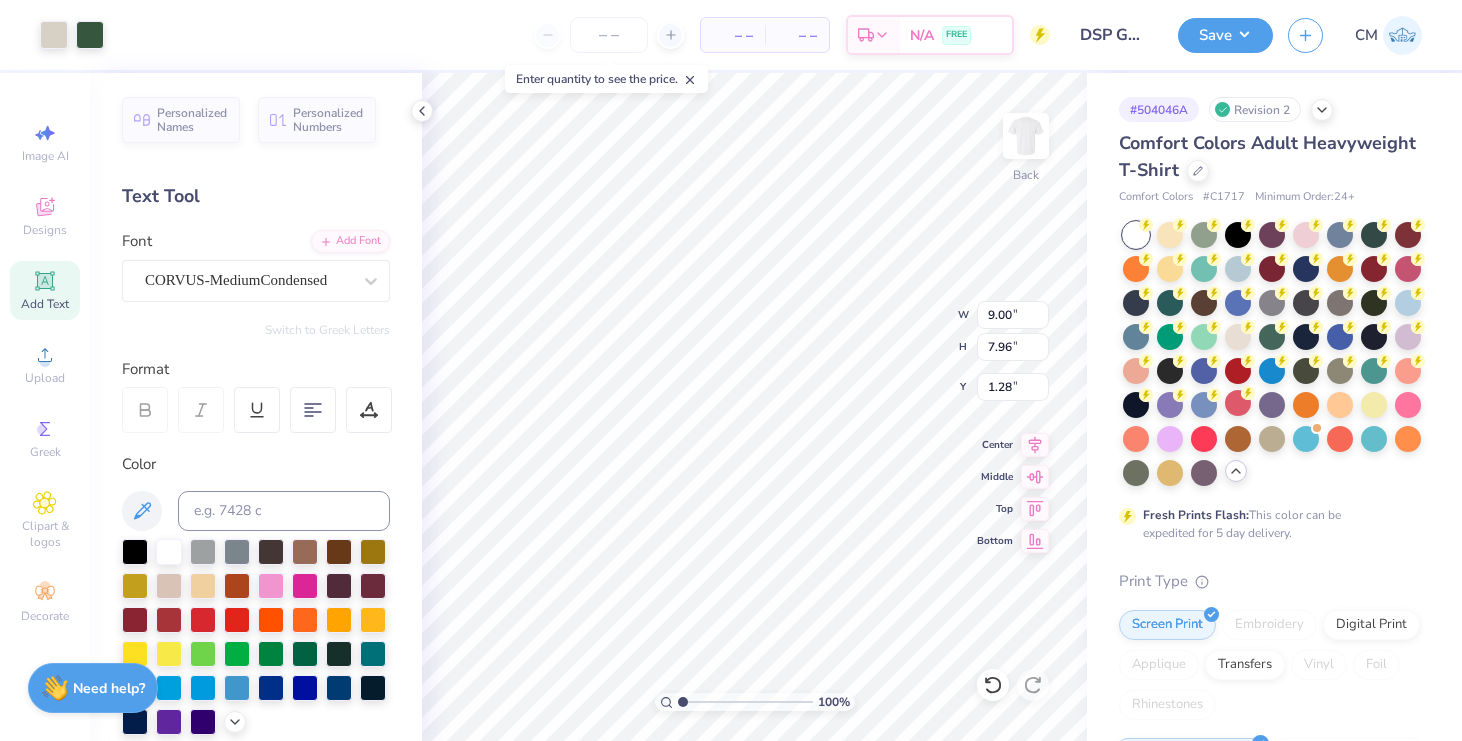 type on "9.00" 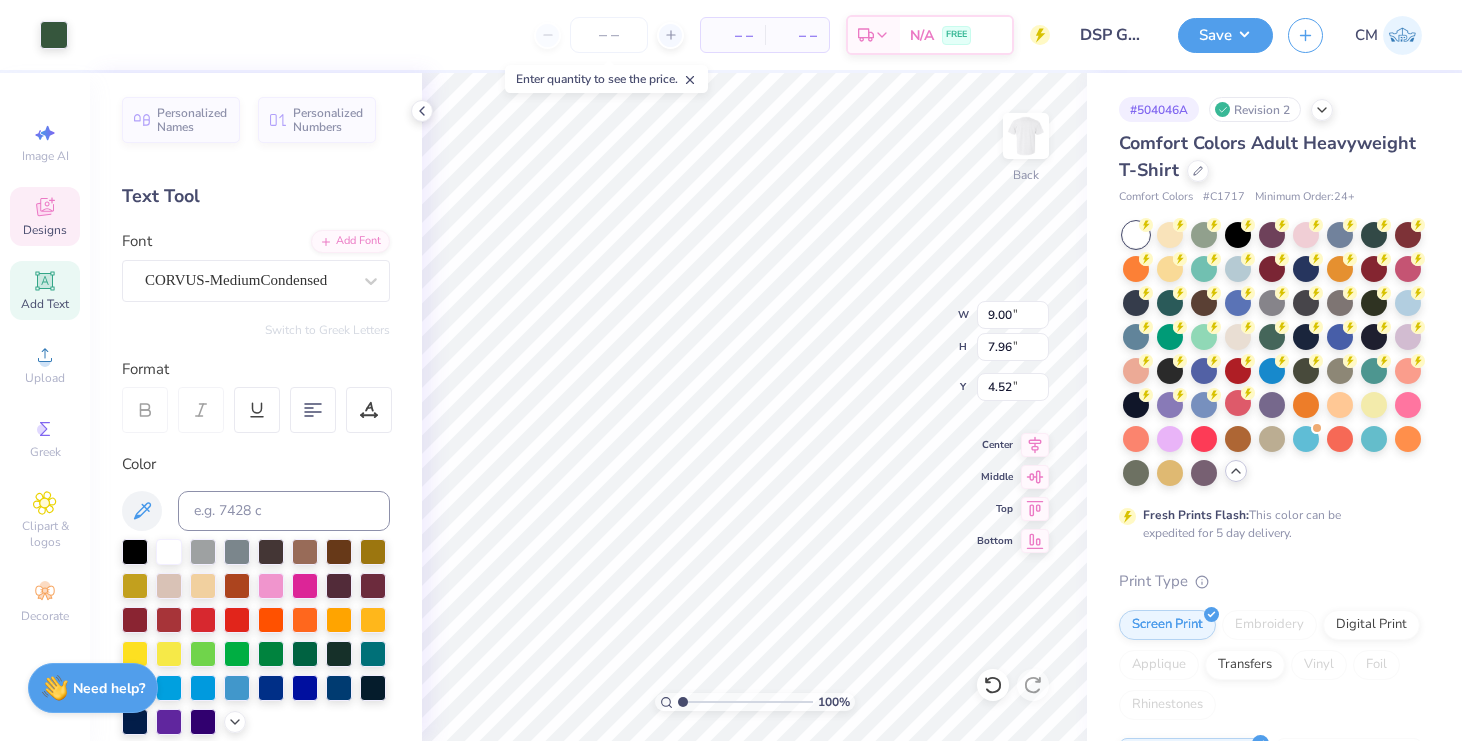 type on "4.28" 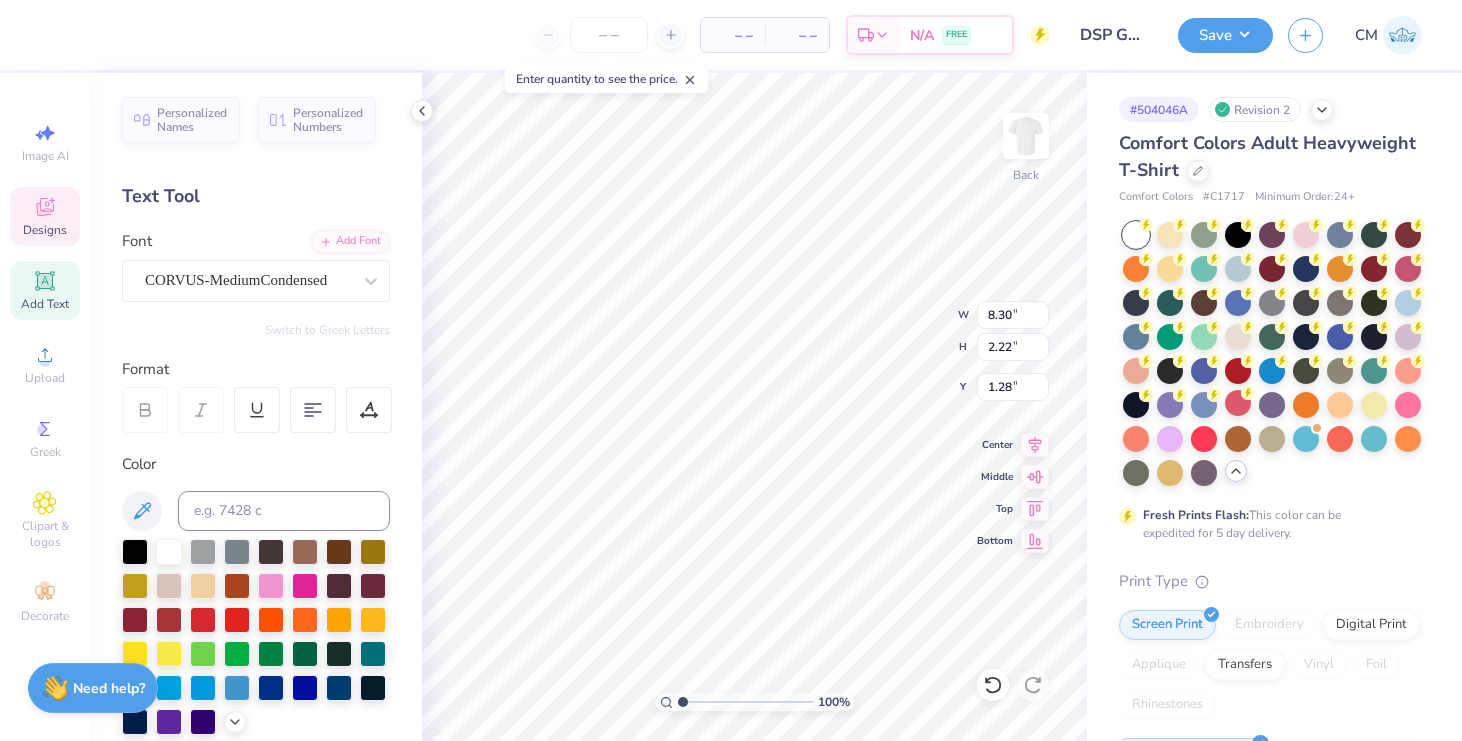 type on "2.64" 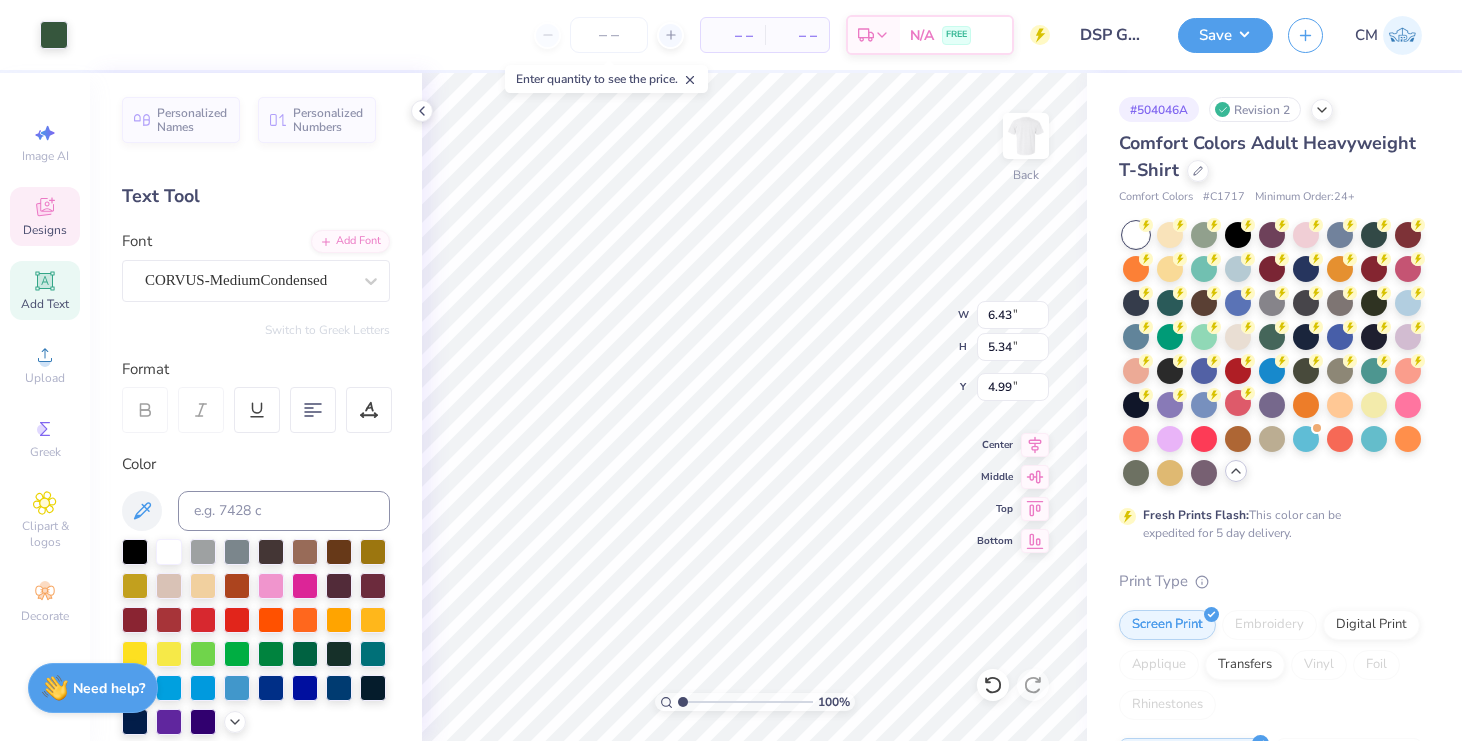 type on "4.99" 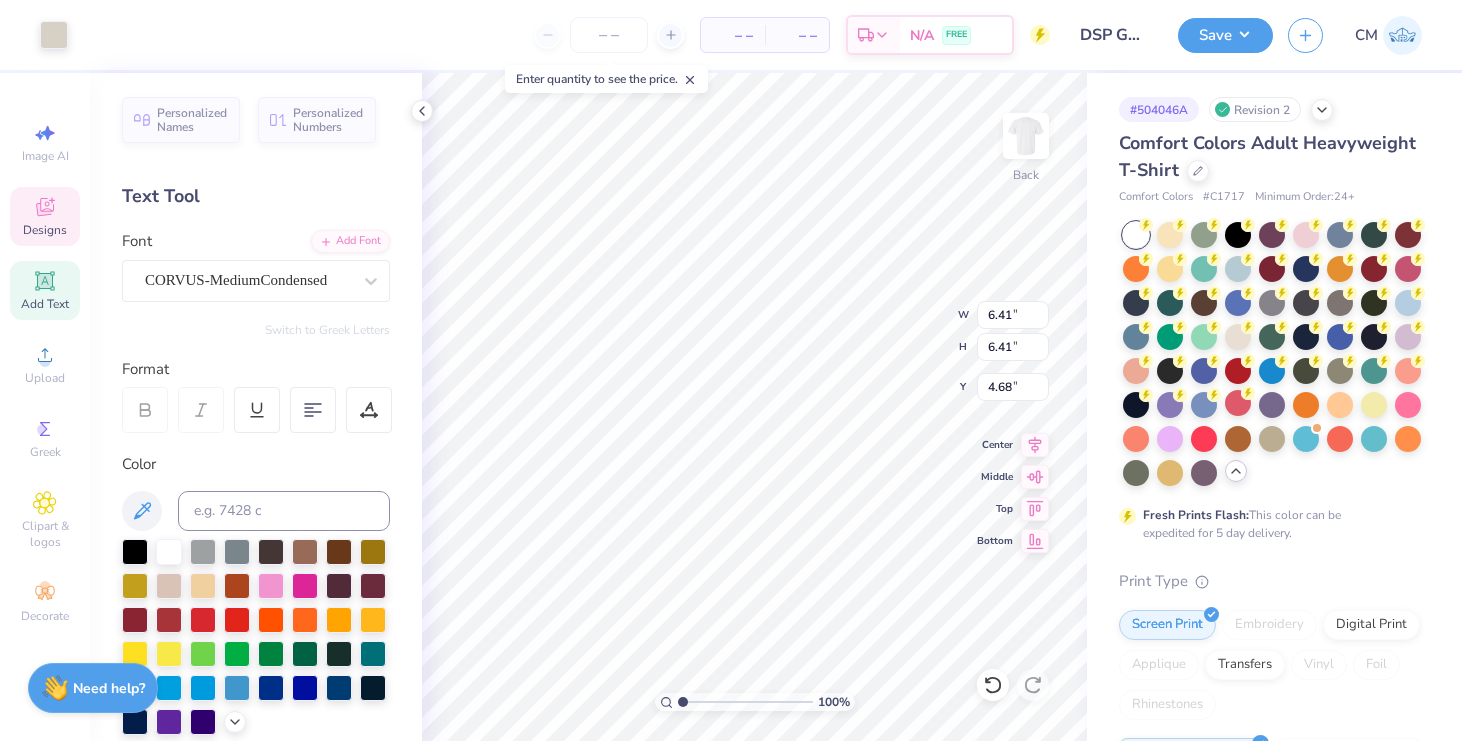 type on "14.95" 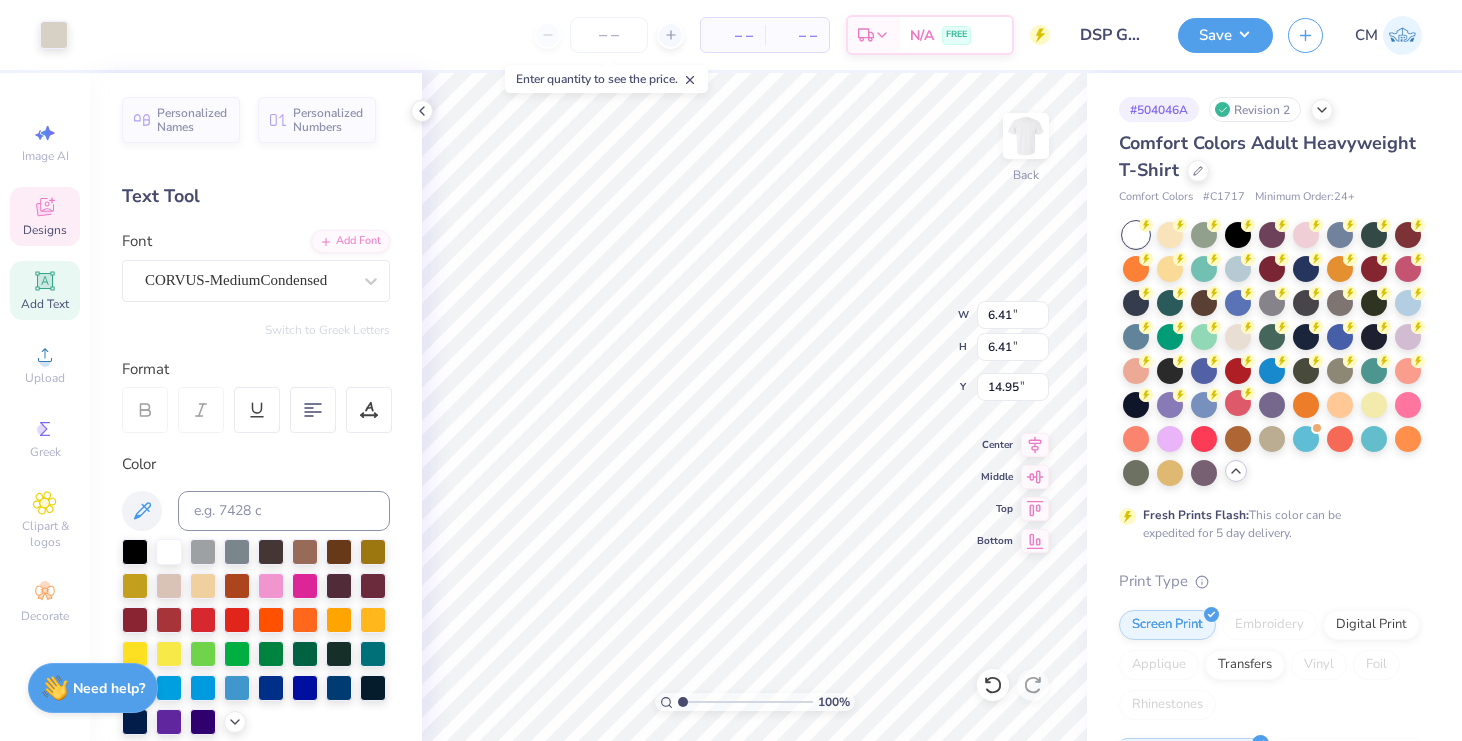 type on "8.30" 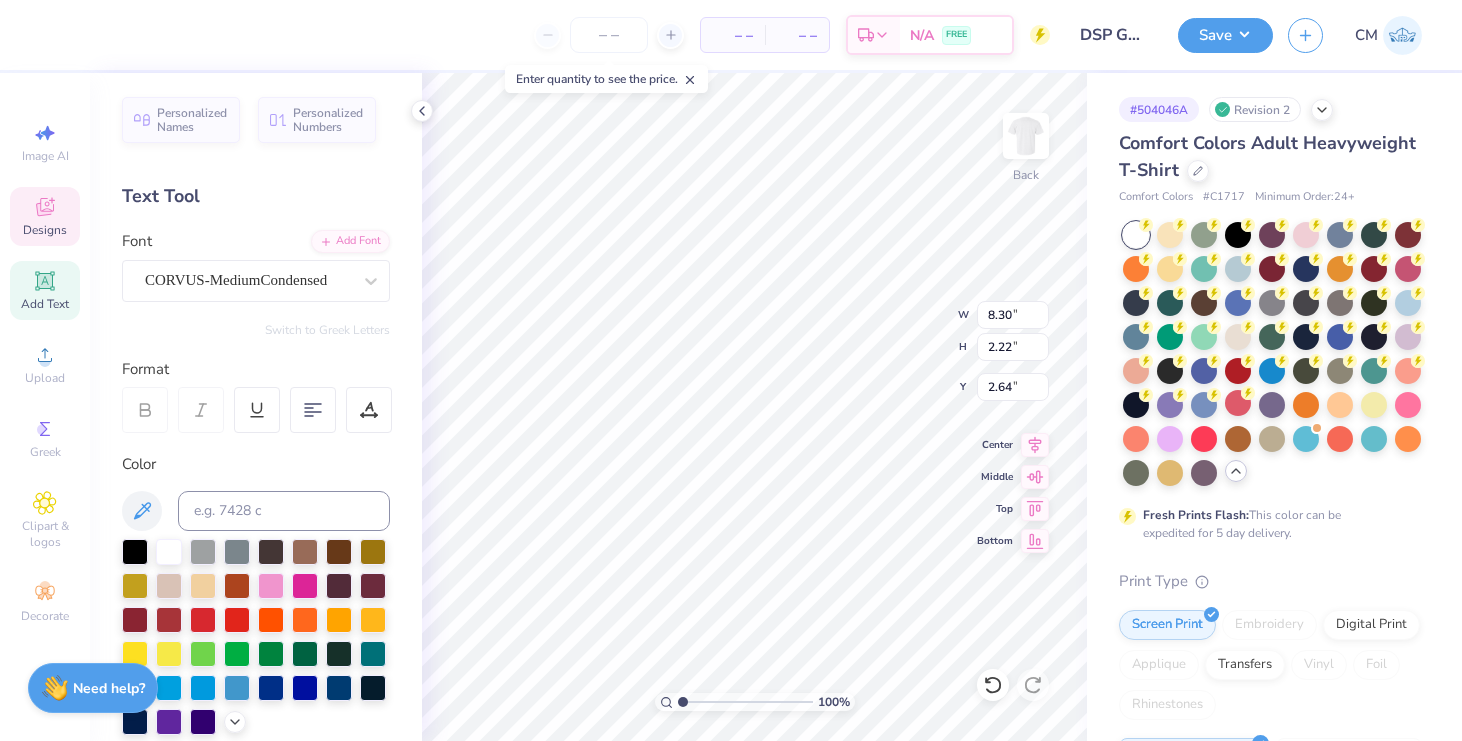 type on "6.43" 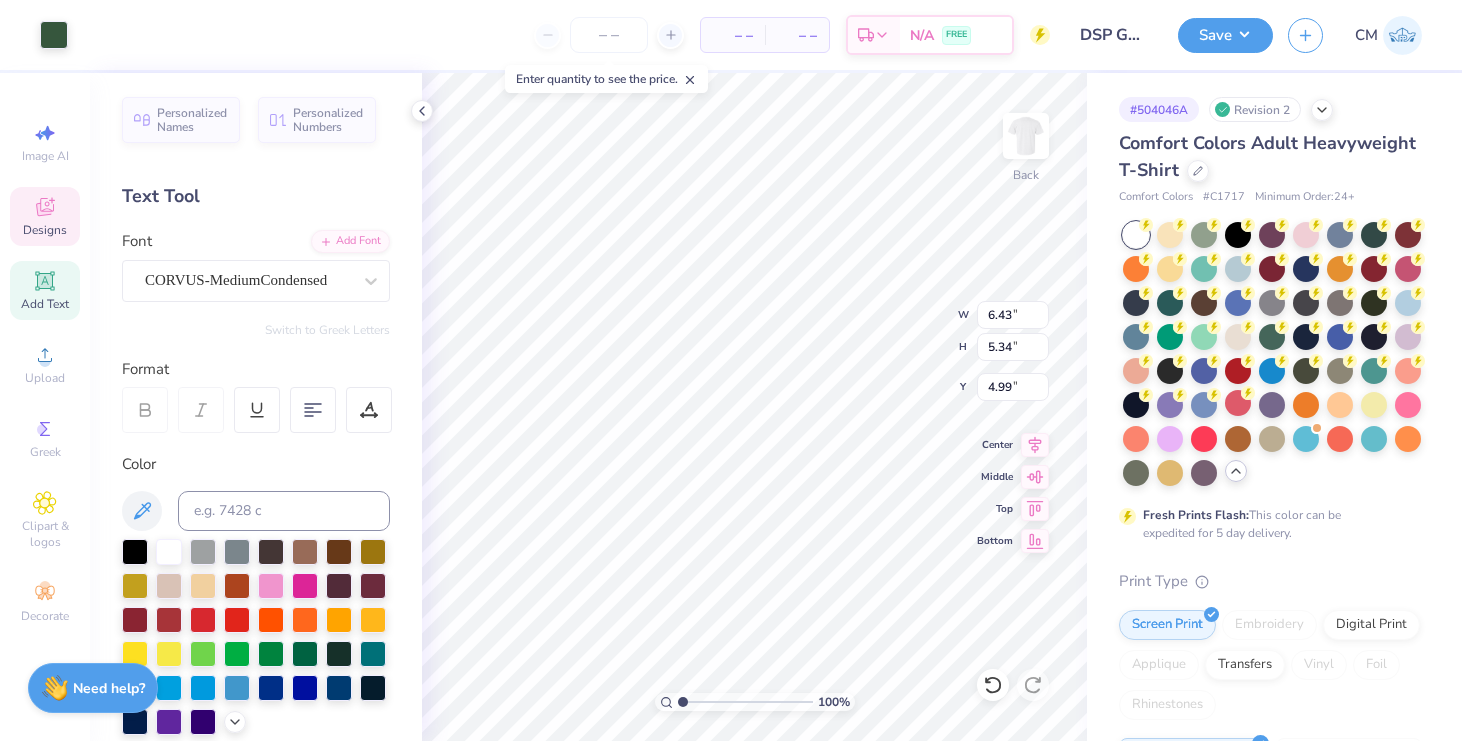 type on "4.22" 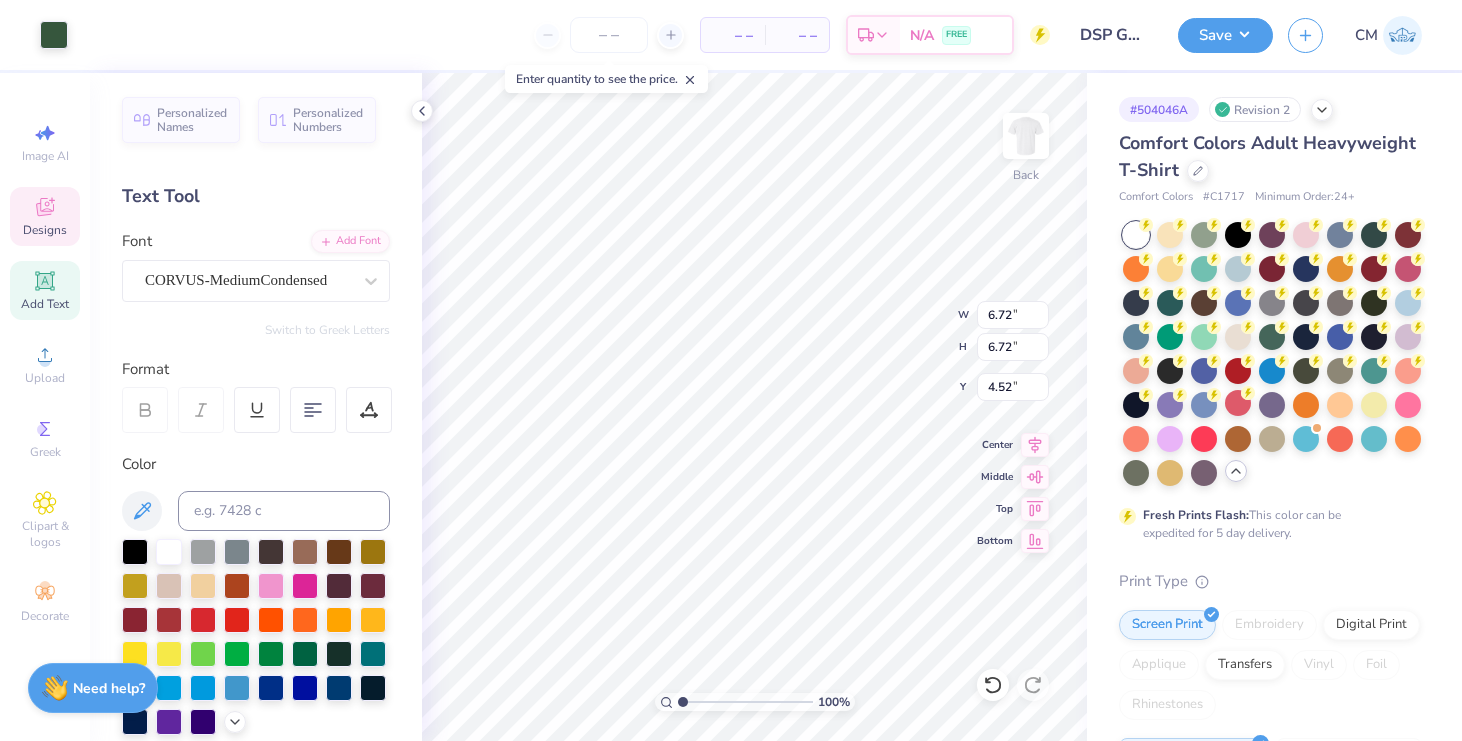 type on "6.43" 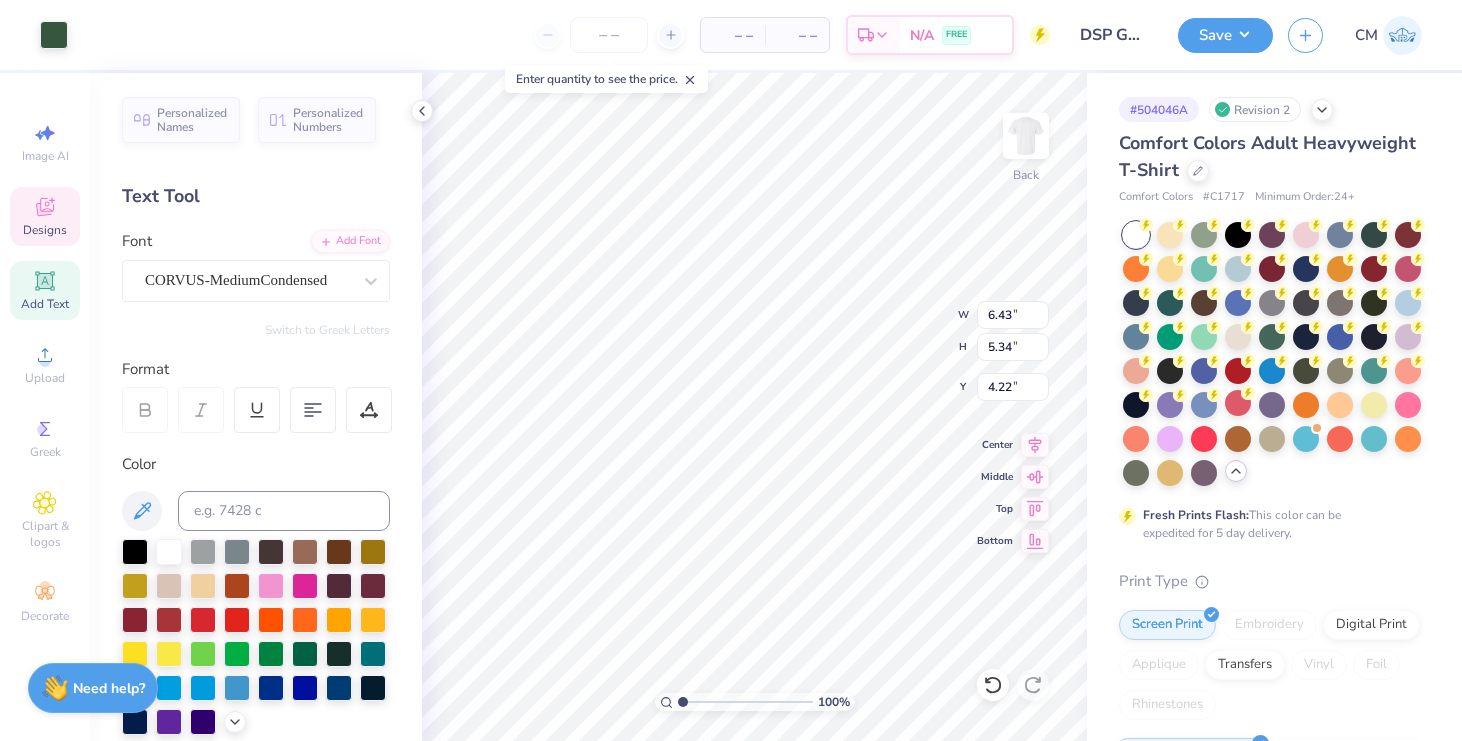 type on "16.01" 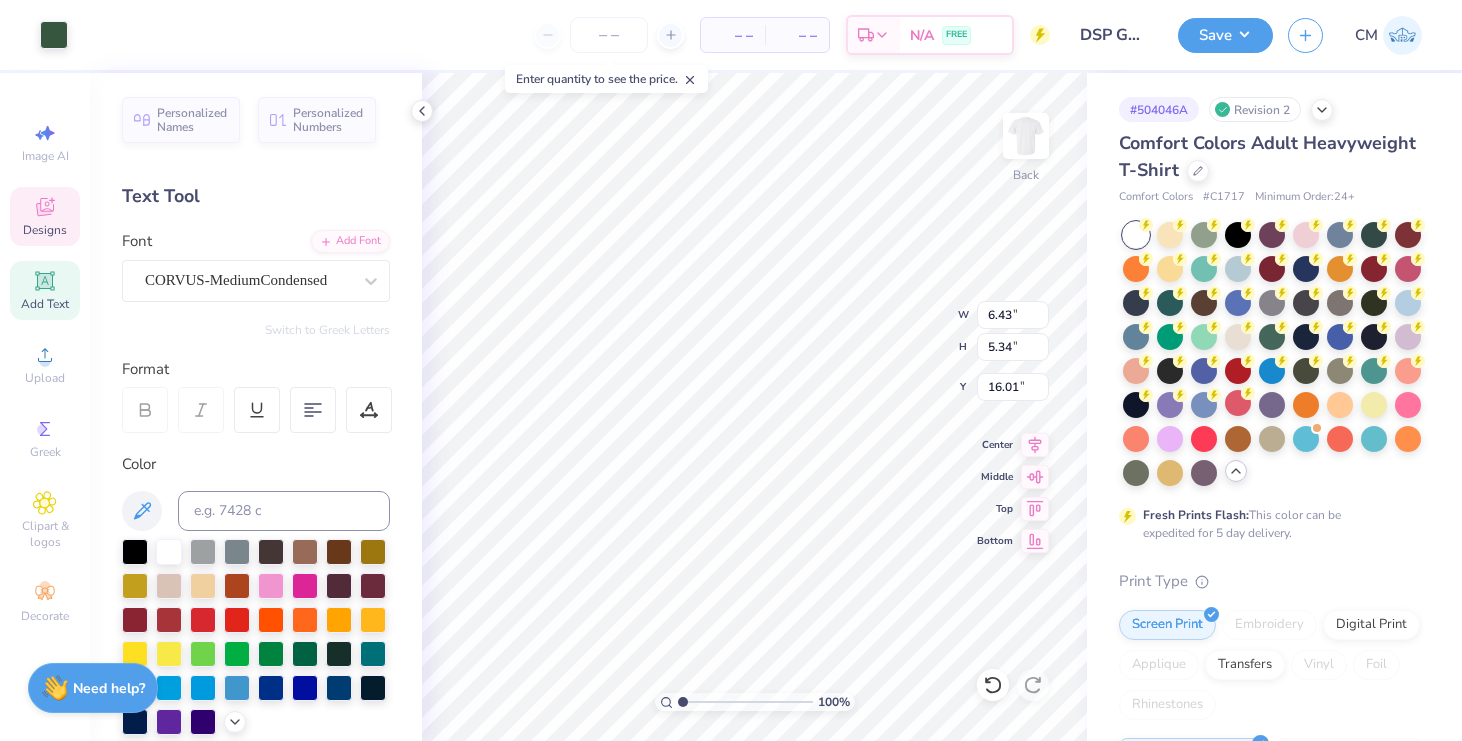 type on "6.72" 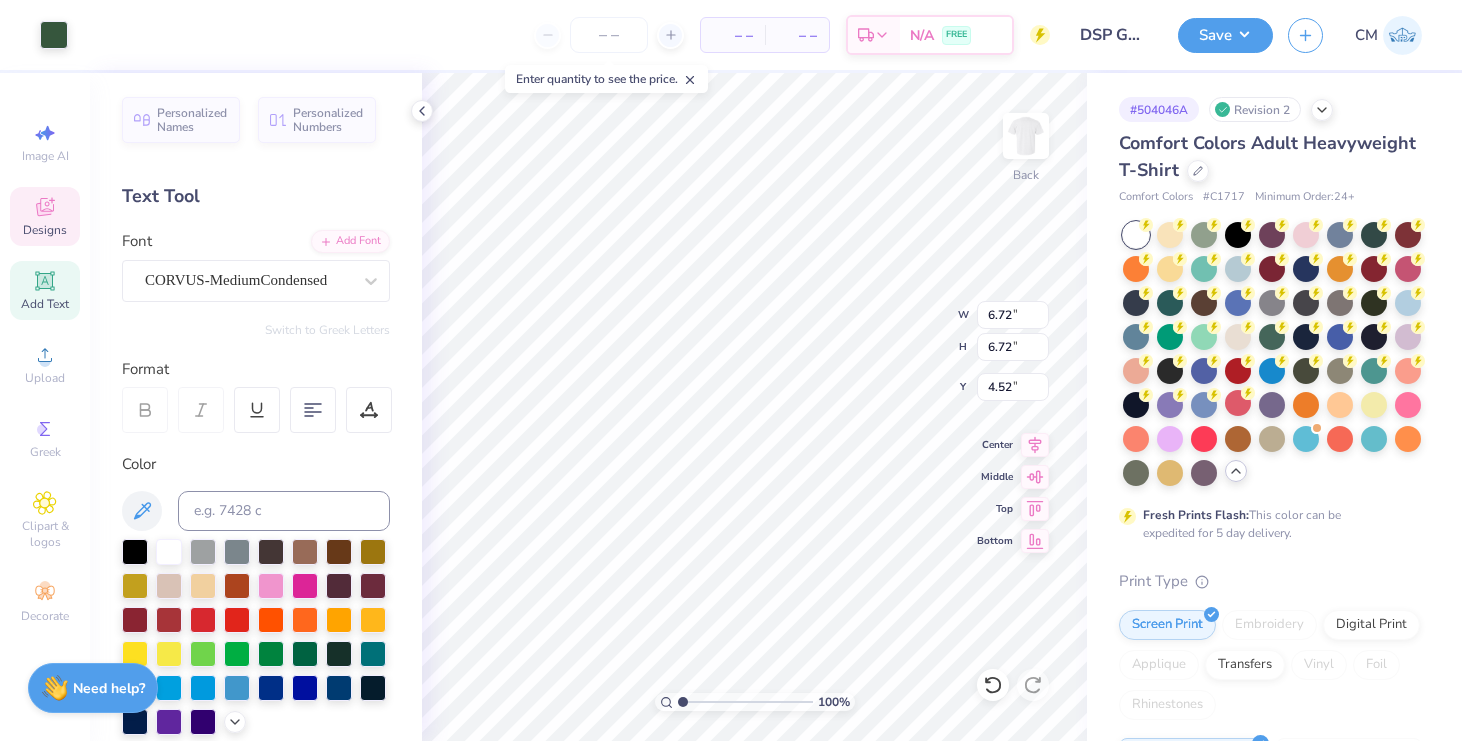 type on "3.98" 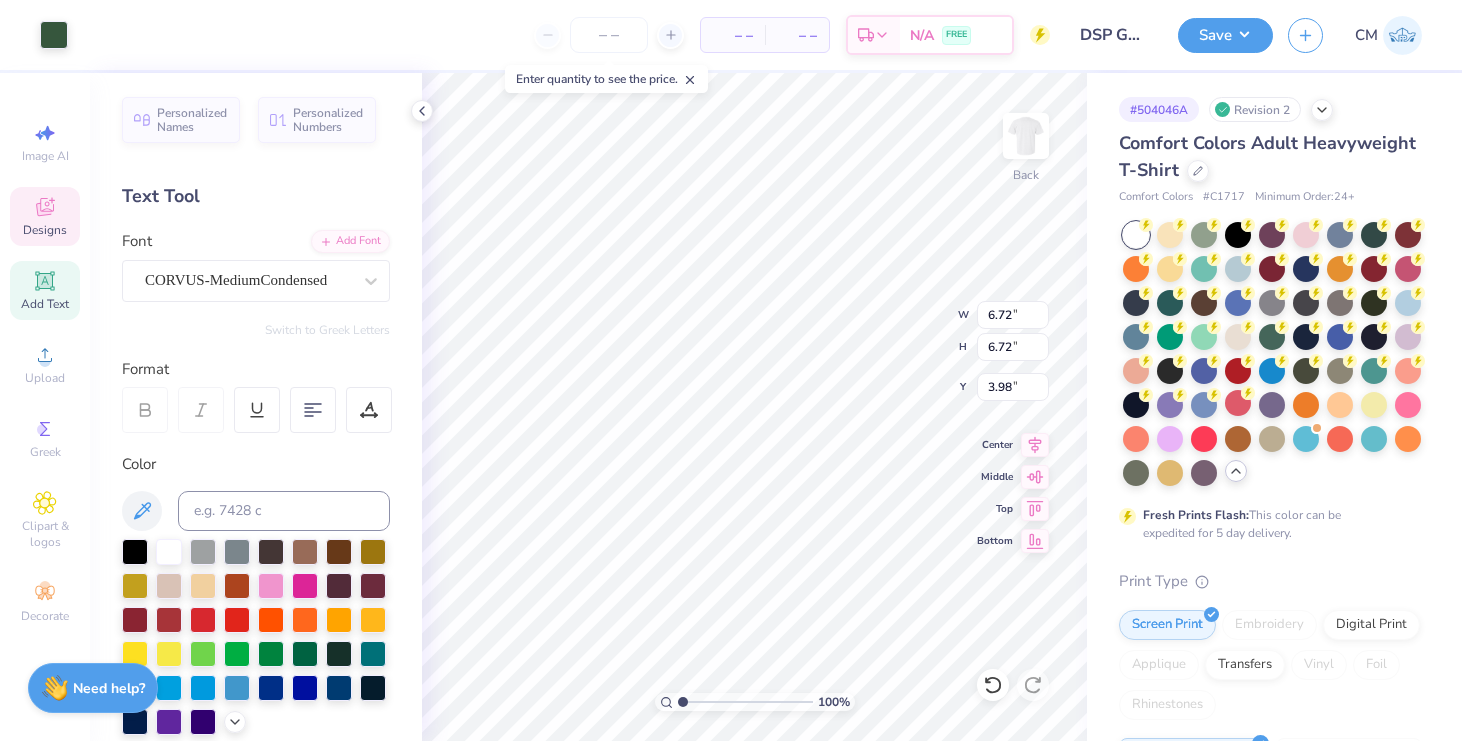 type on "6.41" 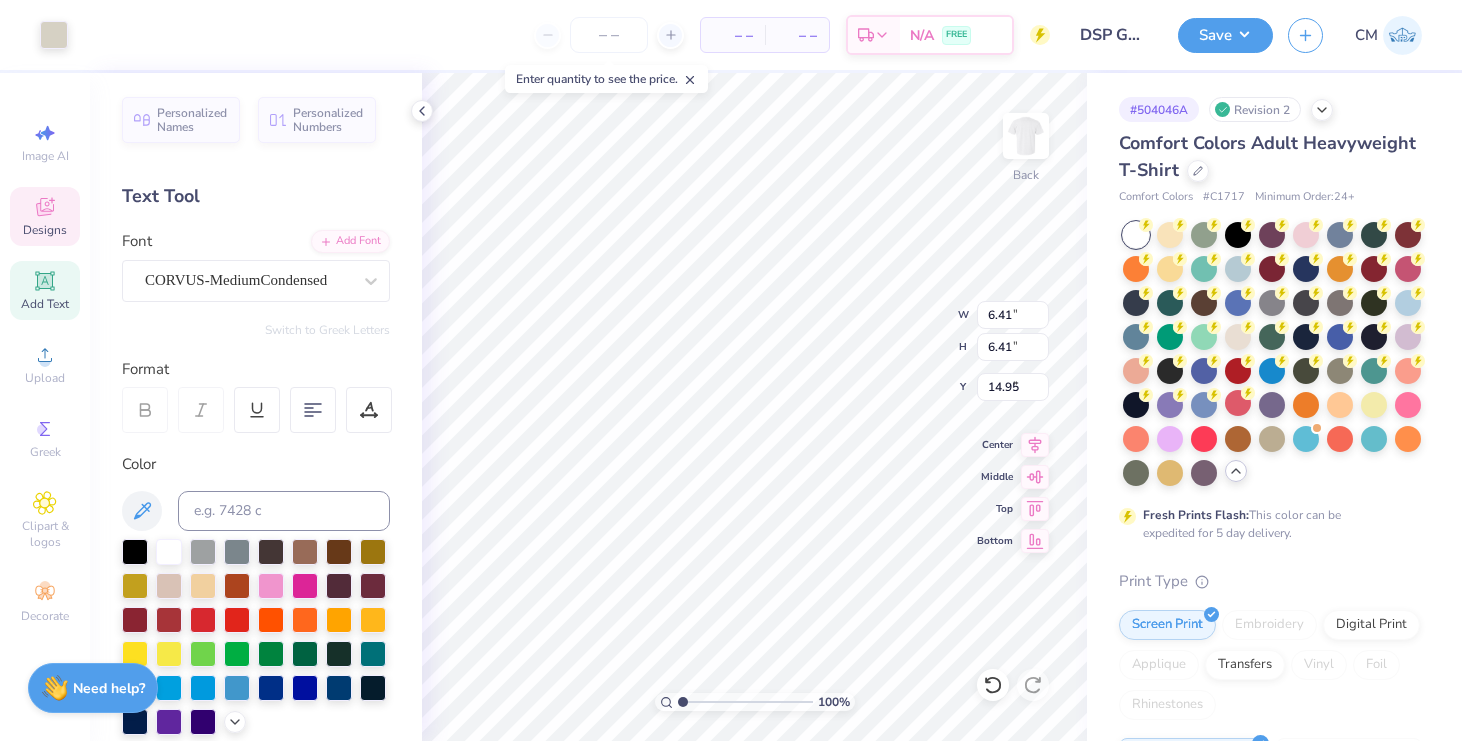 type on "4.14" 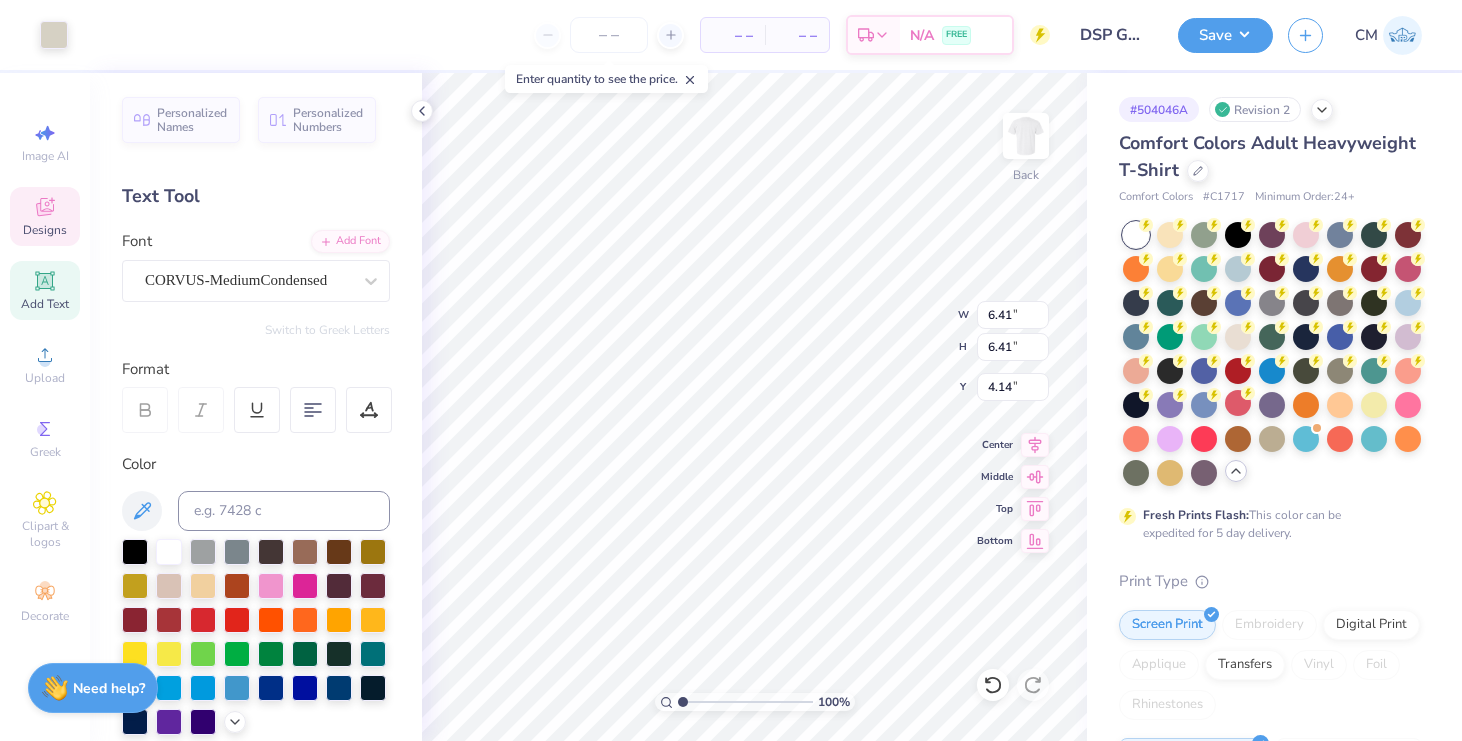 type on "6.43" 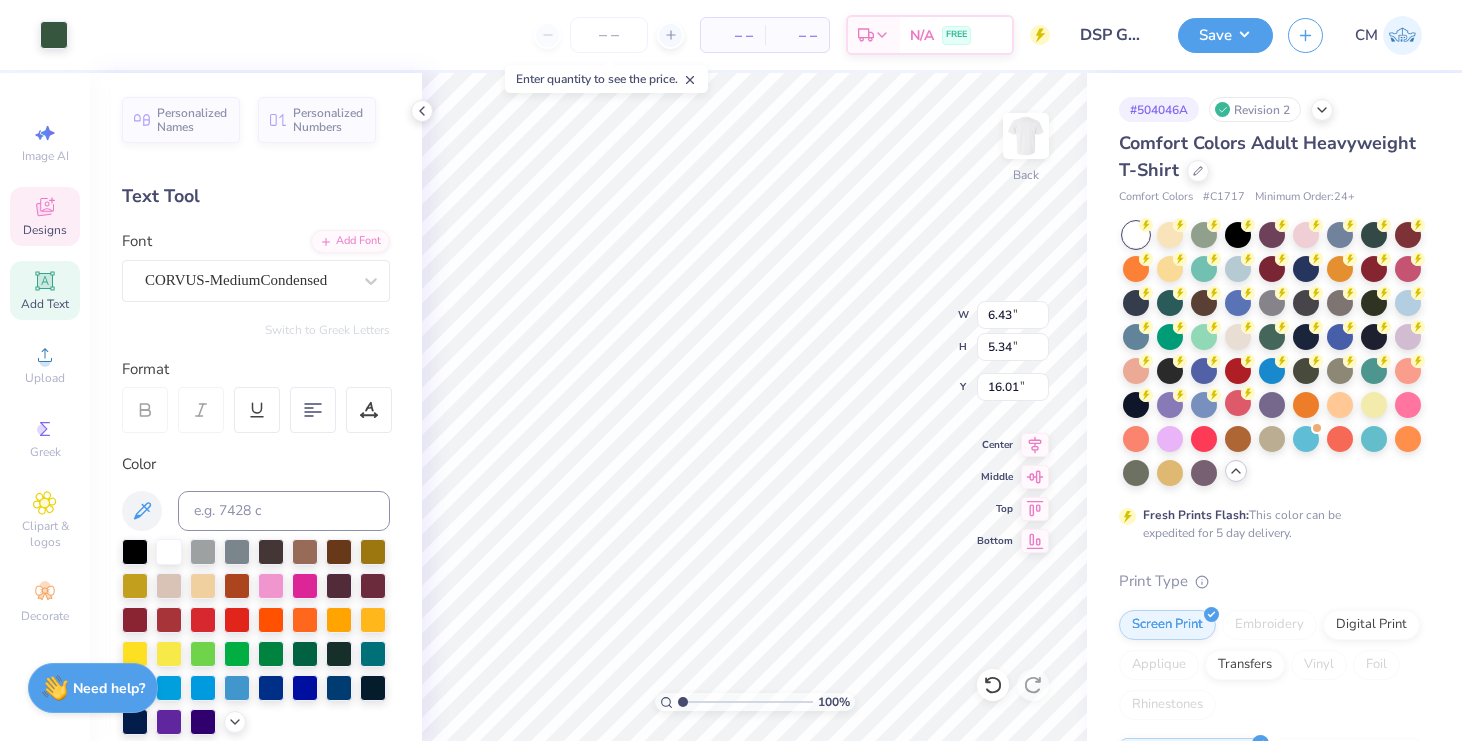 type on "4.67" 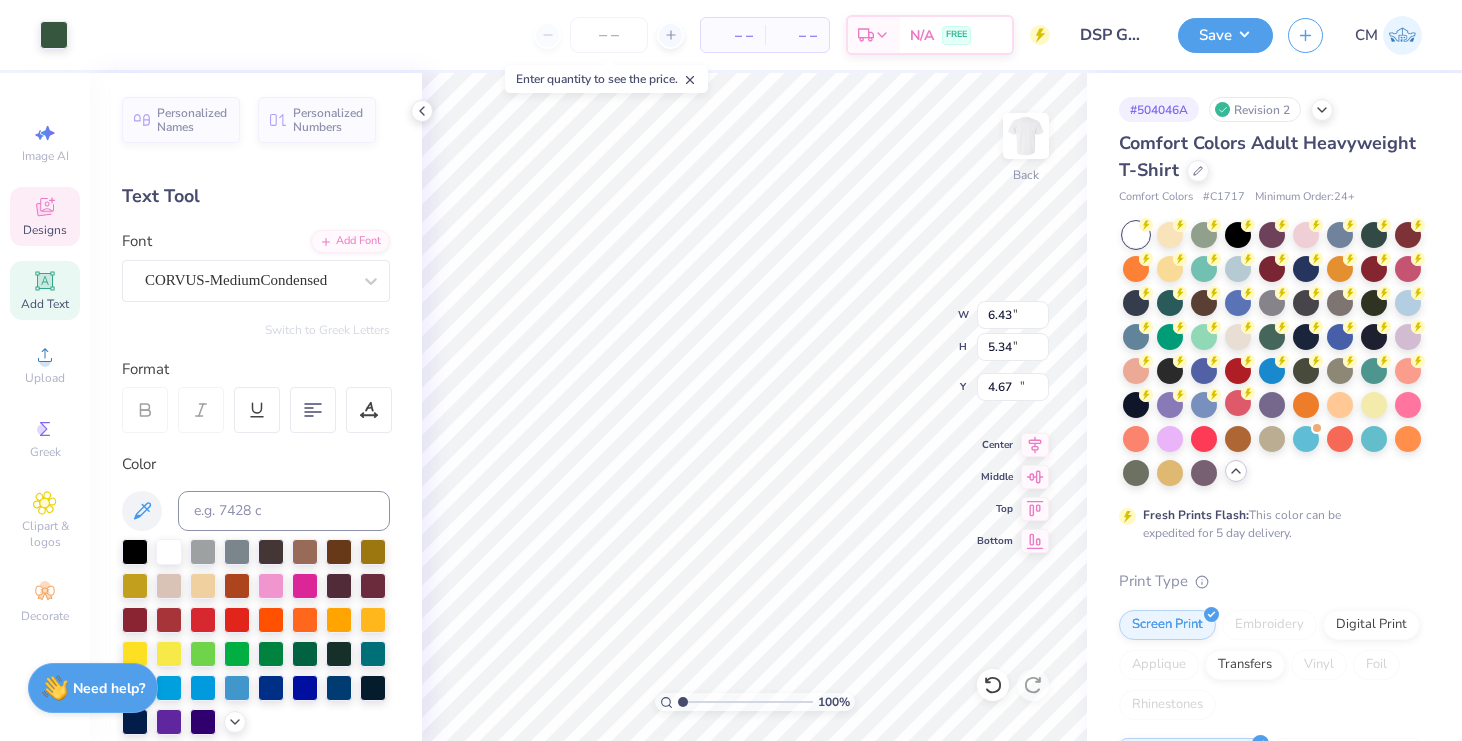 type on "8.56" 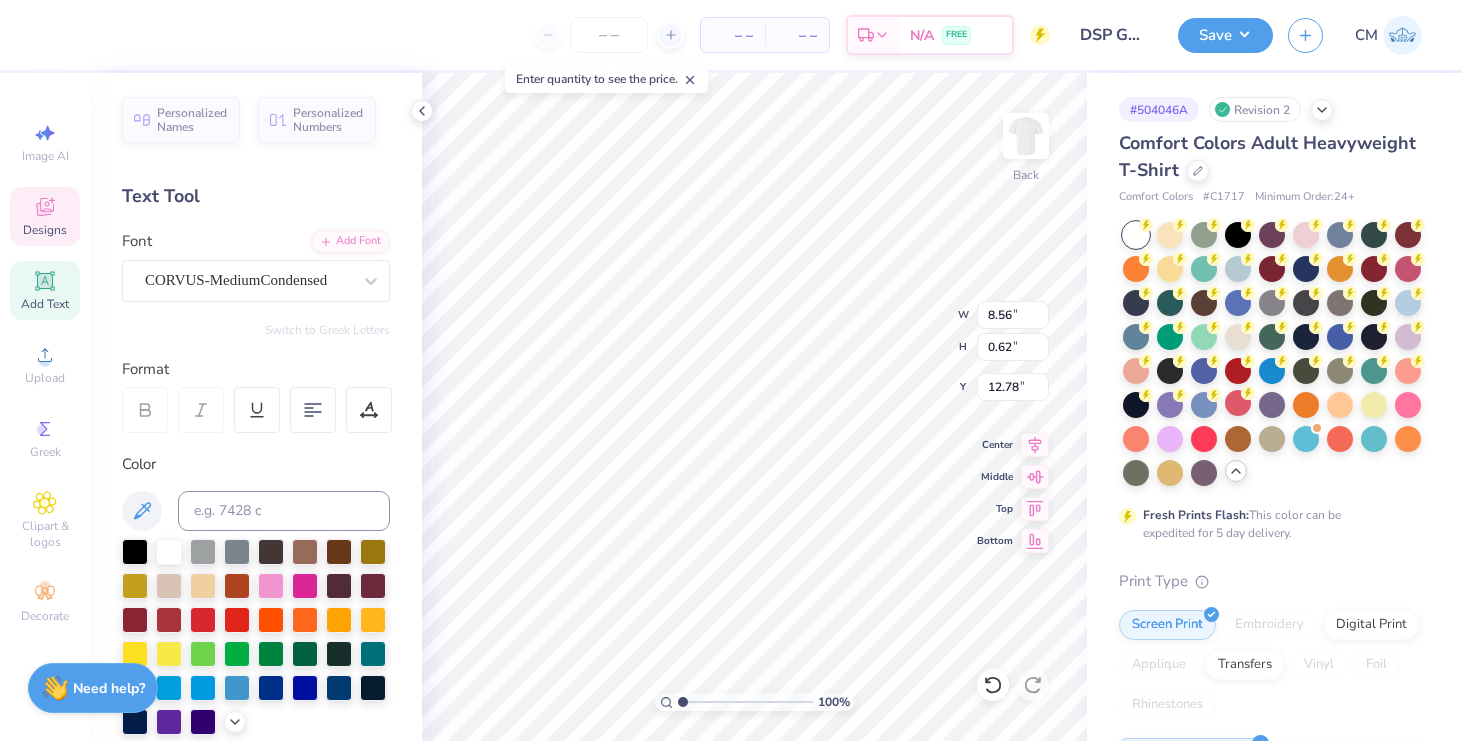 scroll, scrollTop: 0, scrollLeft: 0, axis: both 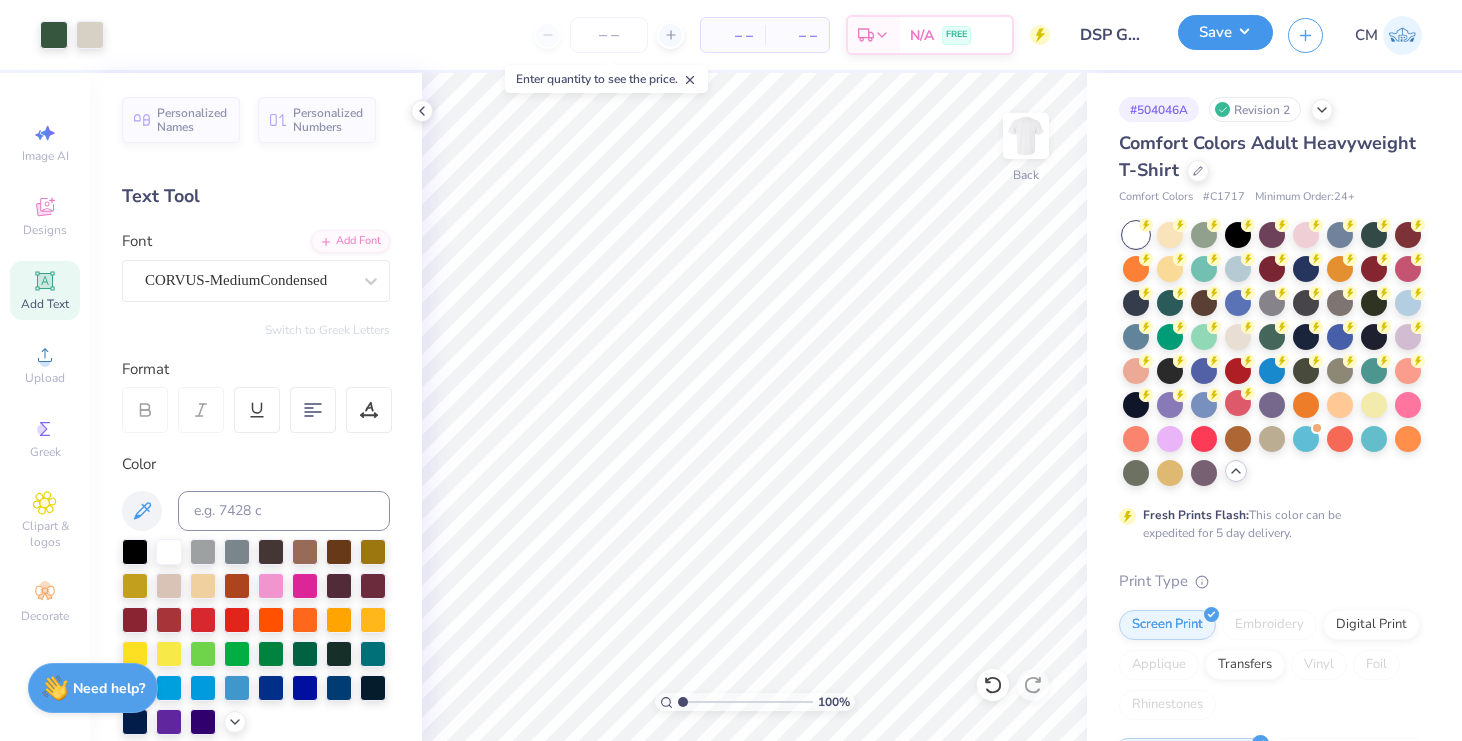 click on "Save" at bounding box center [1225, 32] 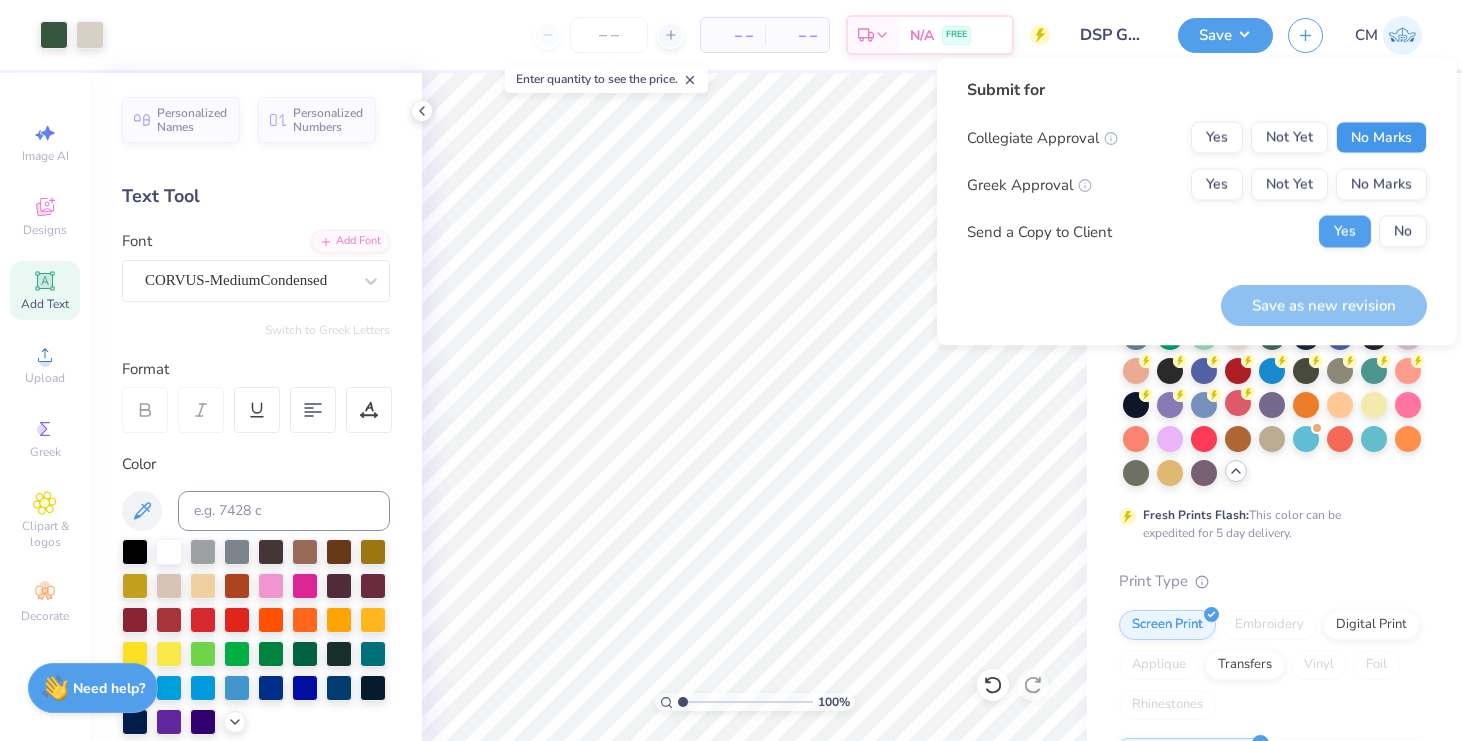 click on "No Marks" at bounding box center [1381, 138] 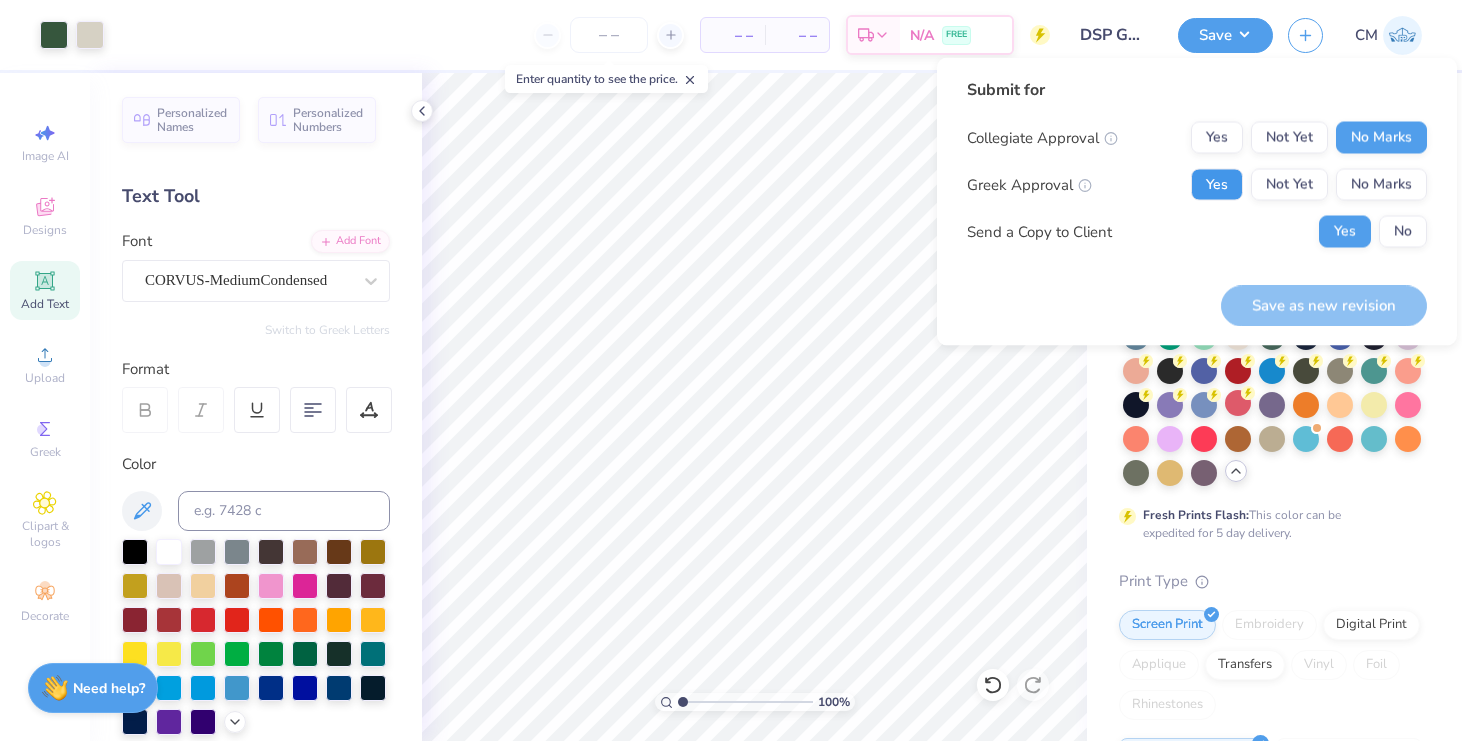 click on "Yes" at bounding box center [1217, 185] 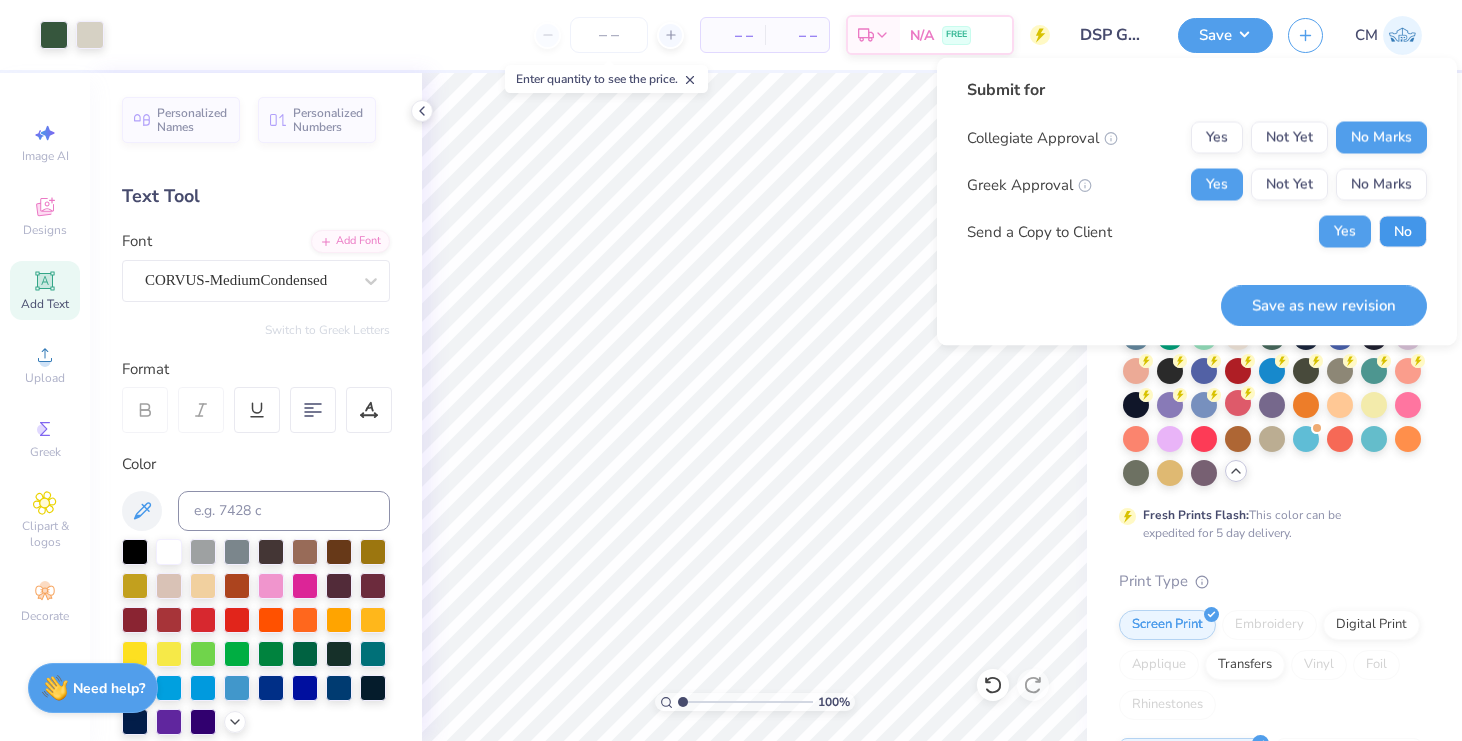 click on "No" at bounding box center (1403, 232) 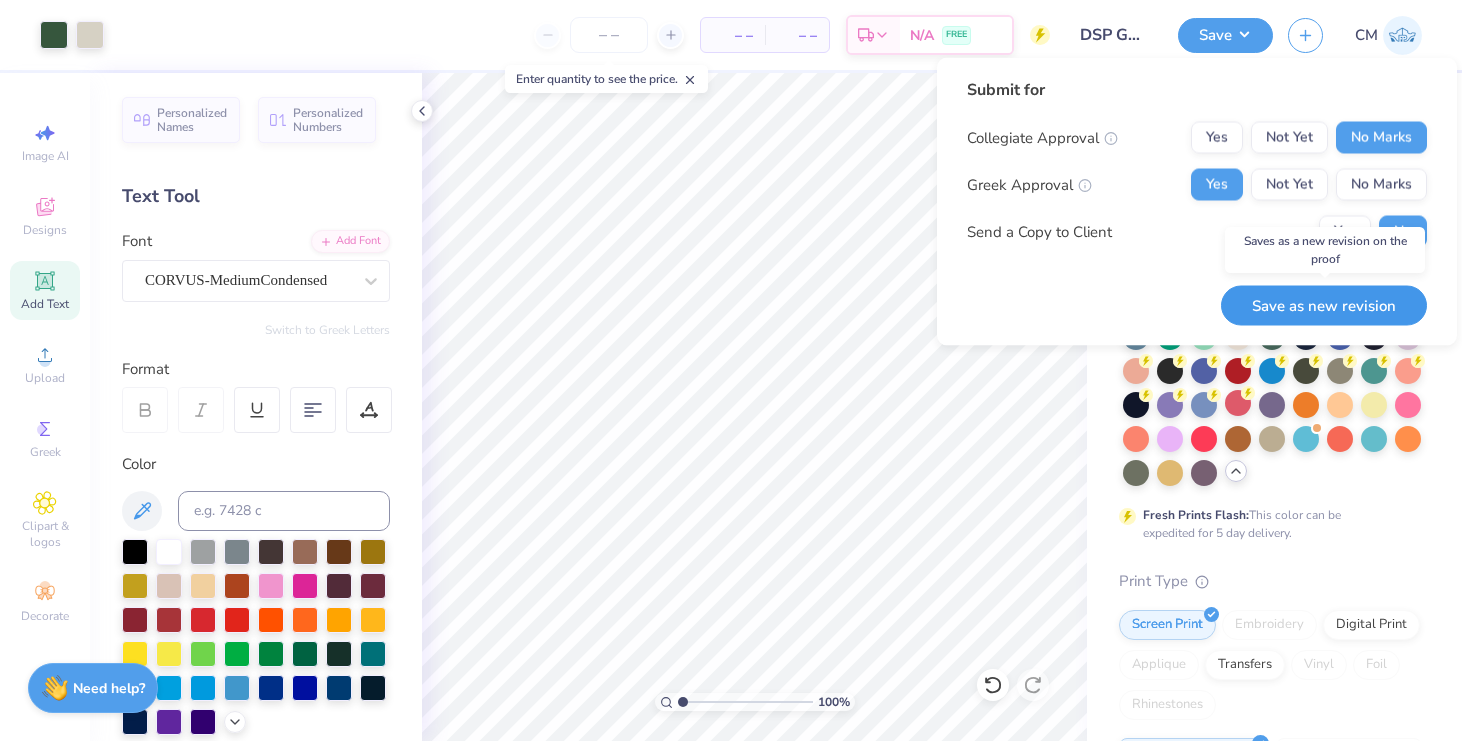 click on "Save as new revision" at bounding box center (1324, 305) 